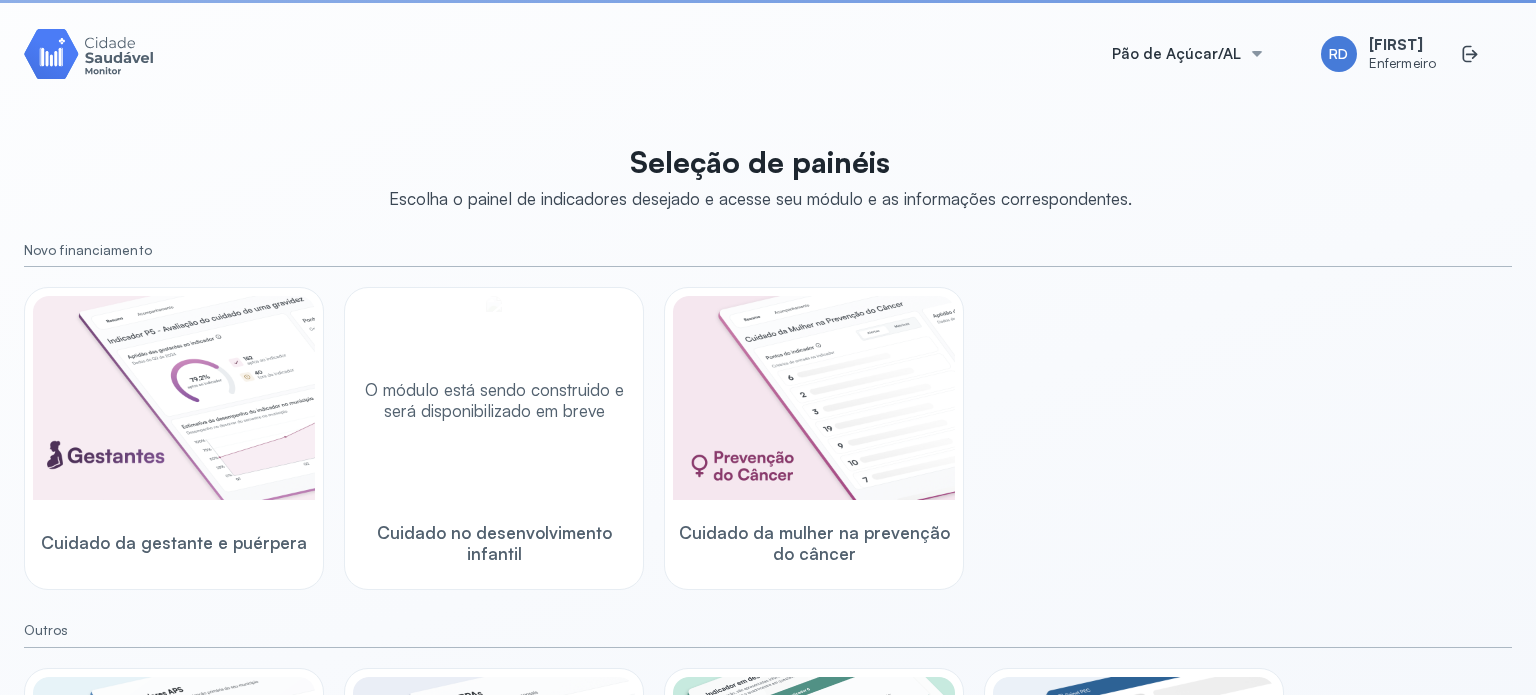 scroll, scrollTop: 0, scrollLeft: 0, axis: both 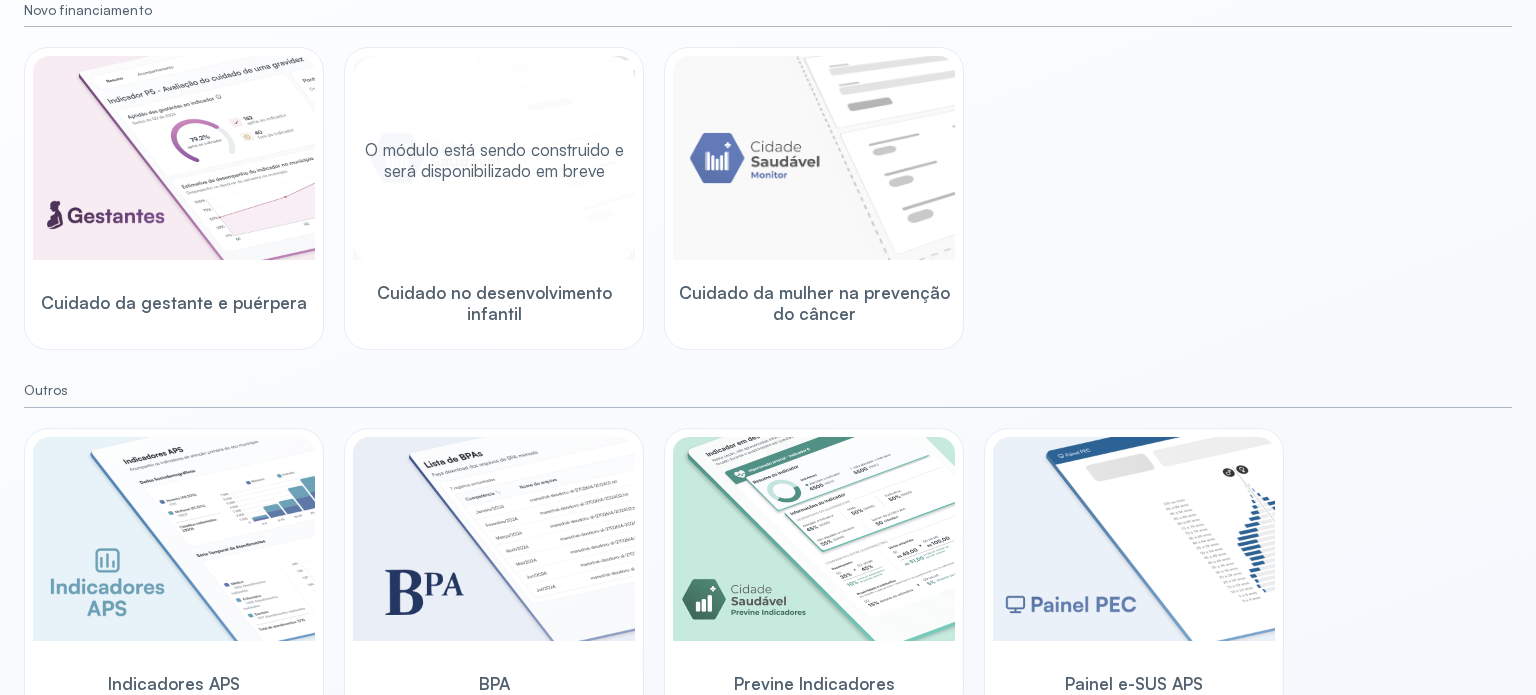 click on "Cuidado no desenvolvimento infantil" at bounding box center [494, 303] 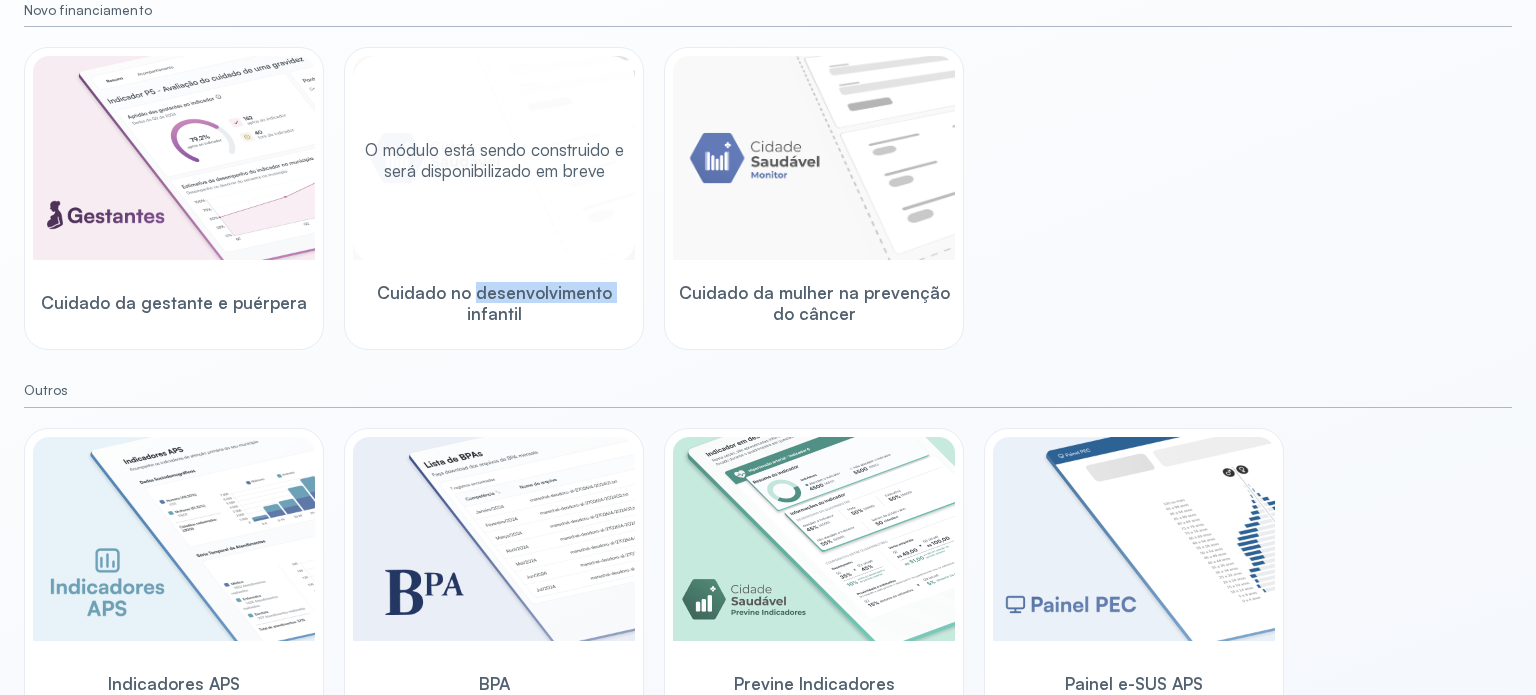 click on "Cuidado no desenvolvimento infantil" at bounding box center [494, 303] 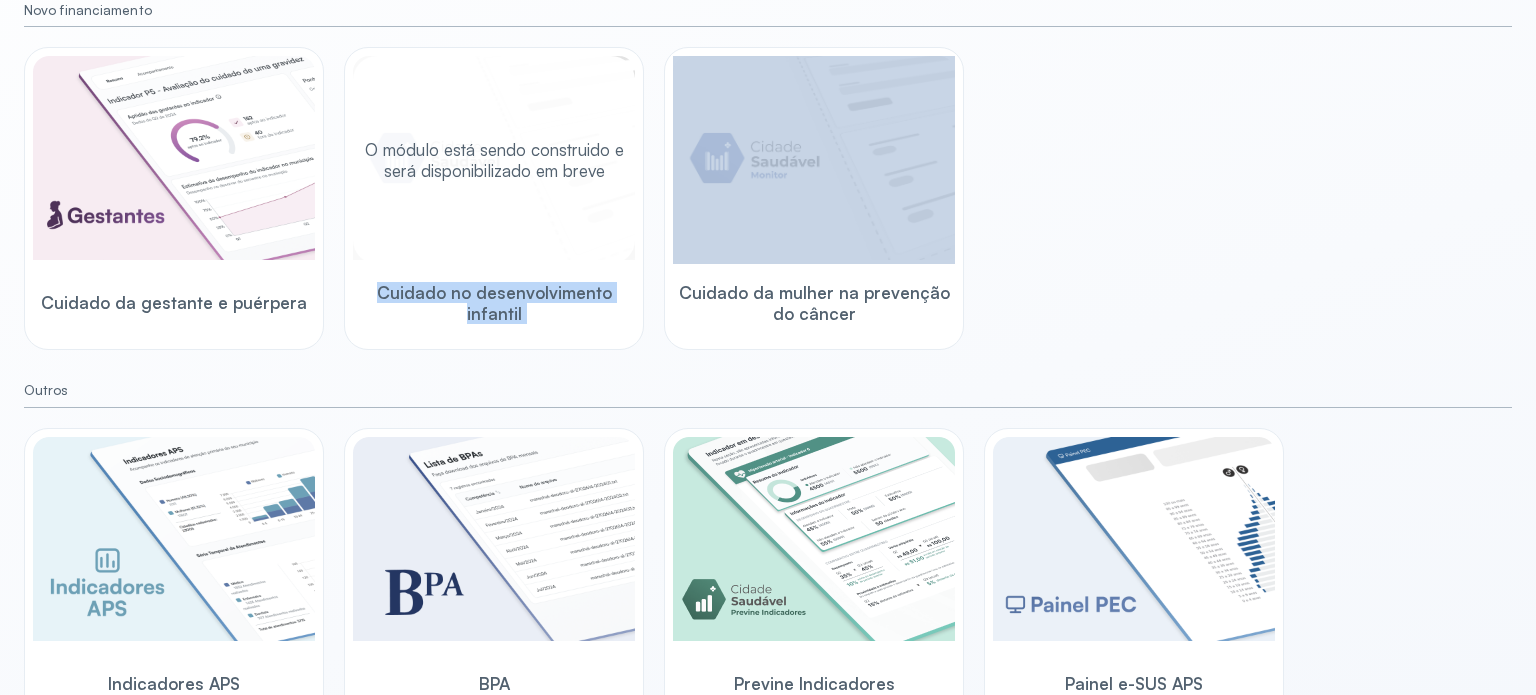 click on "Cuidado no desenvolvimento infantil" at bounding box center [494, 303] 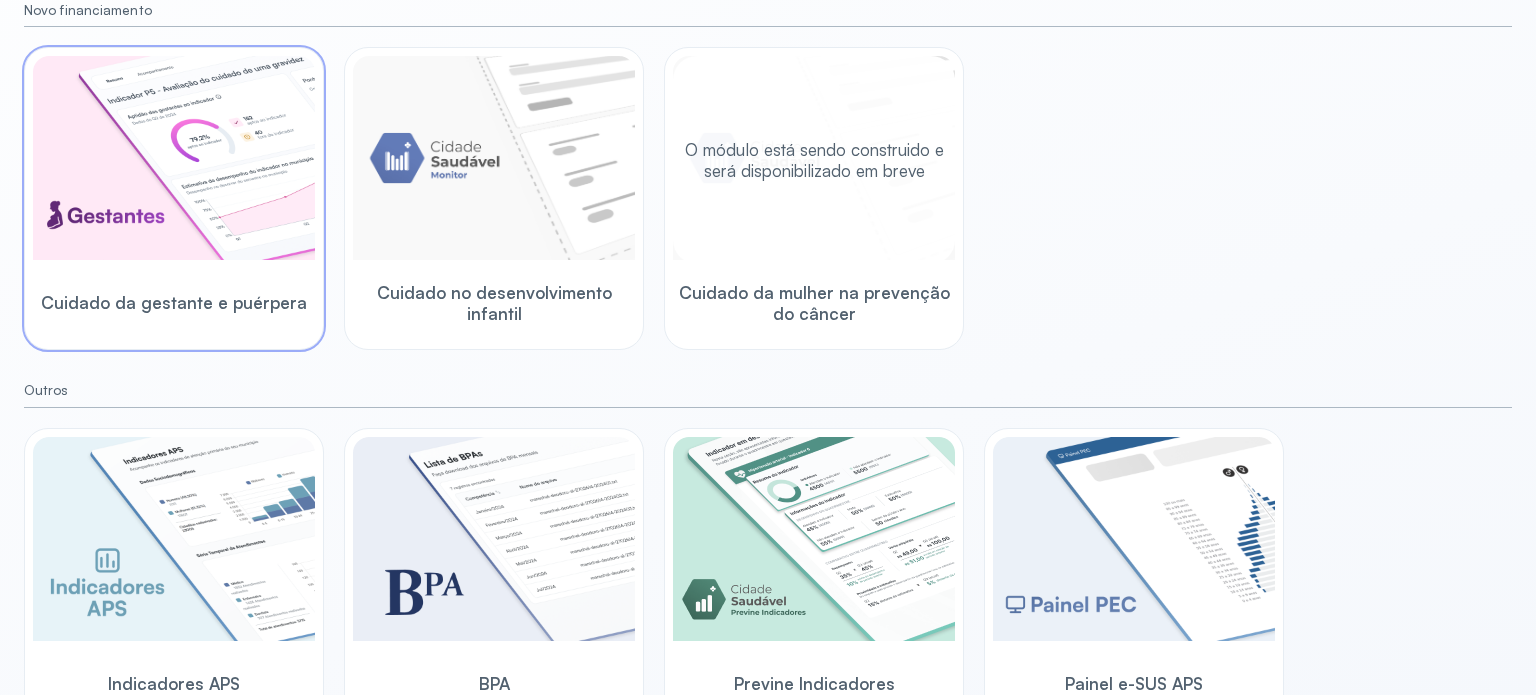 click at bounding box center [174, 160] 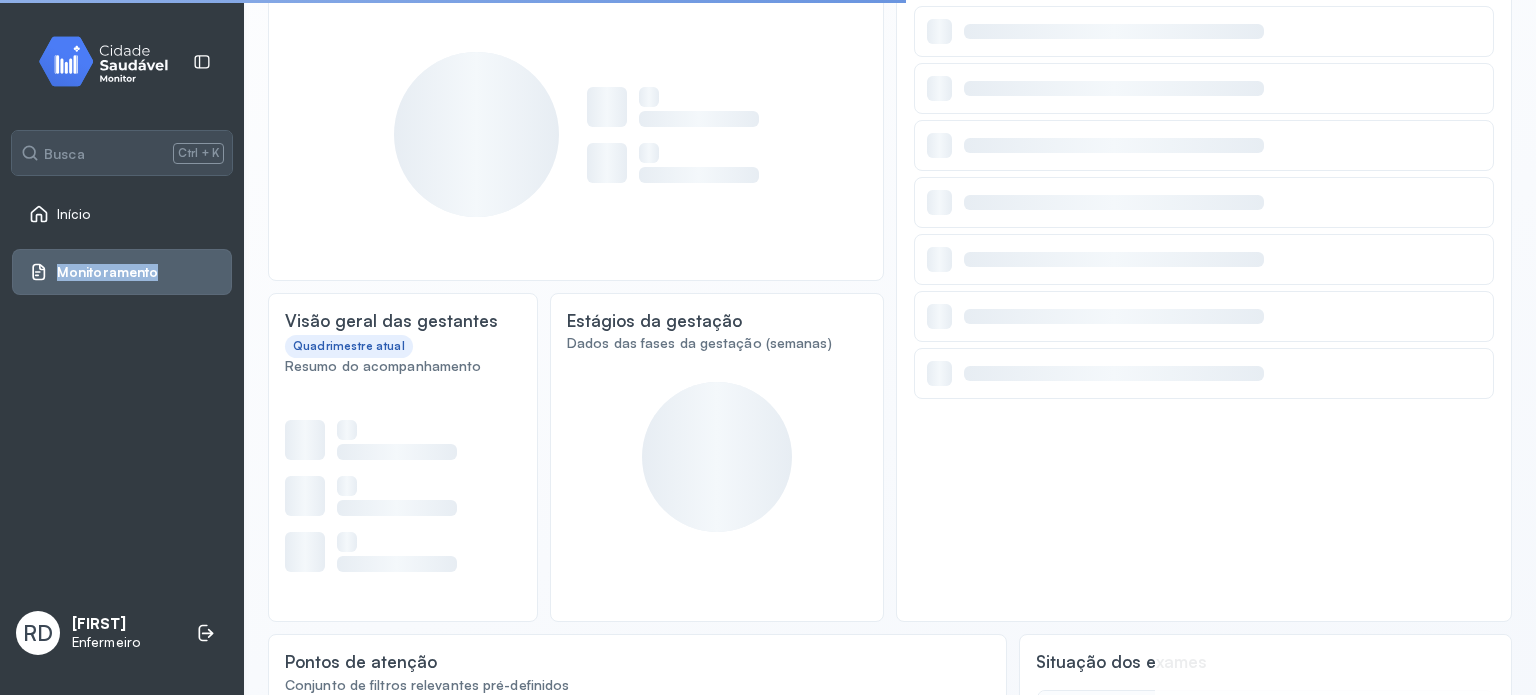 click on "Monitoramento" at bounding box center (122, 272) 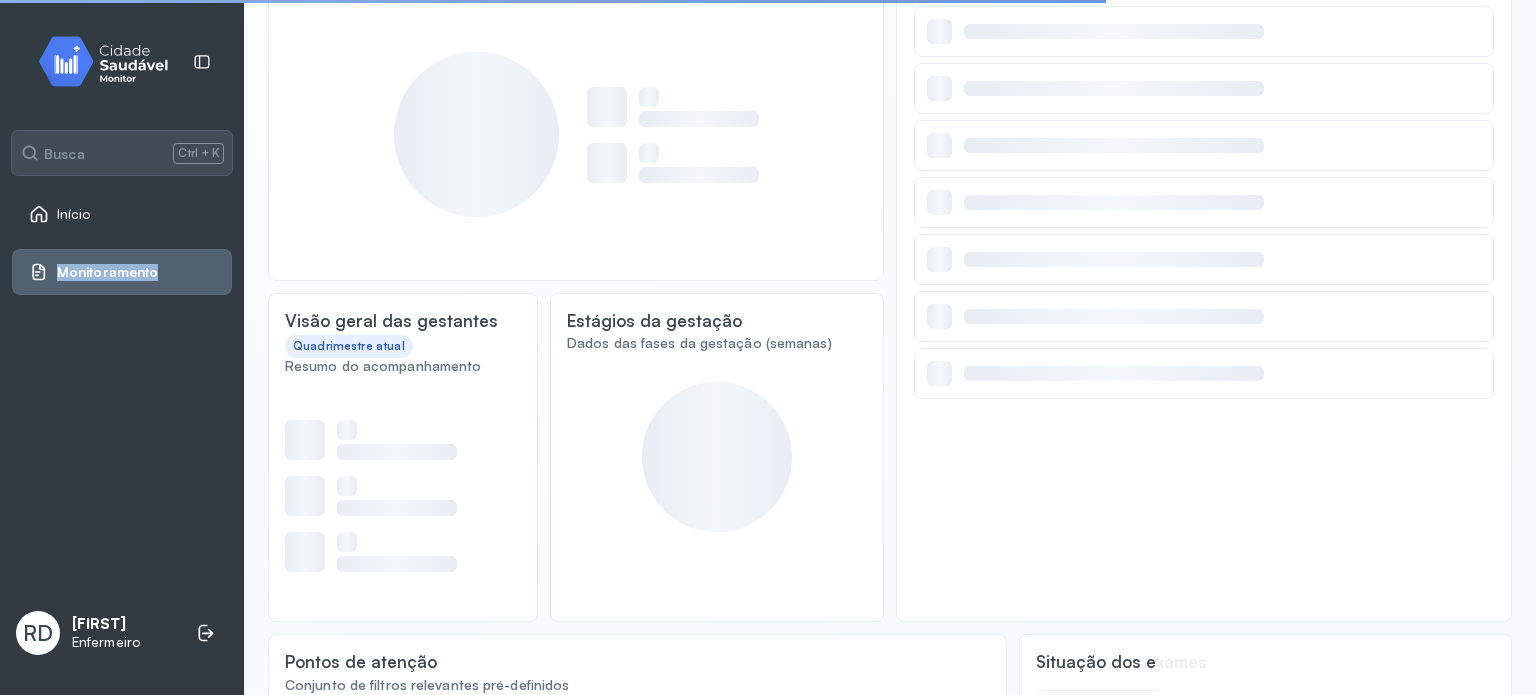 click on "Monitoramento" at bounding box center (122, 272) 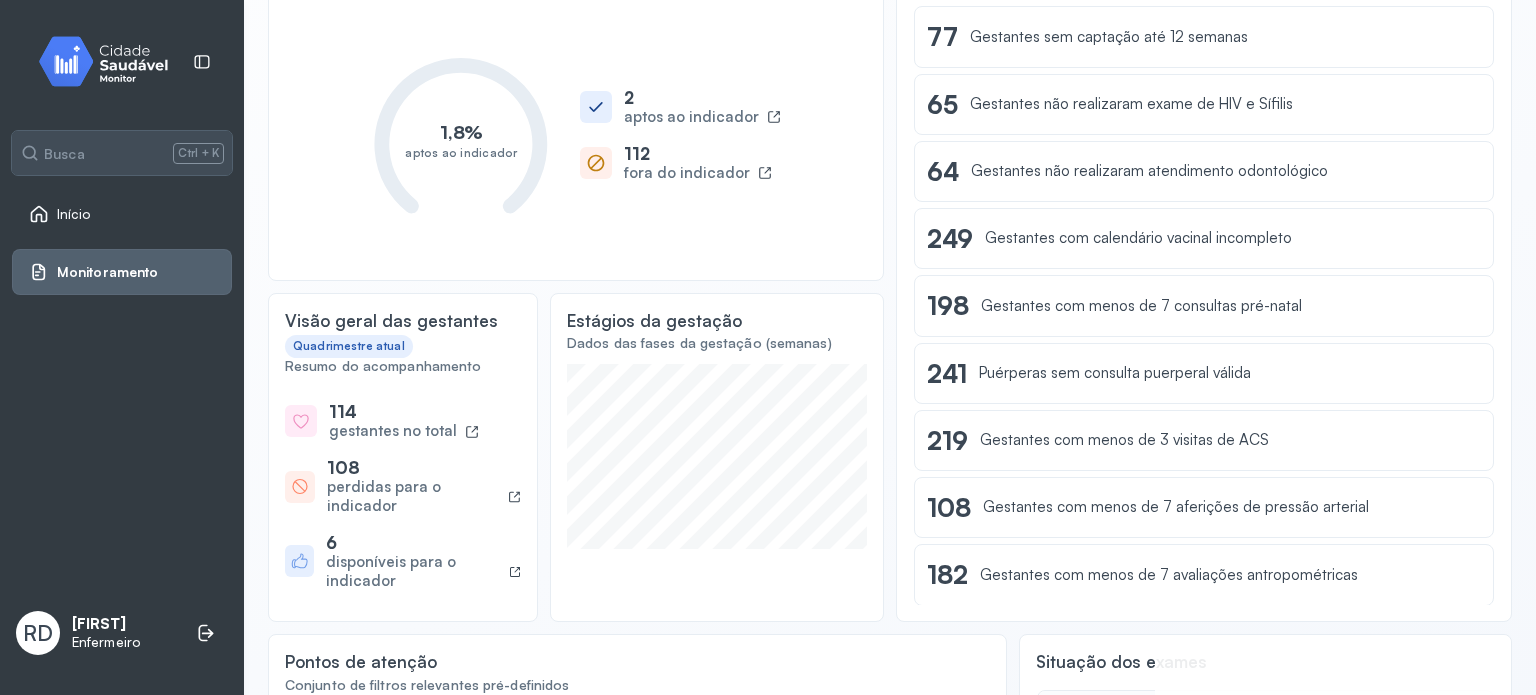 click 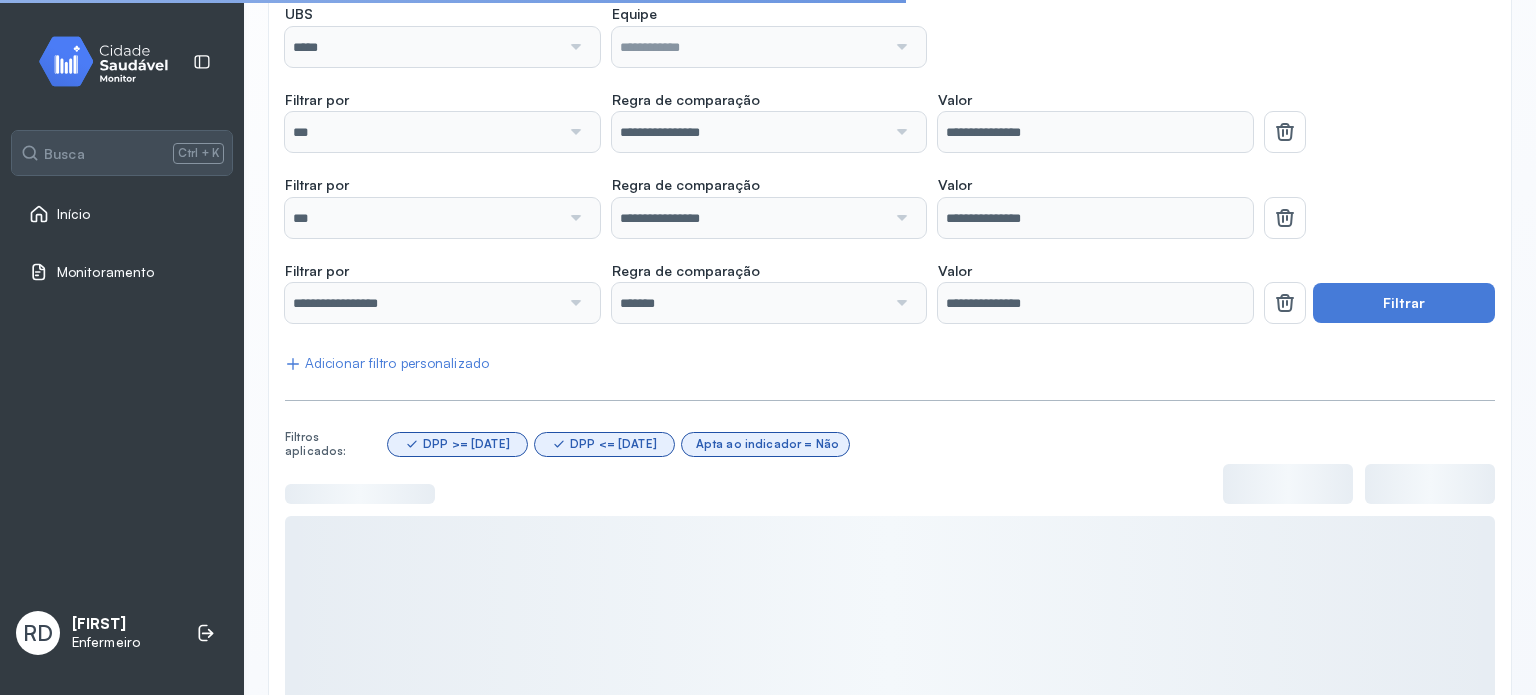 click on "UBS  *****  Nenhuma opção encontrada  Equipe   Nenhuma opção encontrada" at bounding box center [769, 36] 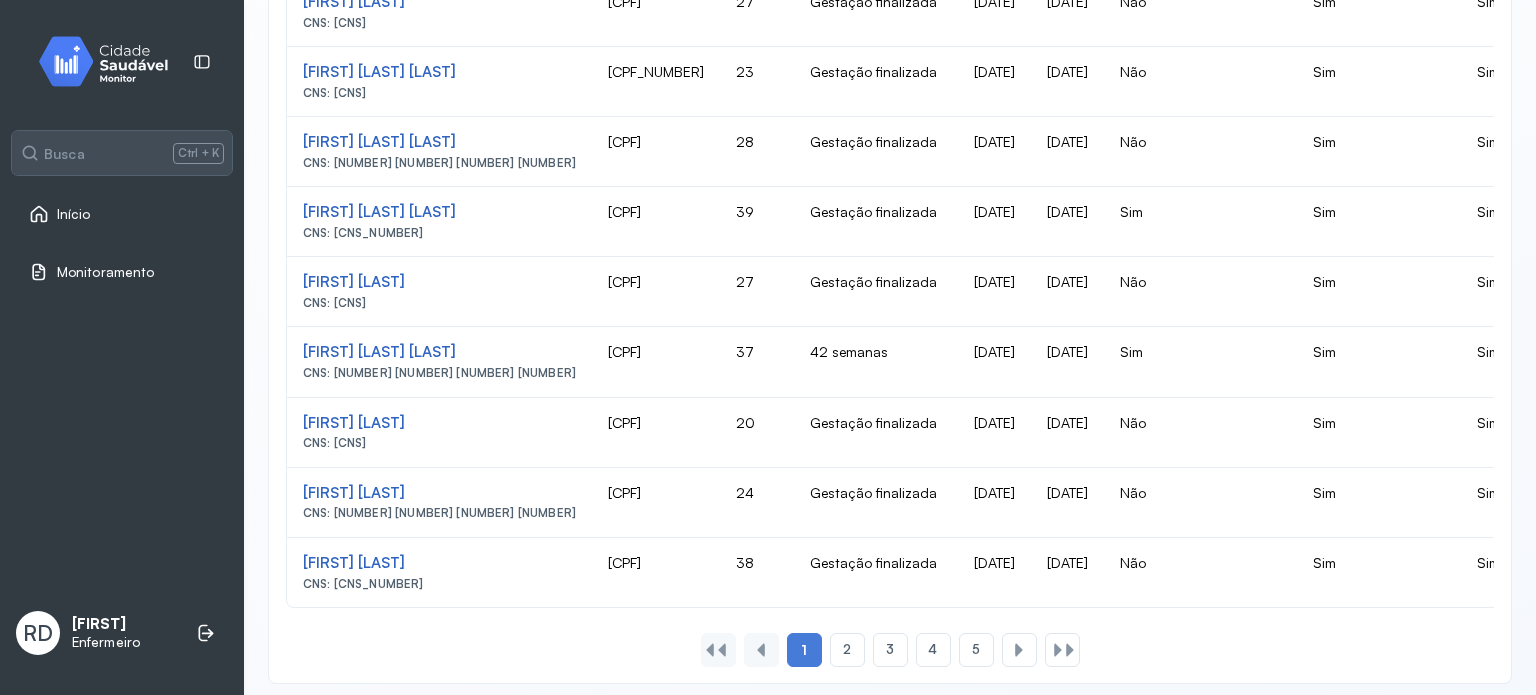 scroll, scrollTop: 1647, scrollLeft: 0, axis: vertical 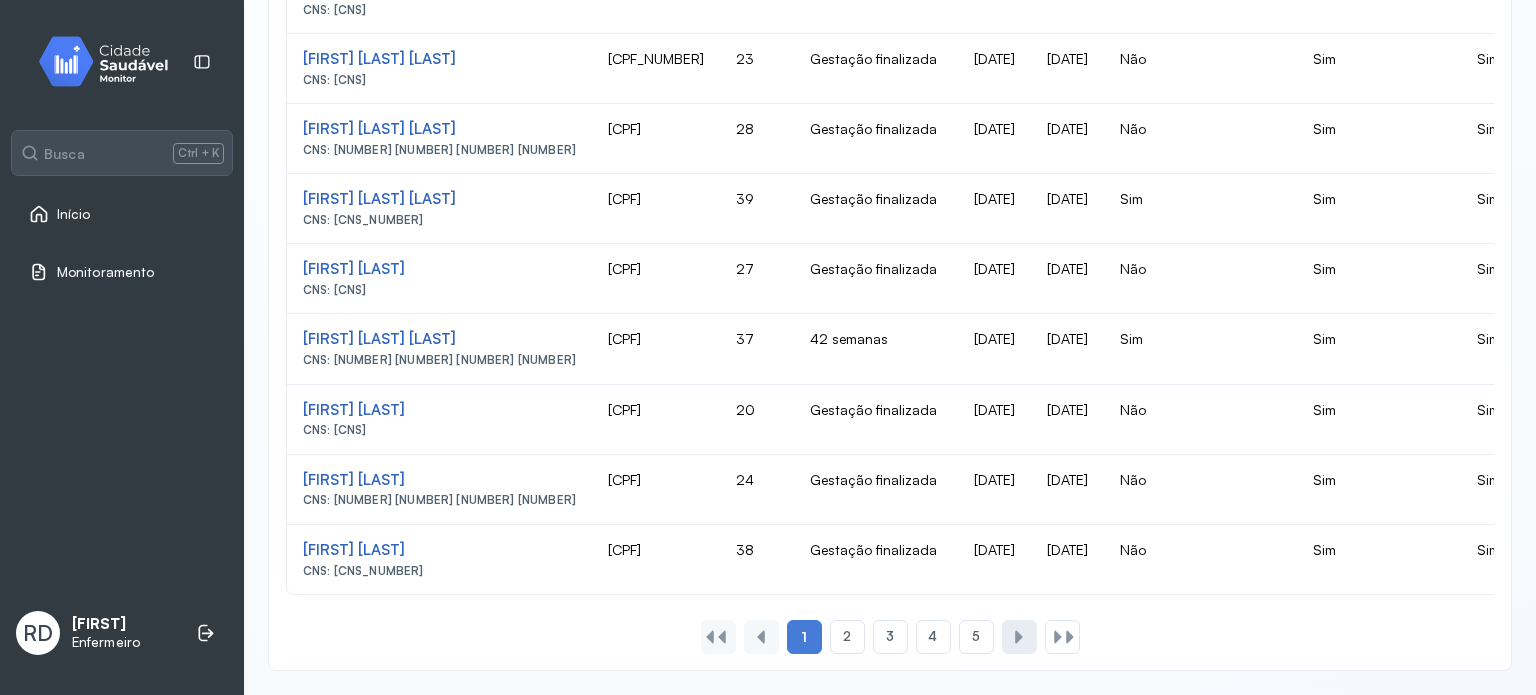 click 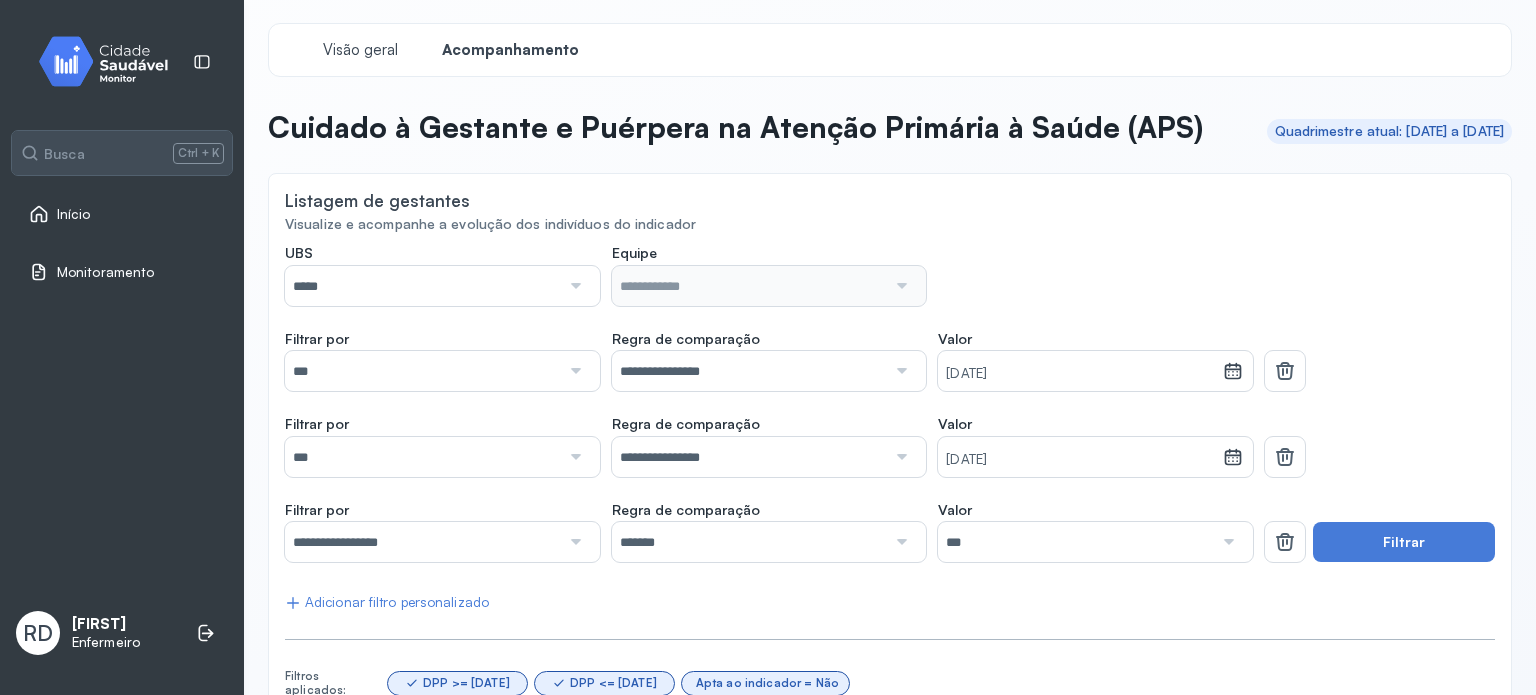 scroll, scrollTop: 0, scrollLeft: 0, axis: both 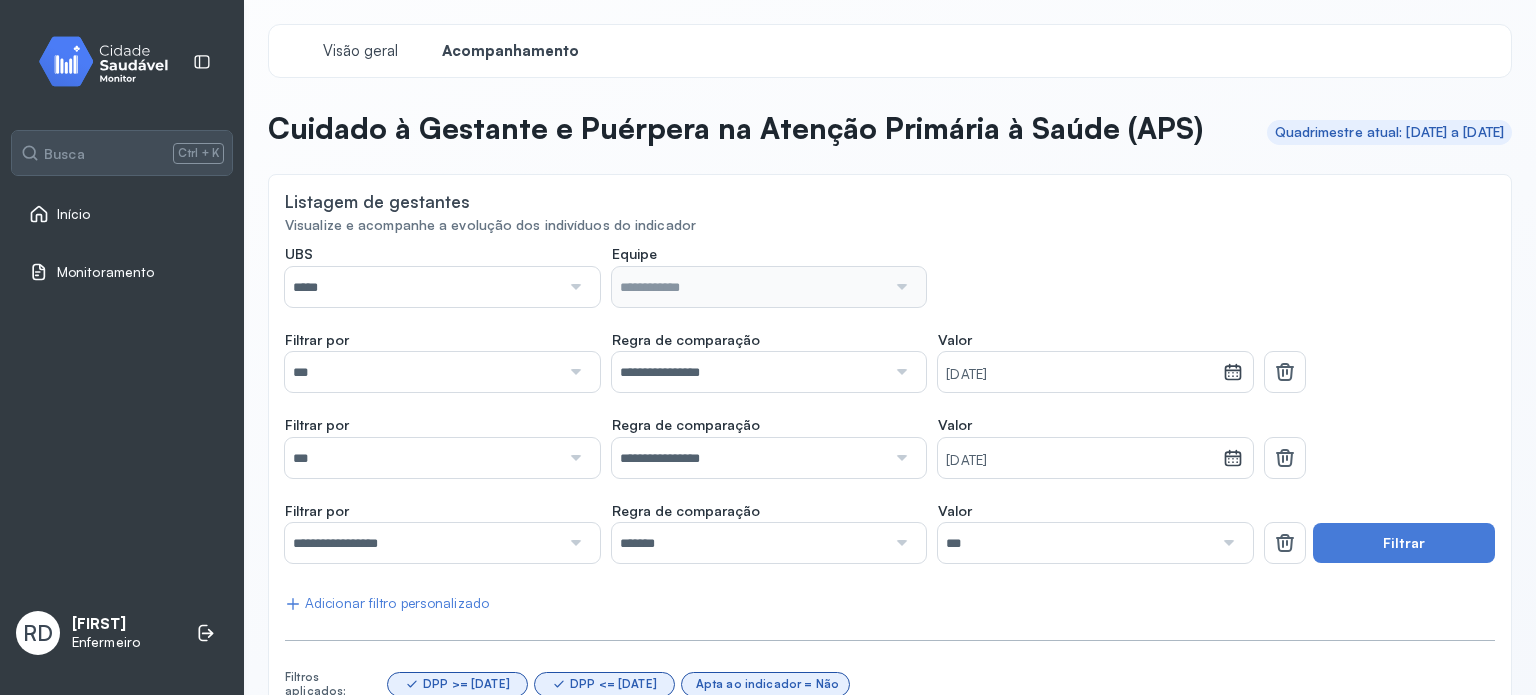 click at bounding box center [574, 287] 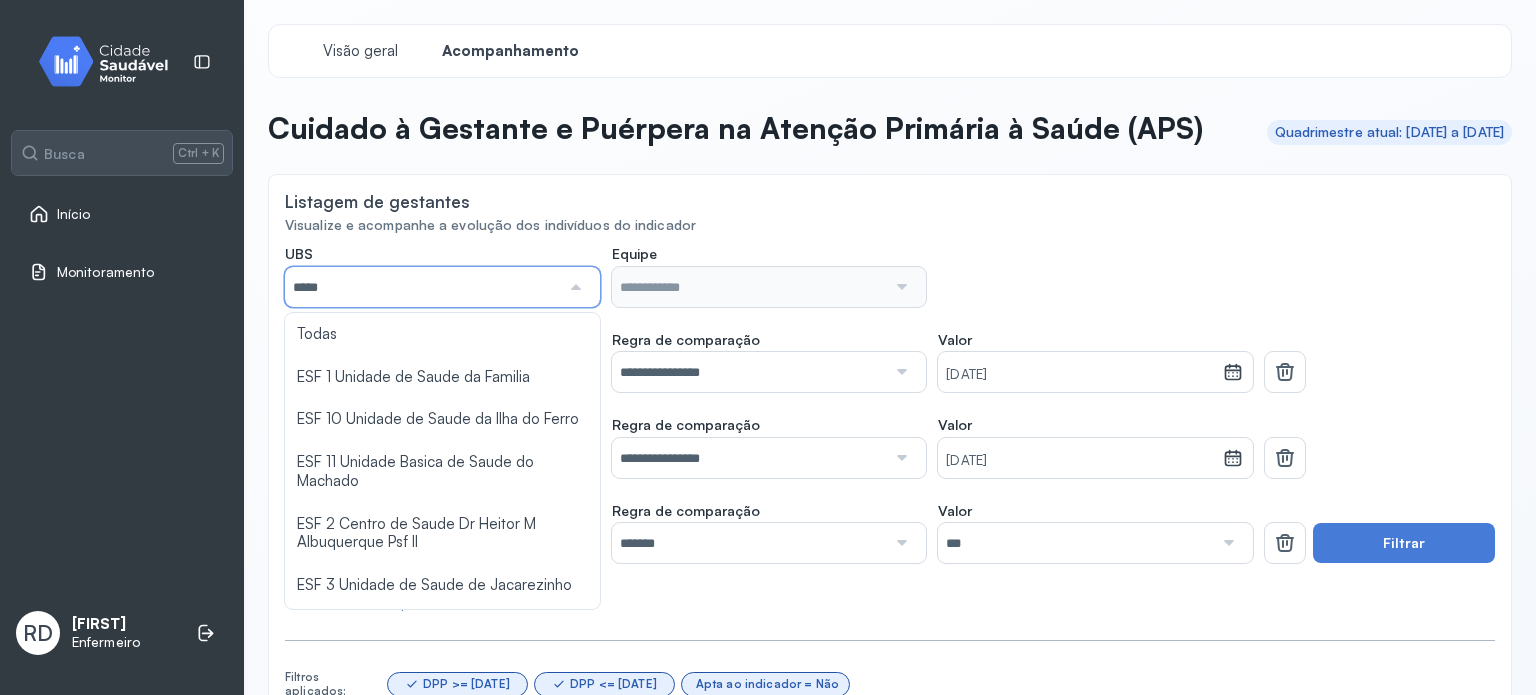 click on "*****" at bounding box center (422, 287) 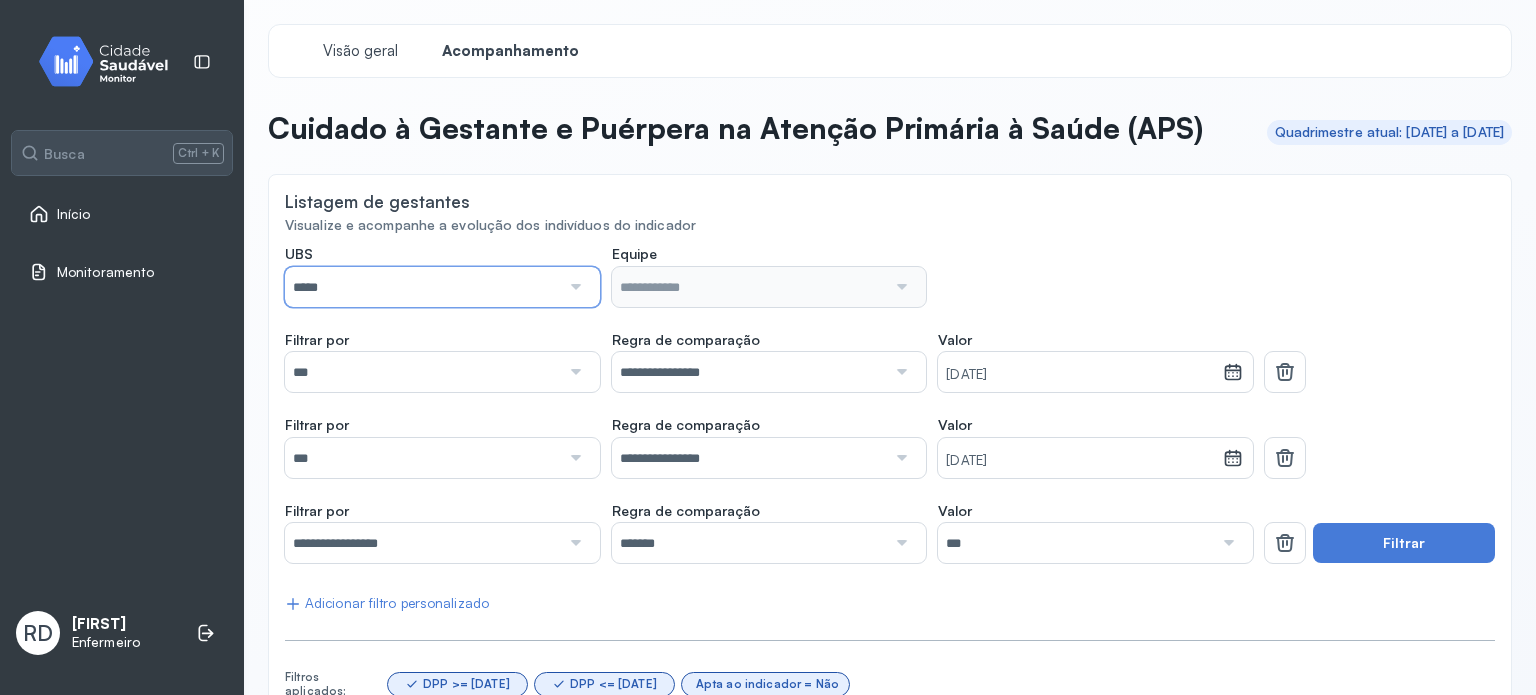 click at bounding box center (574, 287) 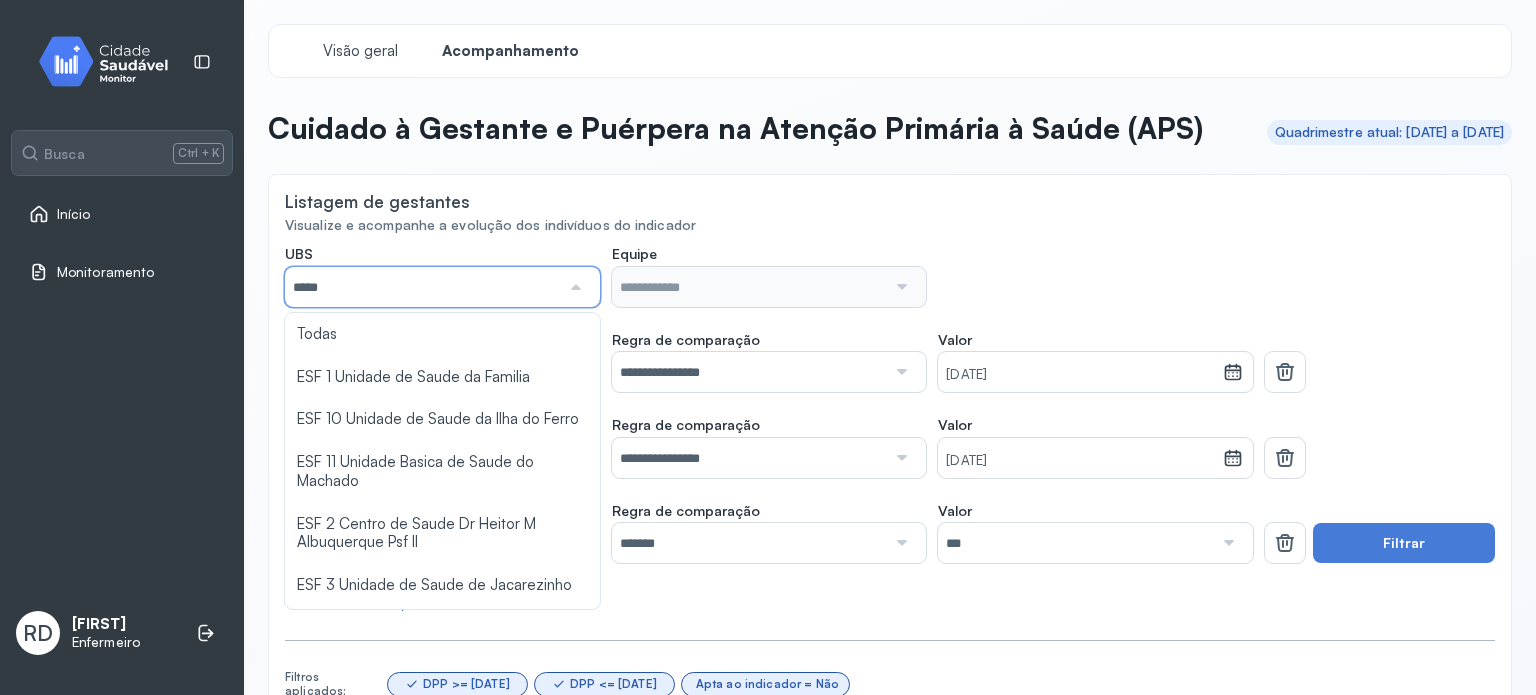 scroll, scrollTop: 259, scrollLeft: 0, axis: vertical 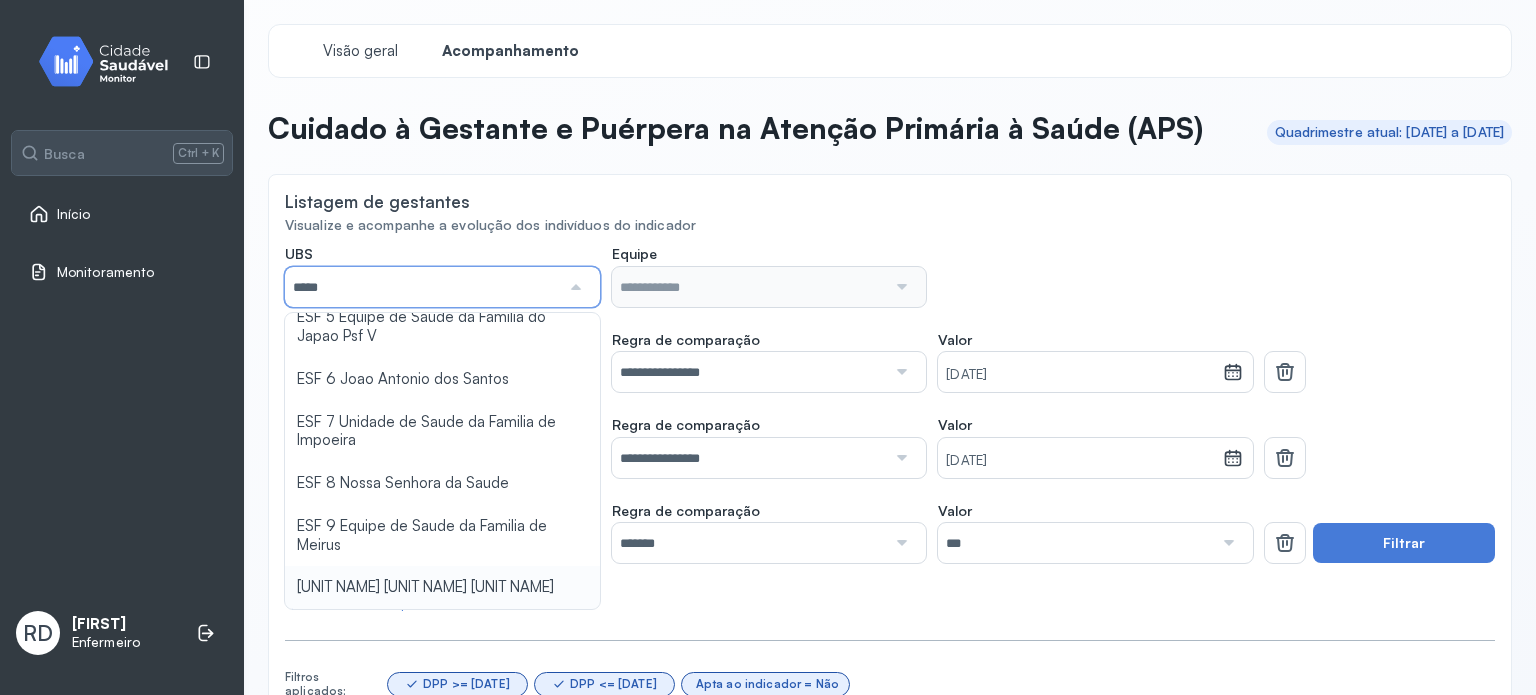 type on "**********" 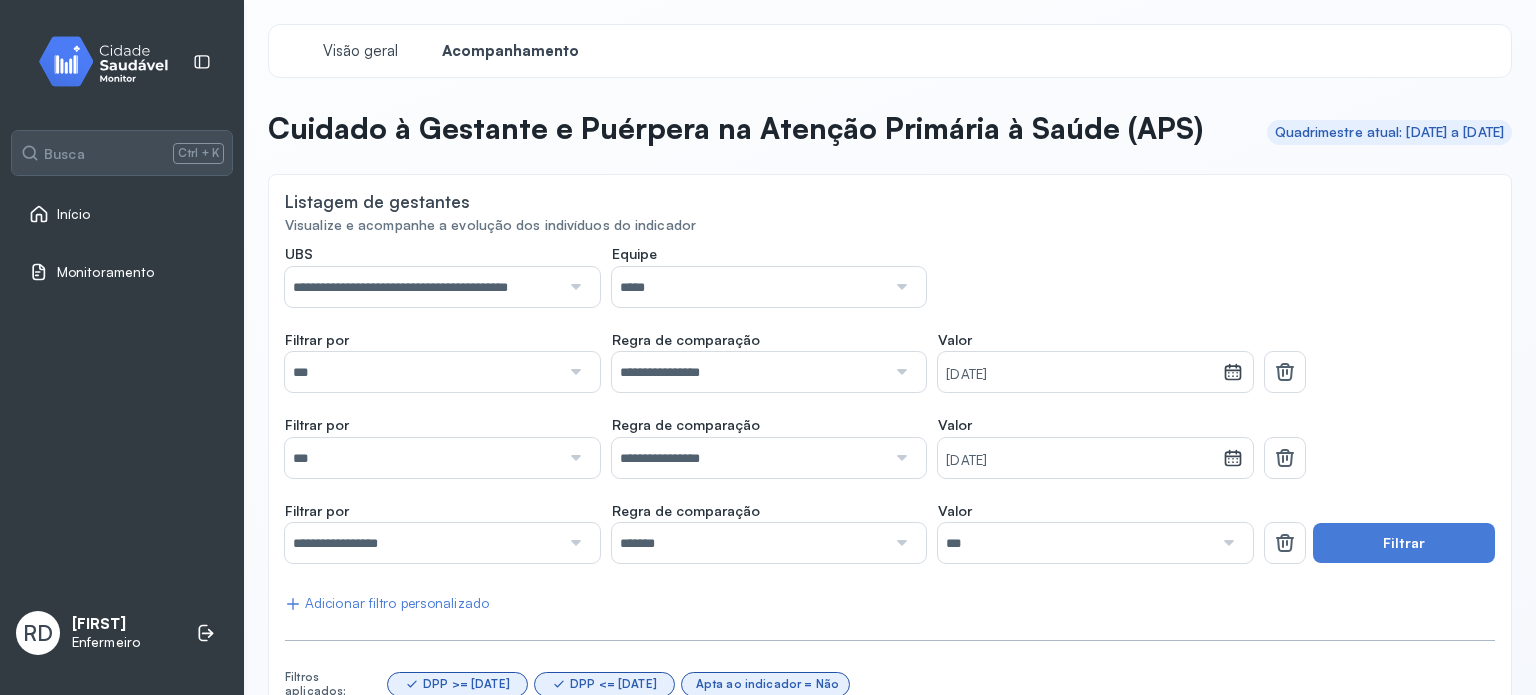 click on "**********" 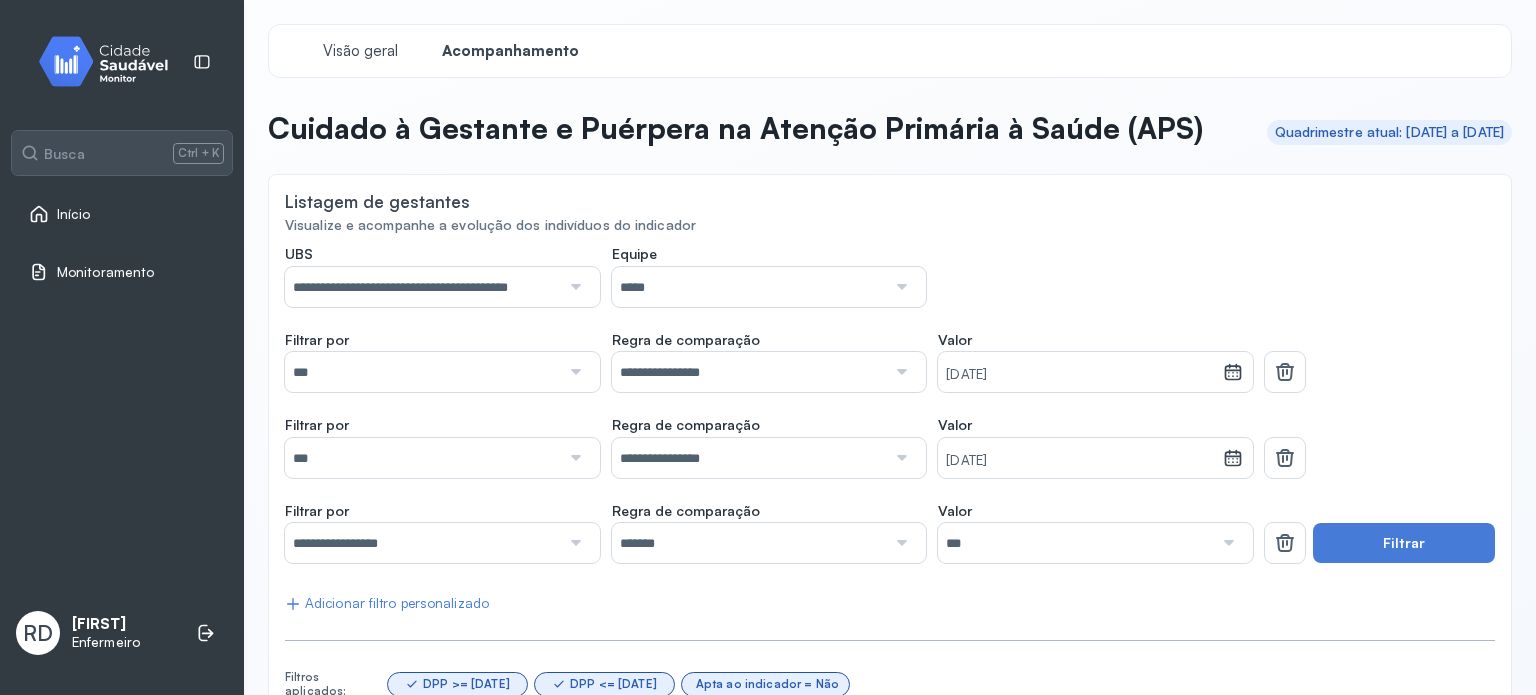 click at bounding box center (574, 287) 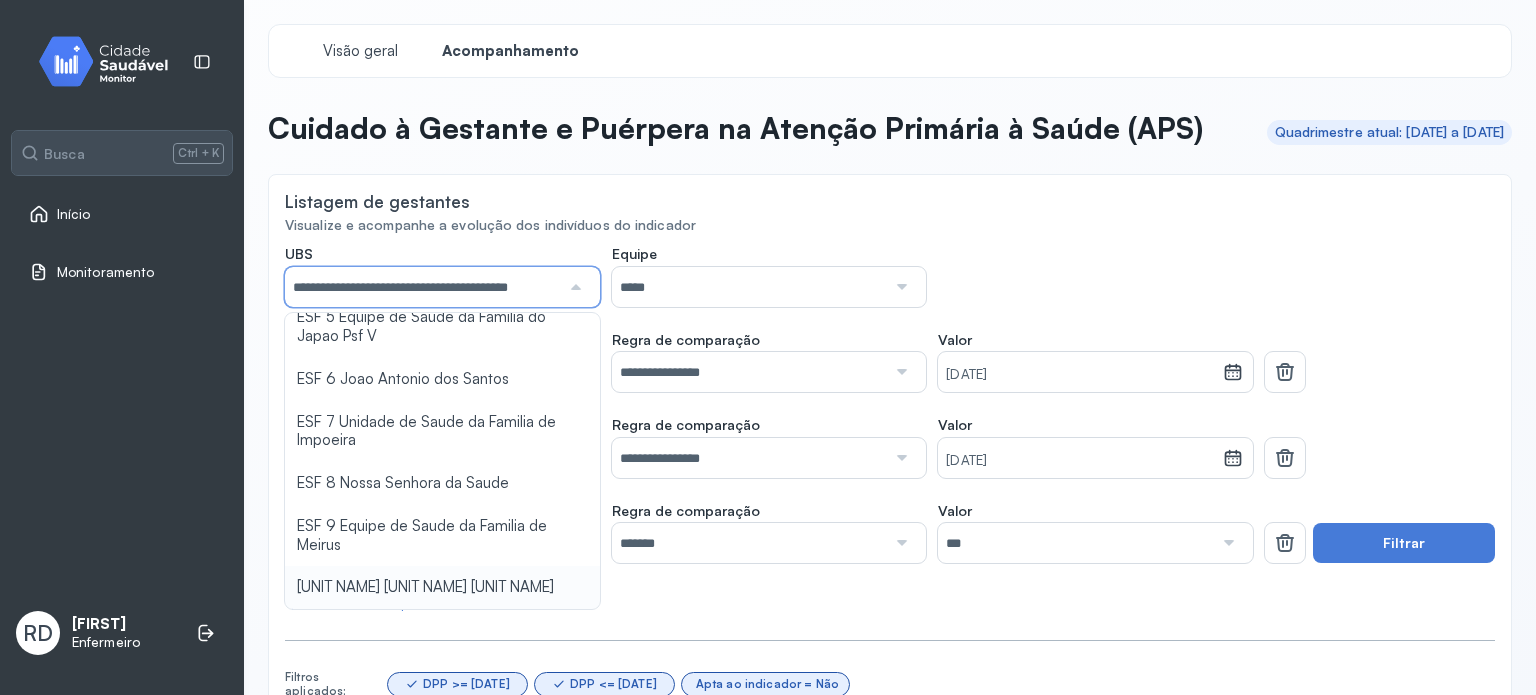 scroll, scrollTop: 0, scrollLeft: 15, axis: horizontal 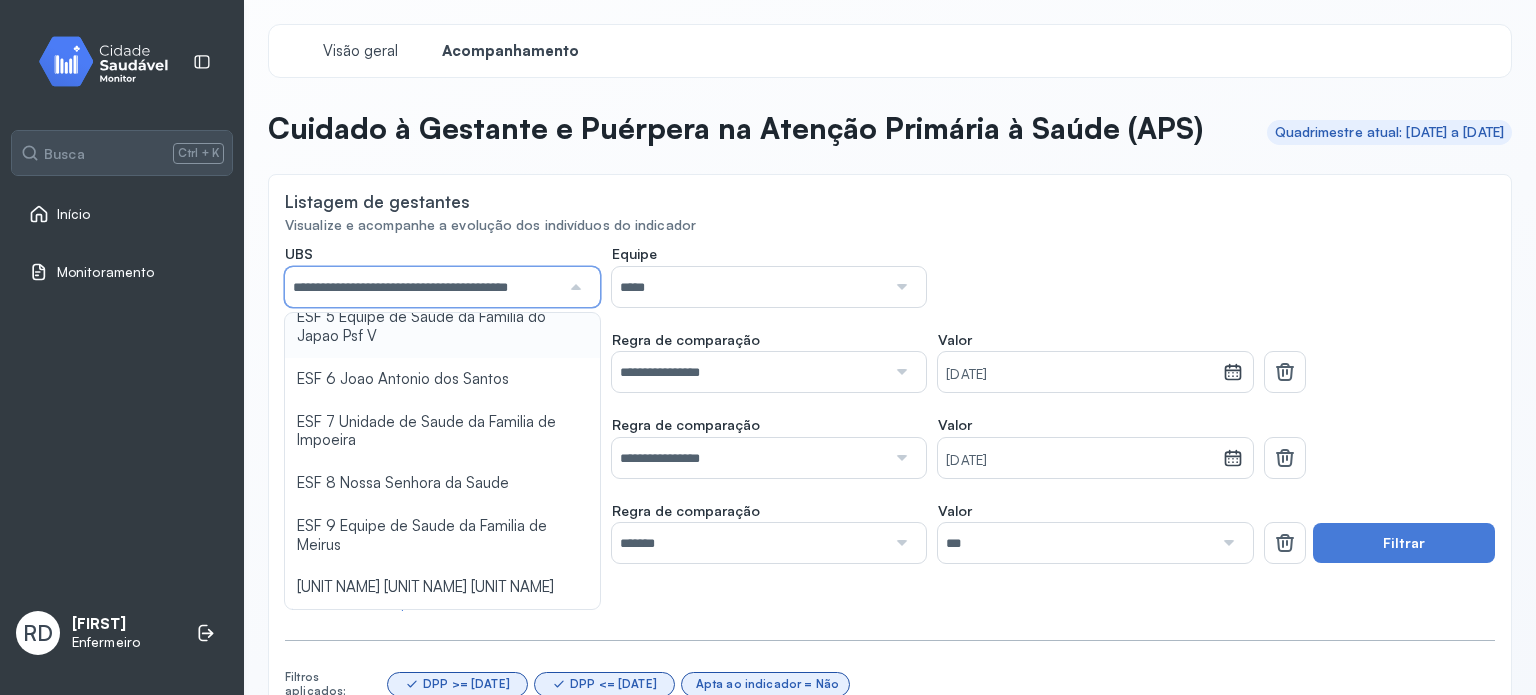 type on "**********" 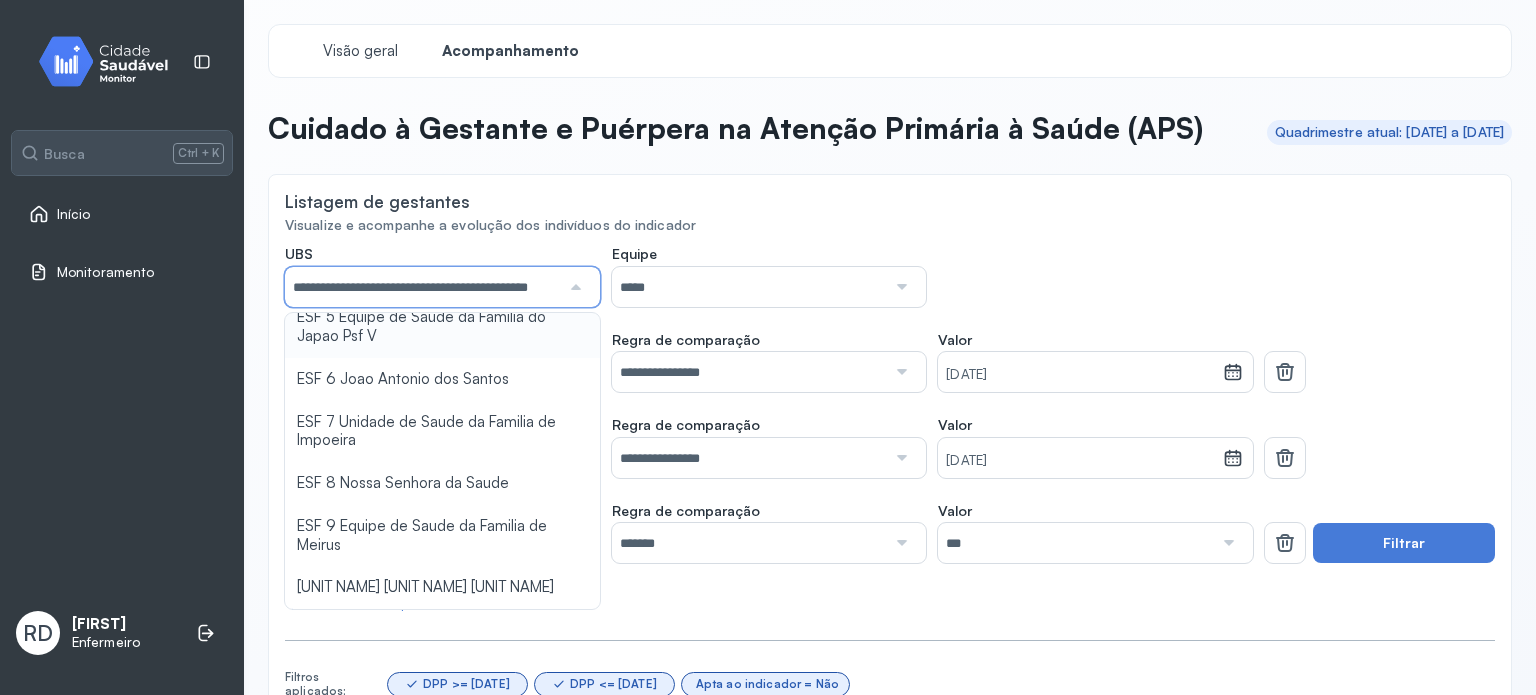 scroll, scrollTop: 0, scrollLeft: 0, axis: both 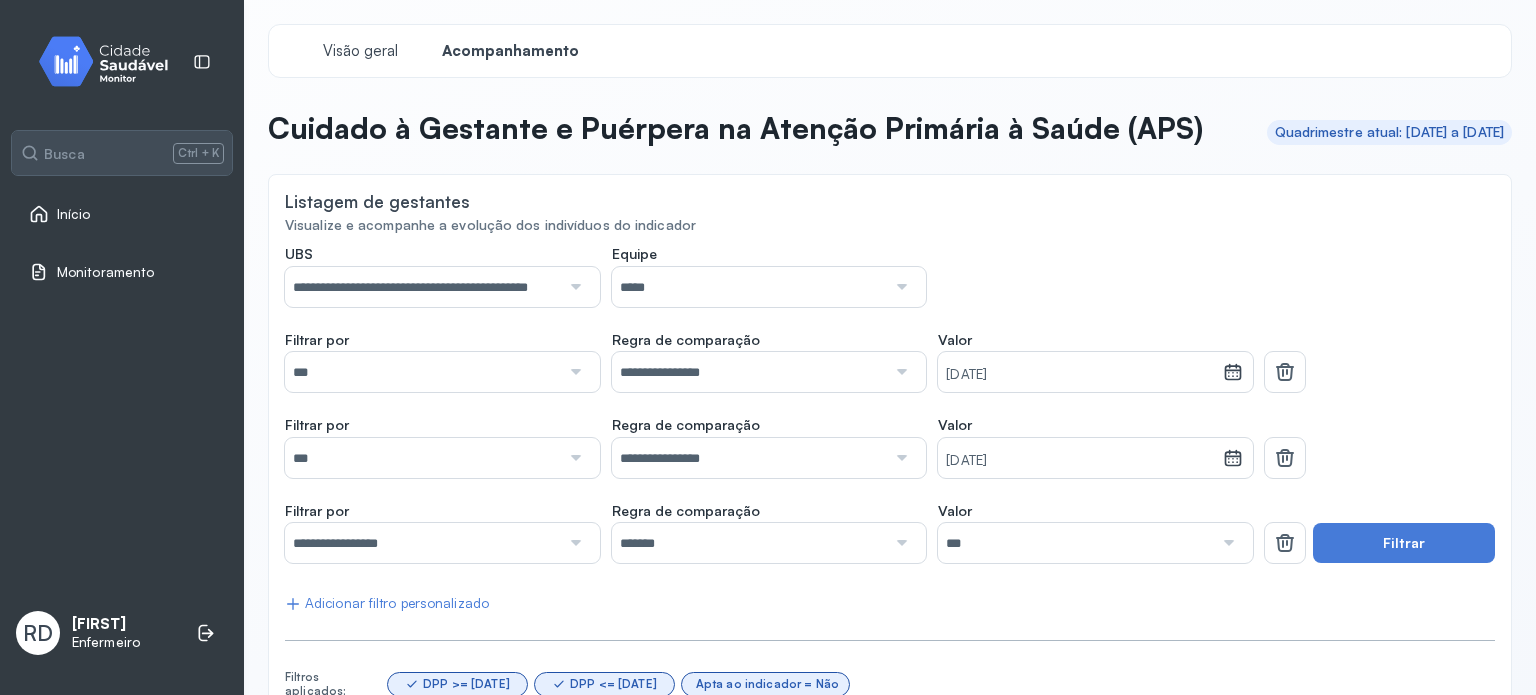 click on "**********" 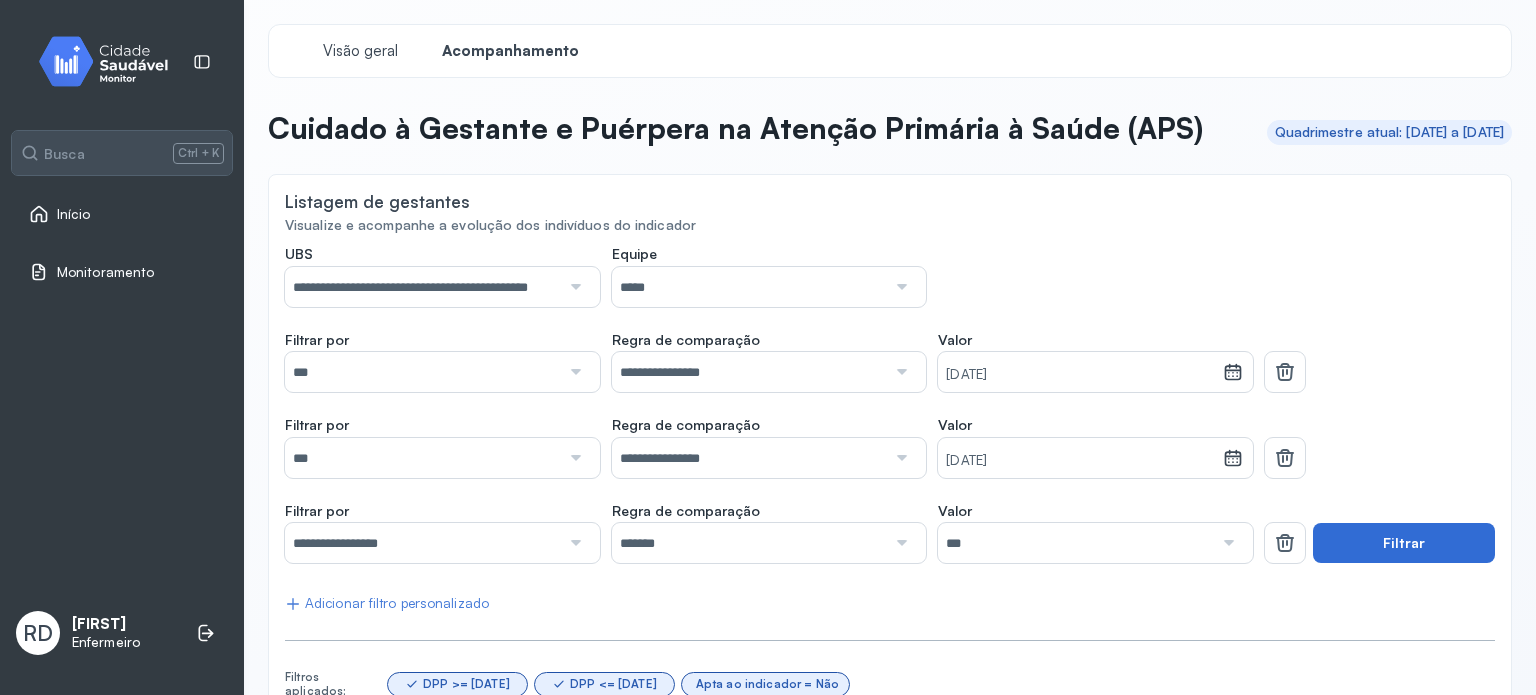click on "Filtrar" at bounding box center [1404, 543] 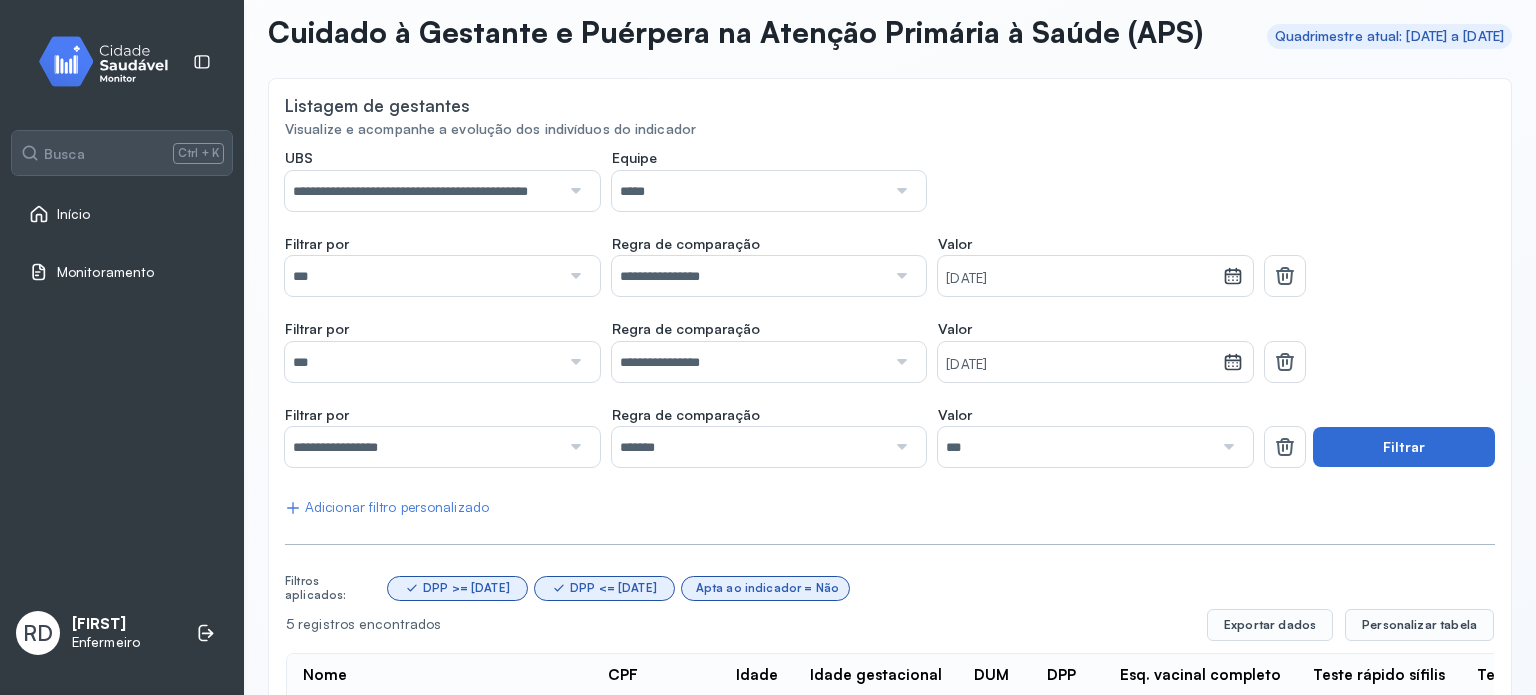 scroll, scrollTop: 0, scrollLeft: 0, axis: both 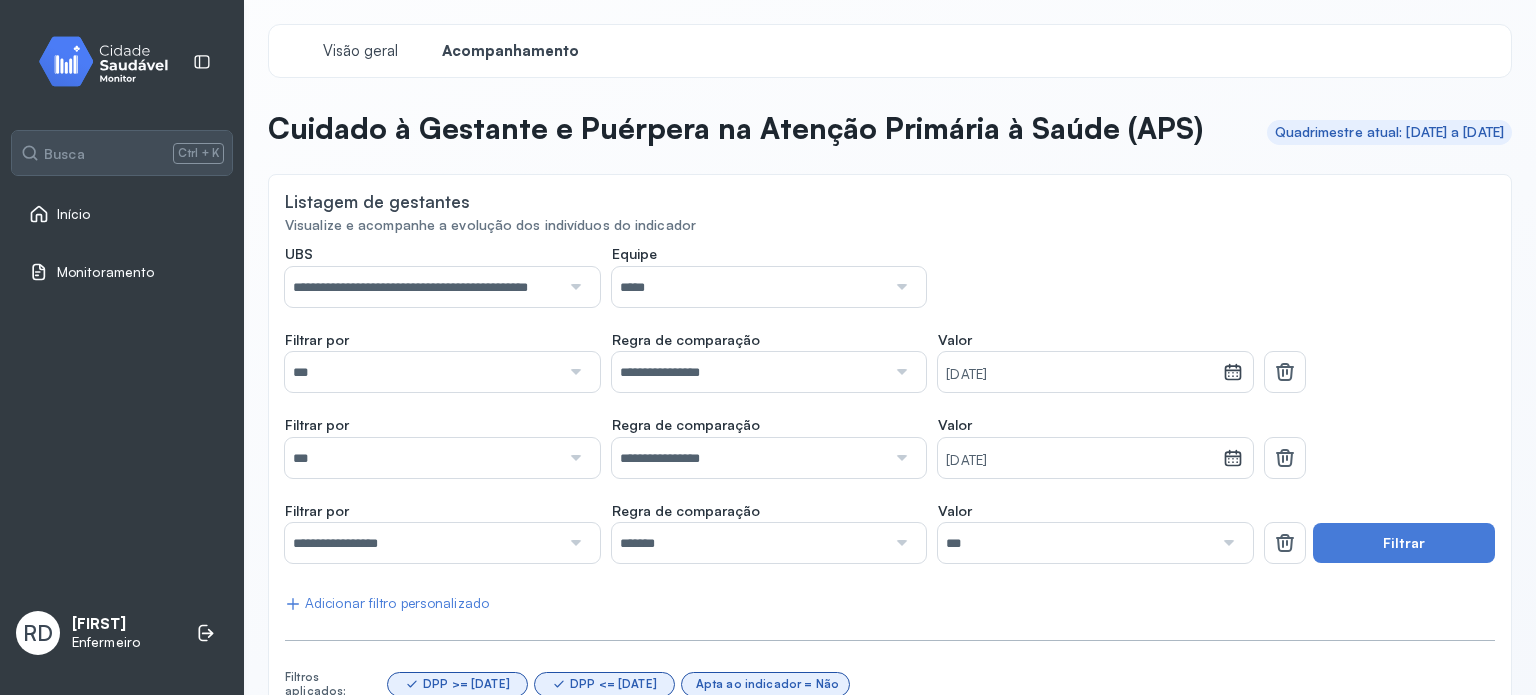 click at bounding box center (574, 287) 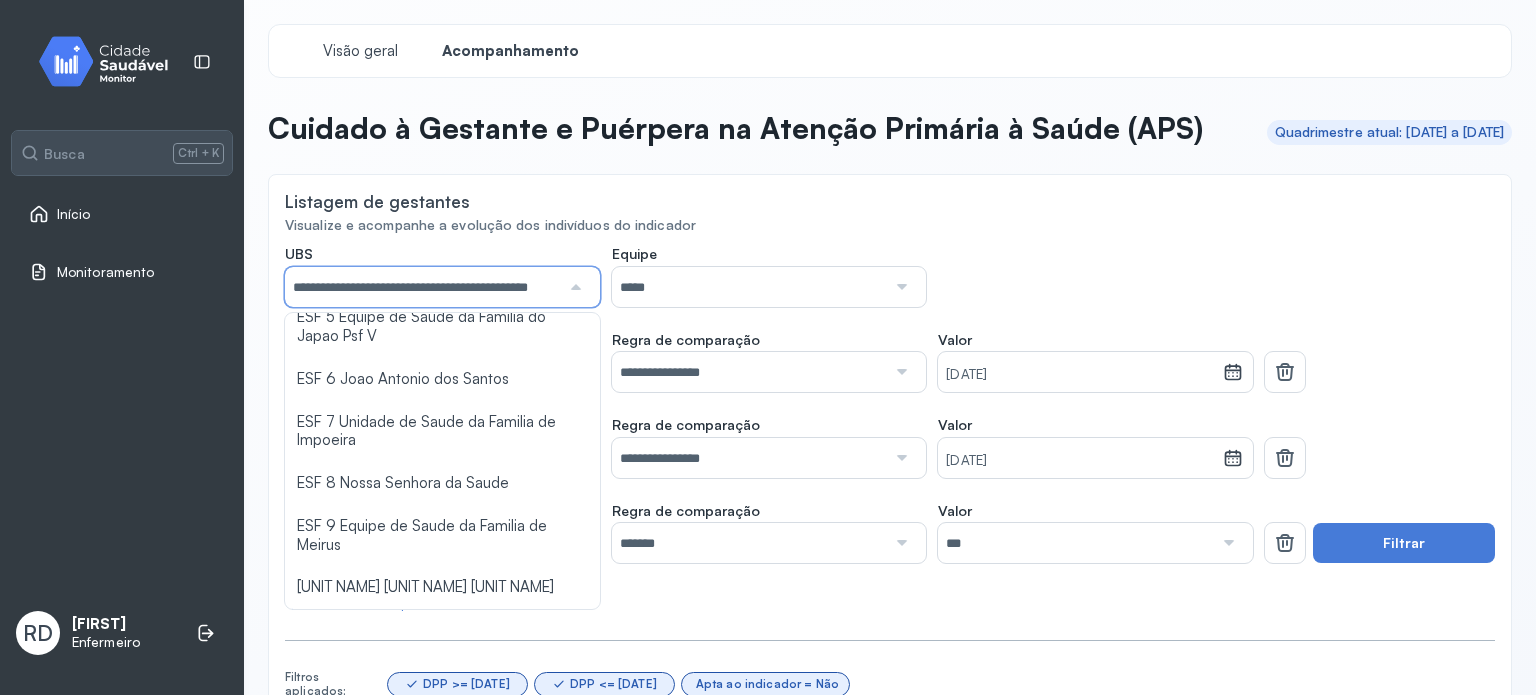scroll, scrollTop: 0, scrollLeft: 0, axis: both 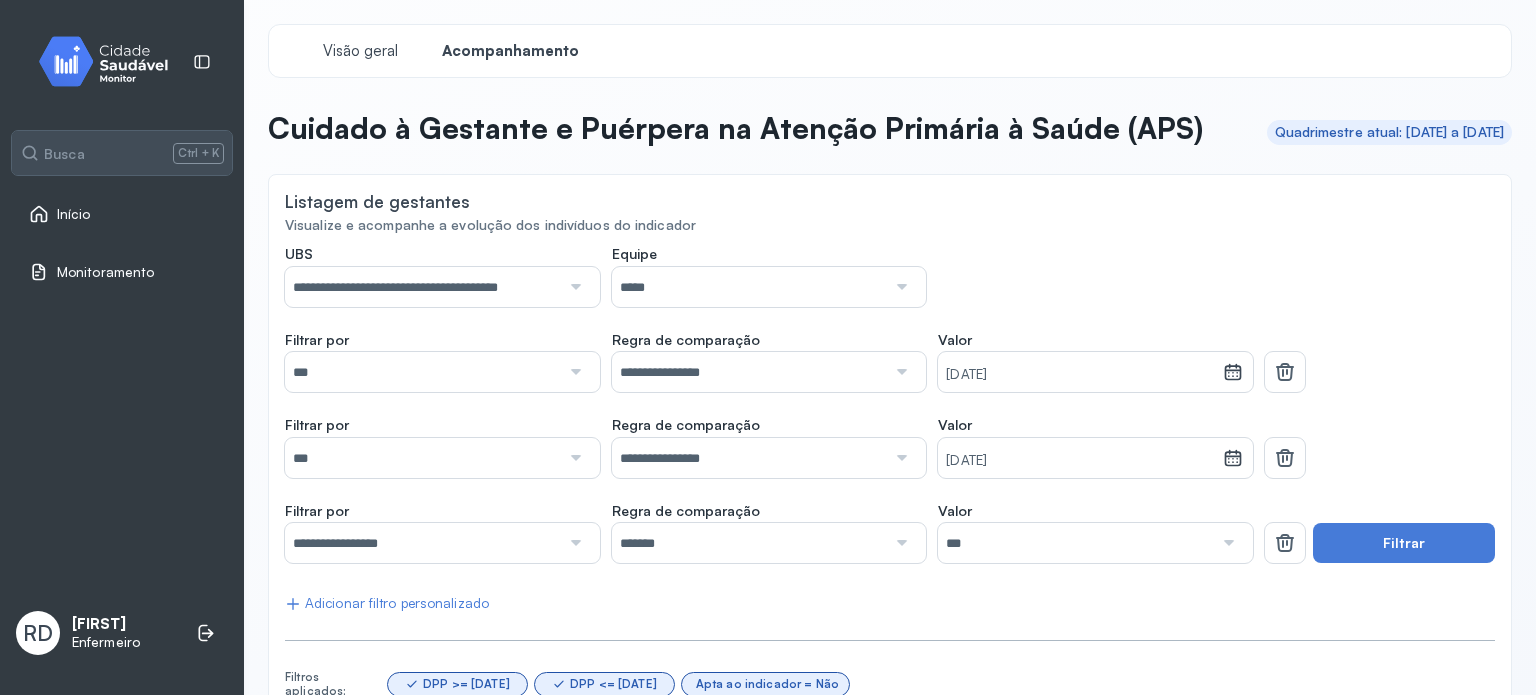 click on "**********" 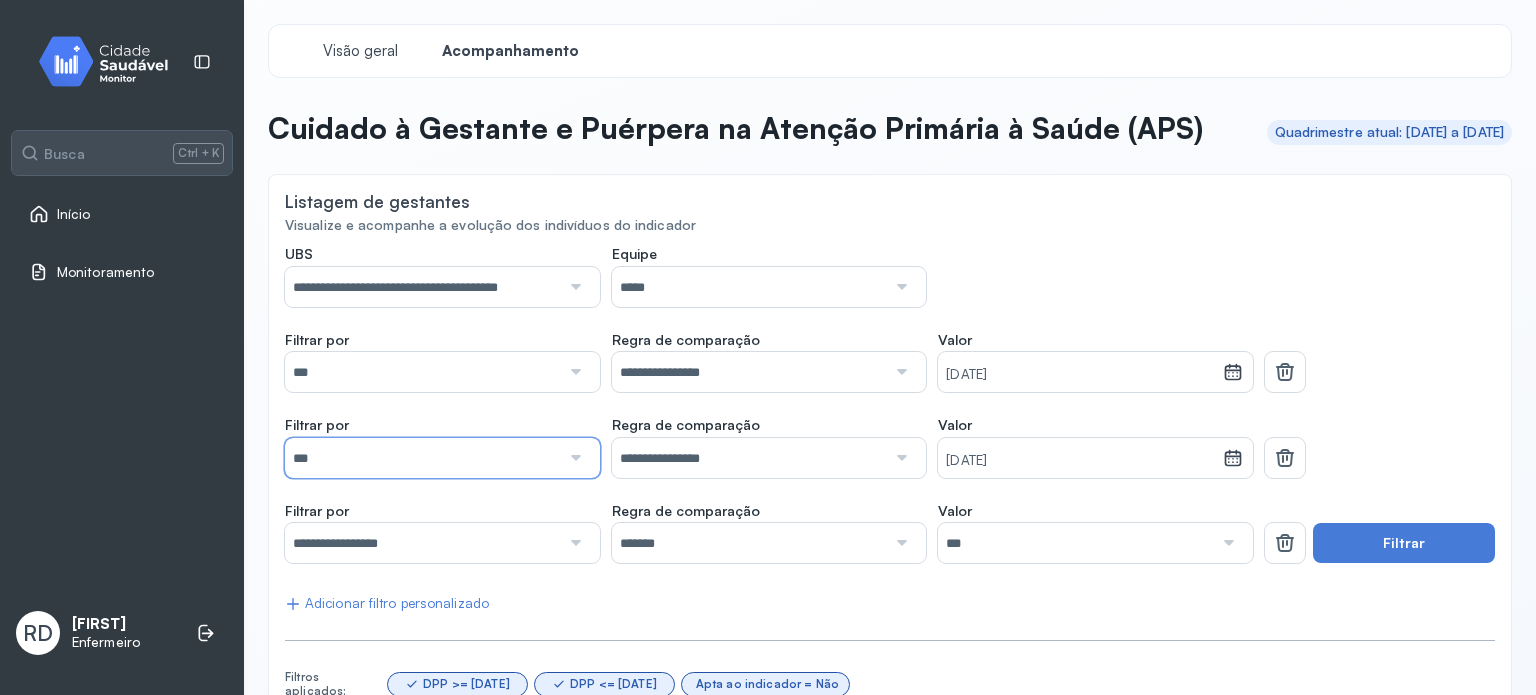 click on "***" at bounding box center (422, 458) 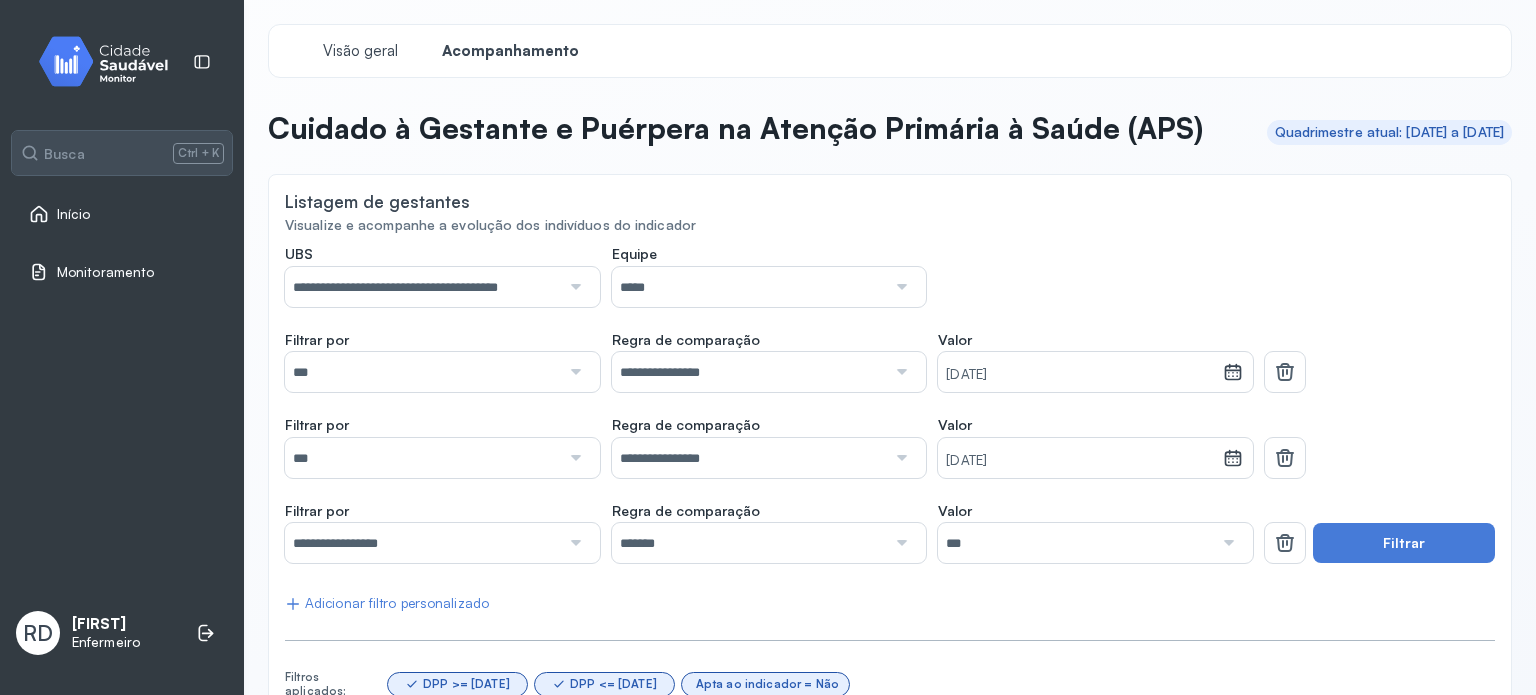 click on "Cuidado à Gestante e Puérpera na Atenção Primária à Saúde (APS)" at bounding box center [735, 128] 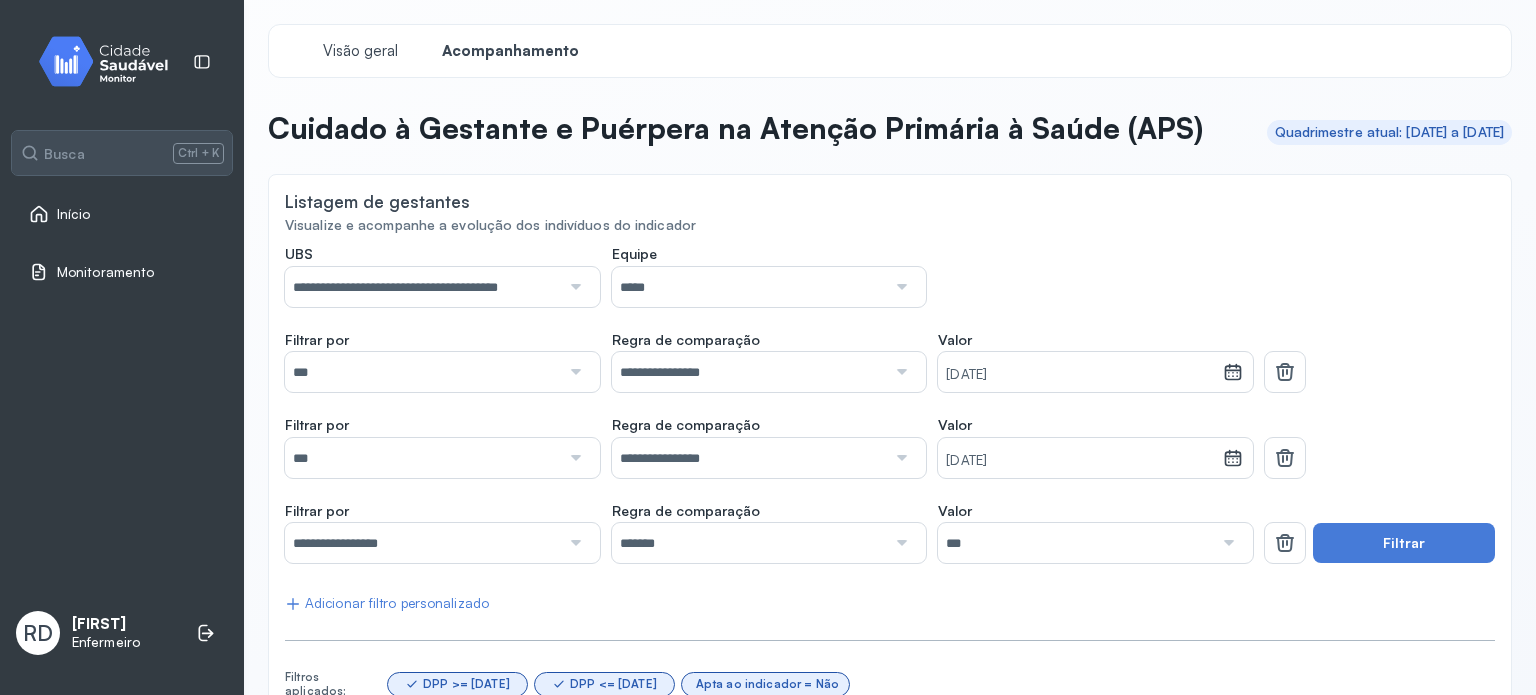 scroll, scrollTop: 0, scrollLeft: 10, axis: horizontal 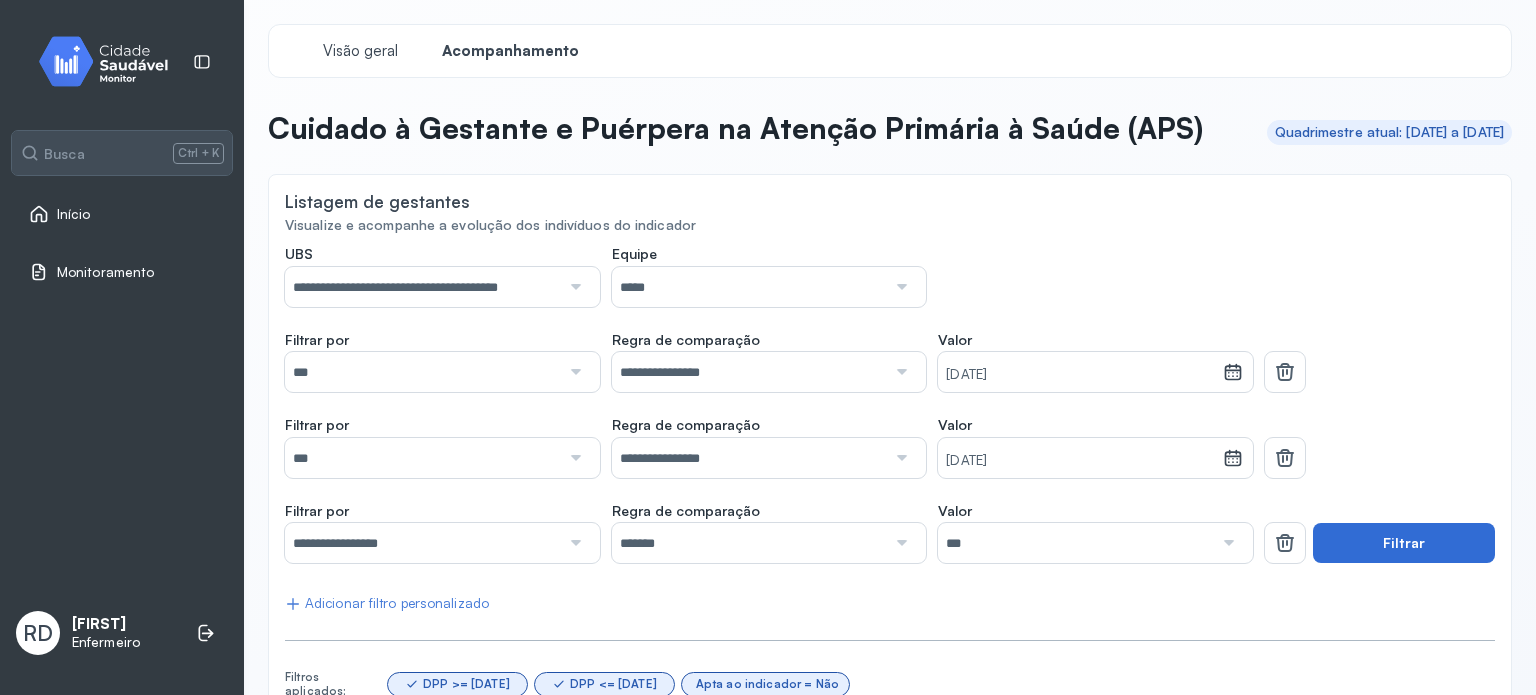 click on "Filtrar" at bounding box center (1404, 543) 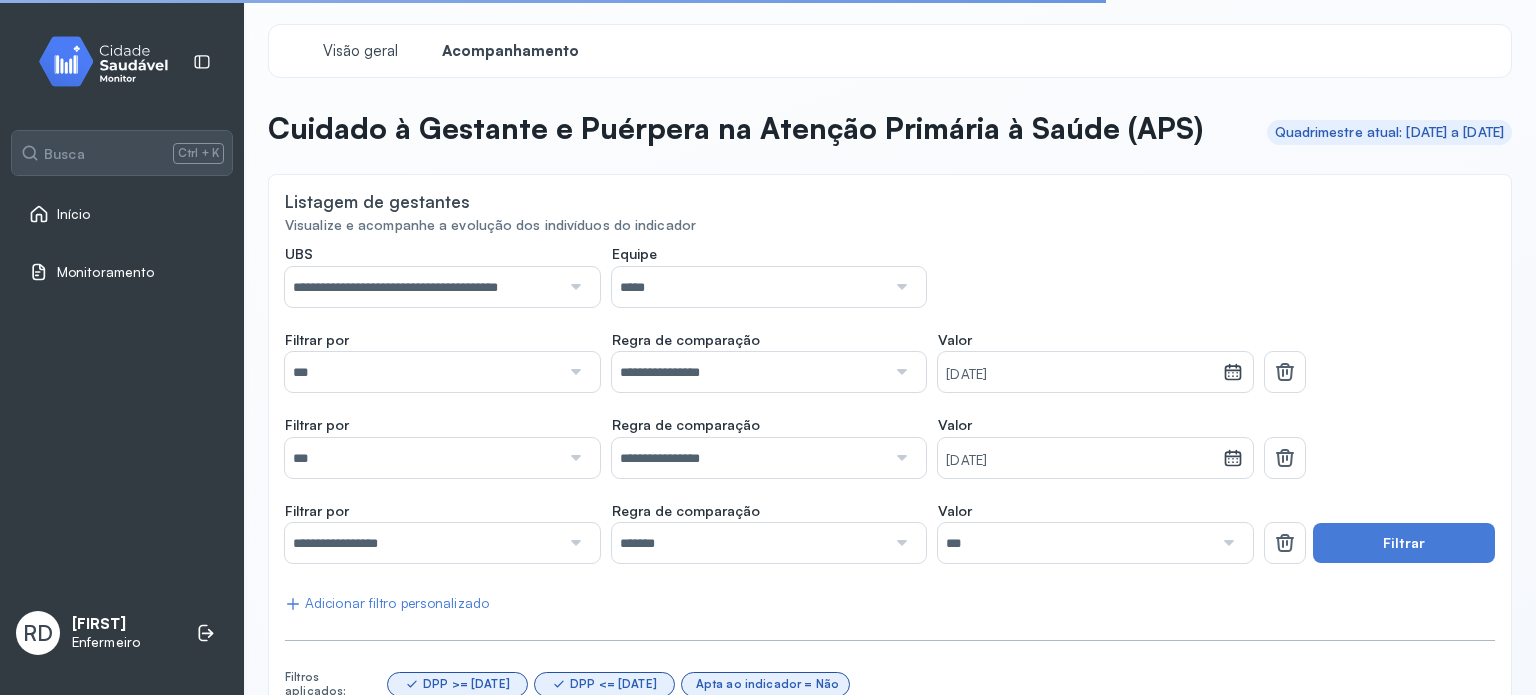 click on "**********" at bounding box center (890, 548) 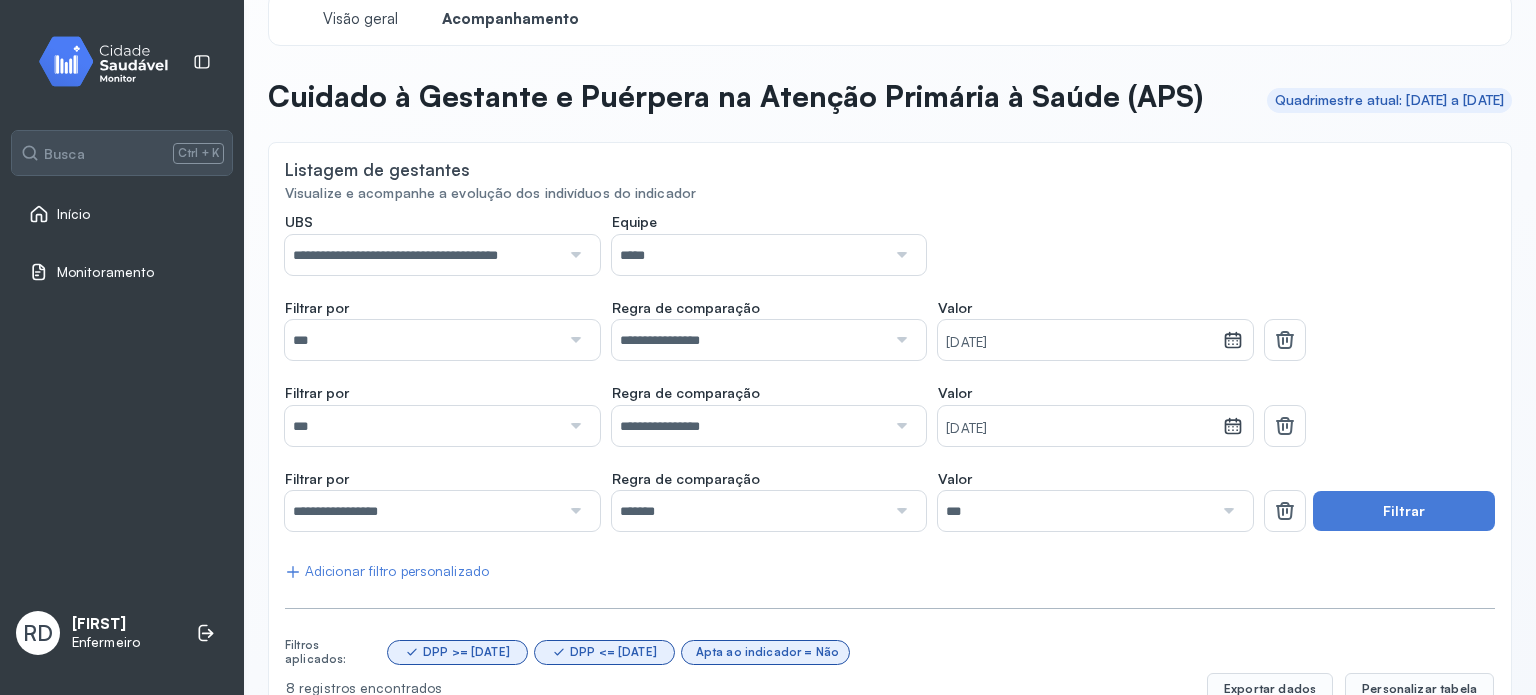 scroll, scrollTop: 30, scrollLeft: 0, axis: vertical 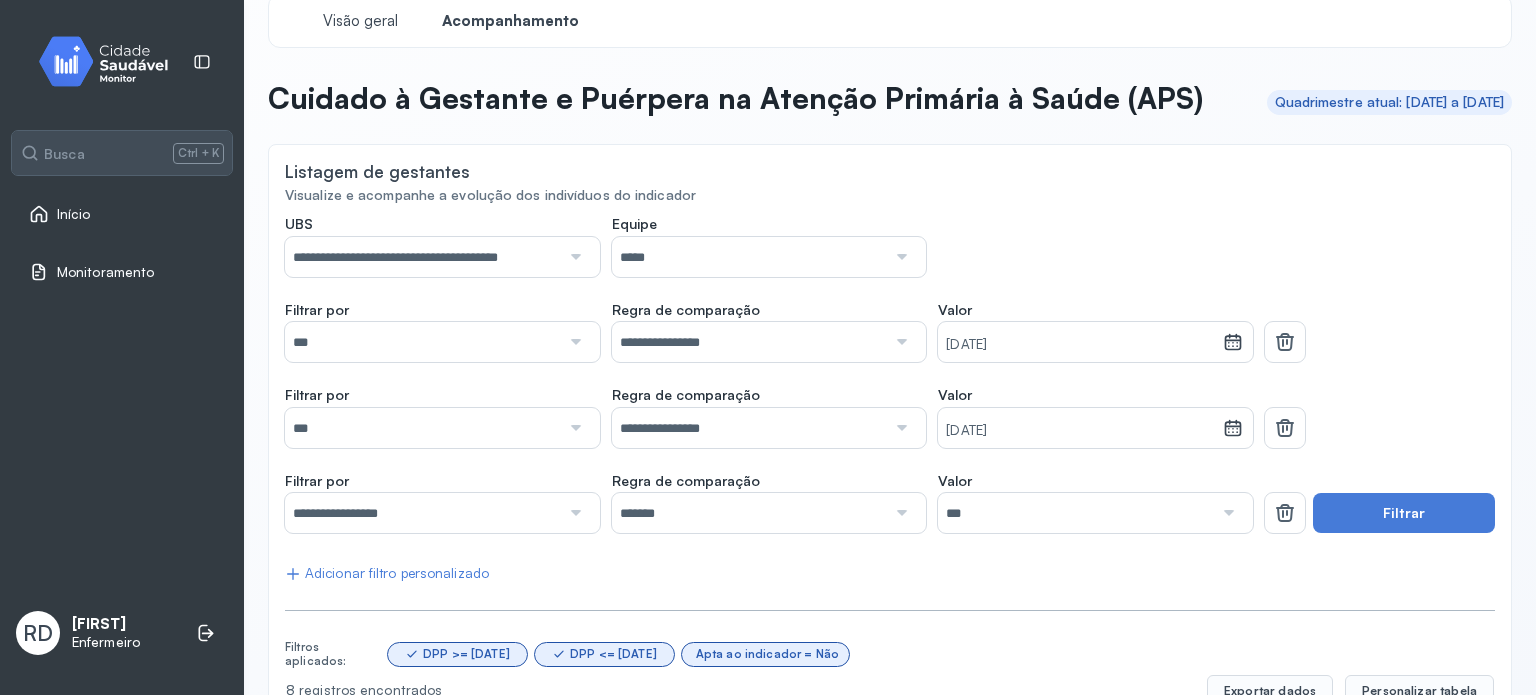 click at bounding box center (574, 257) 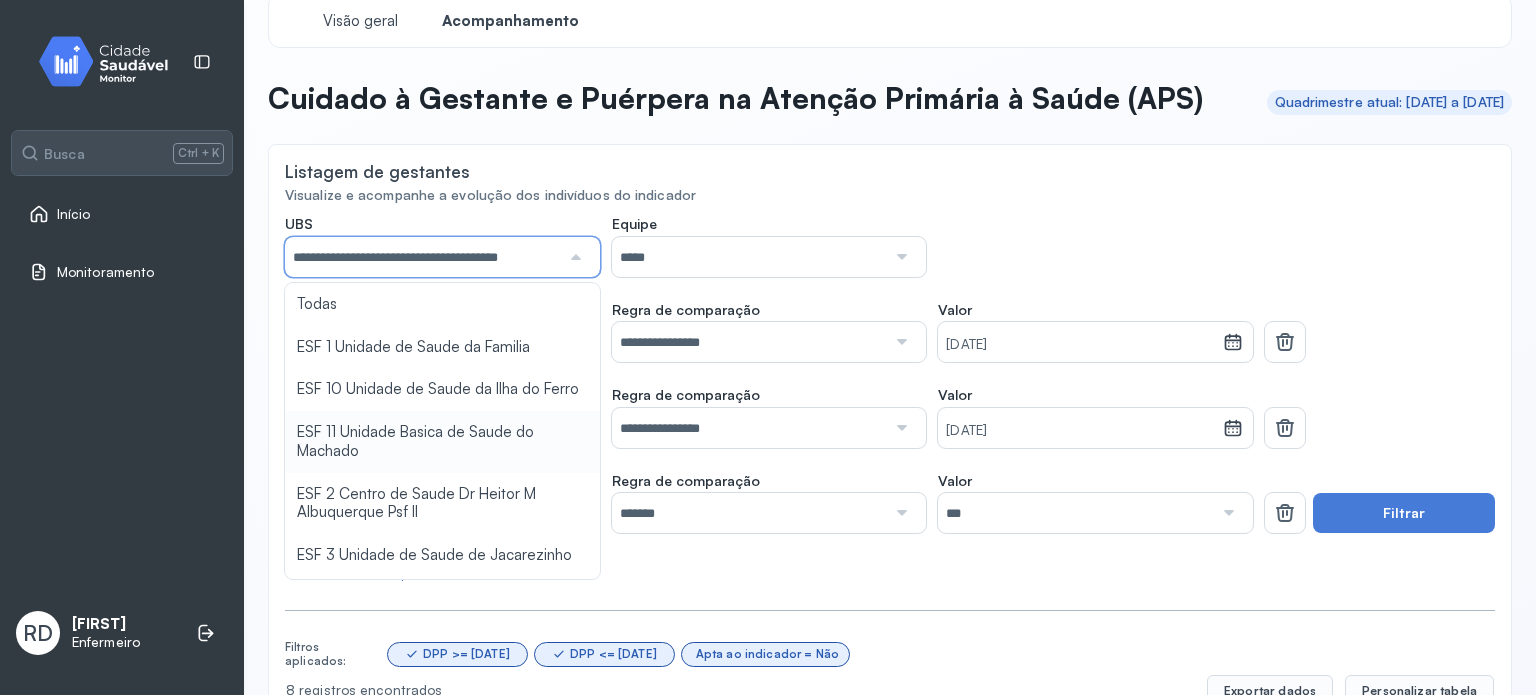 scroll, scrollTop: 0, scrollLeft: 10, axis: horizontal 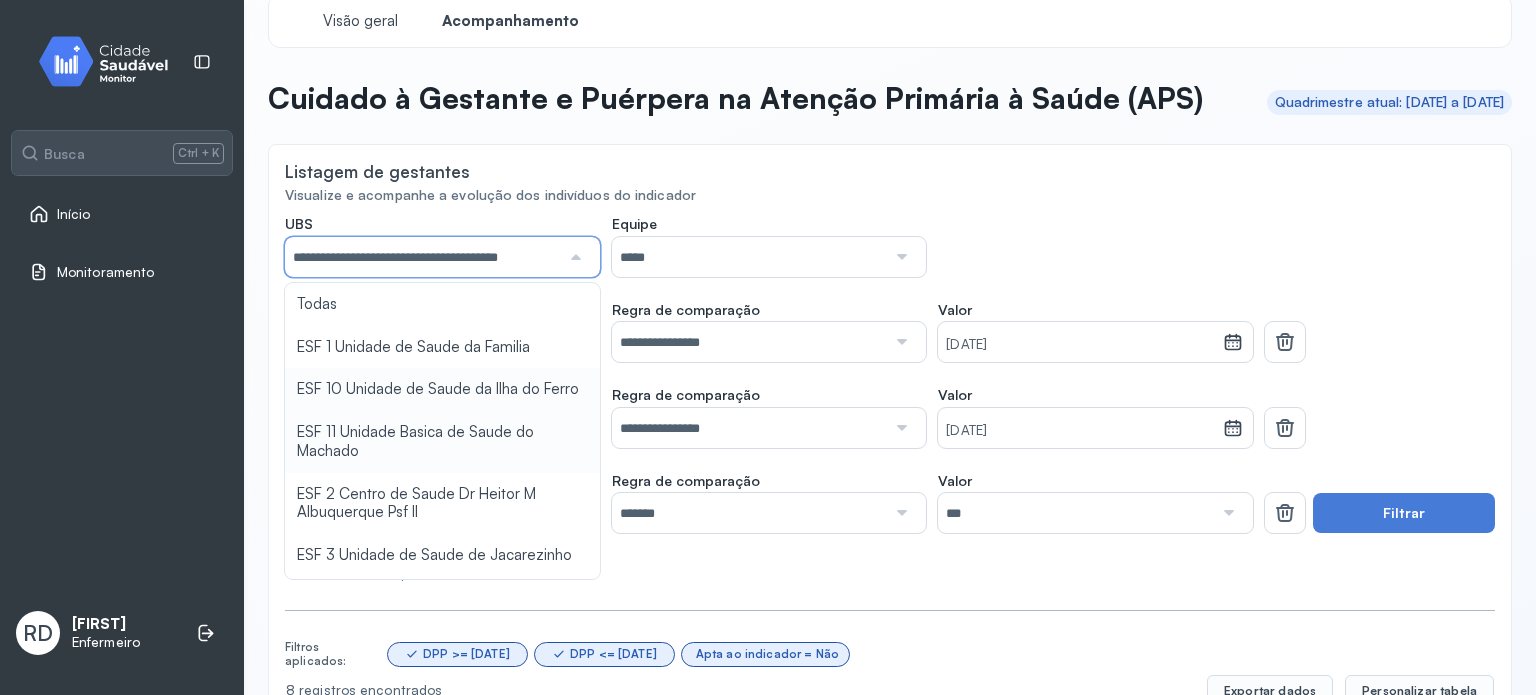 type on "**********" 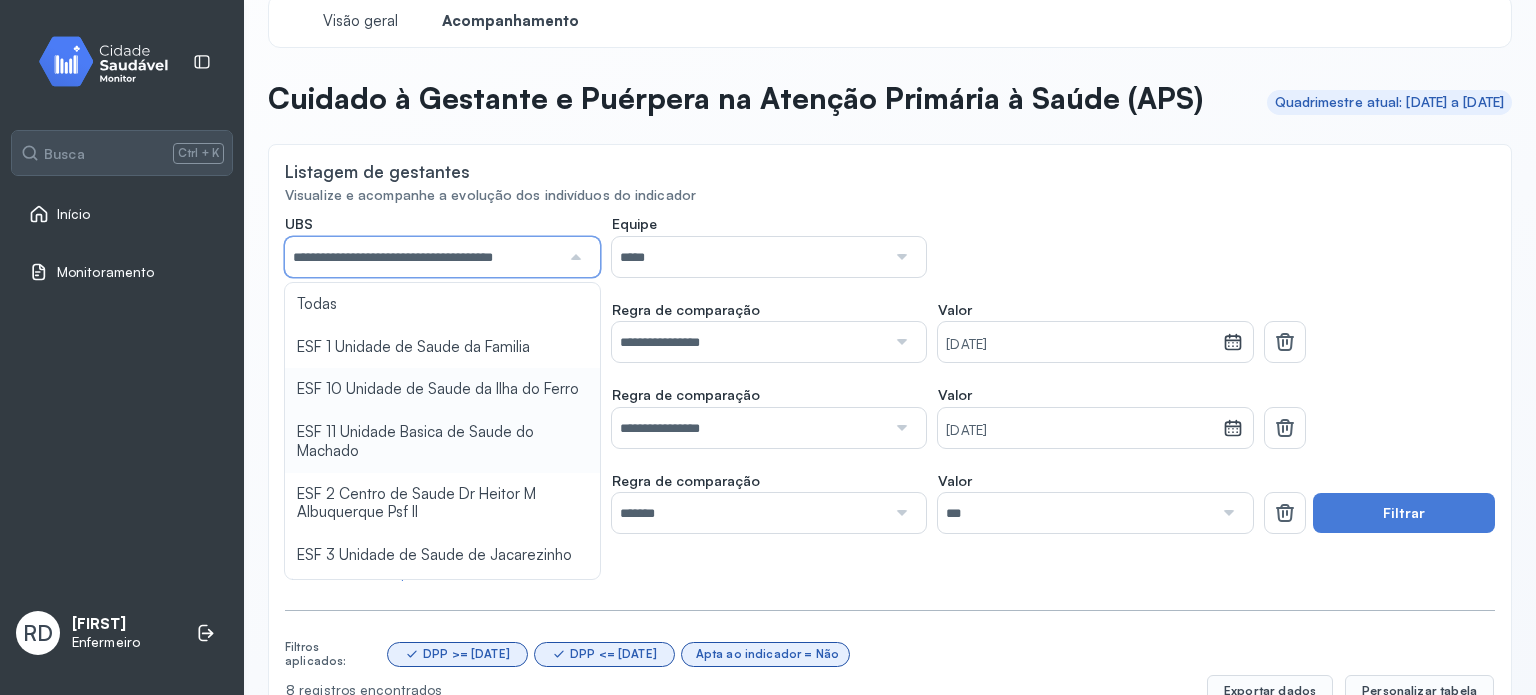 scroll, scrollTop: 0, scrollLeft: 0, axis: both 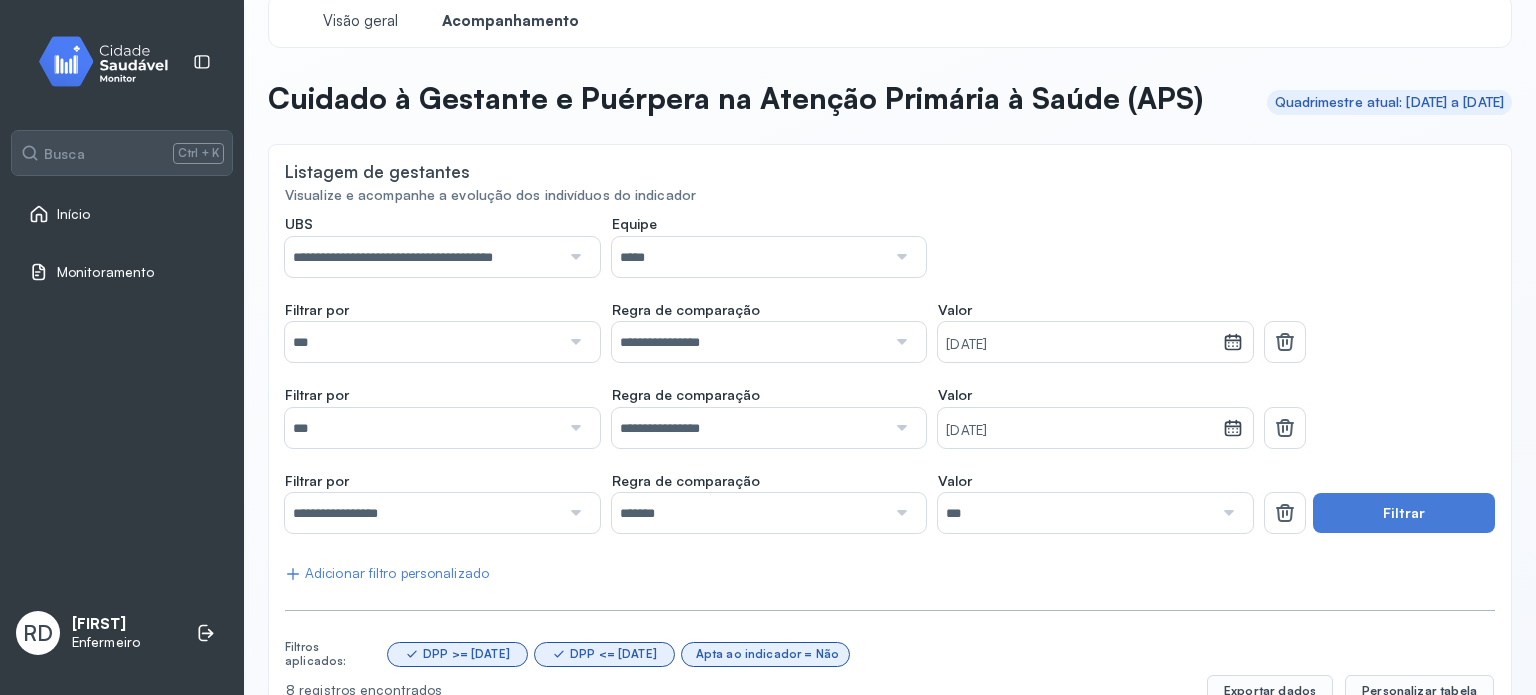 click on "**********" 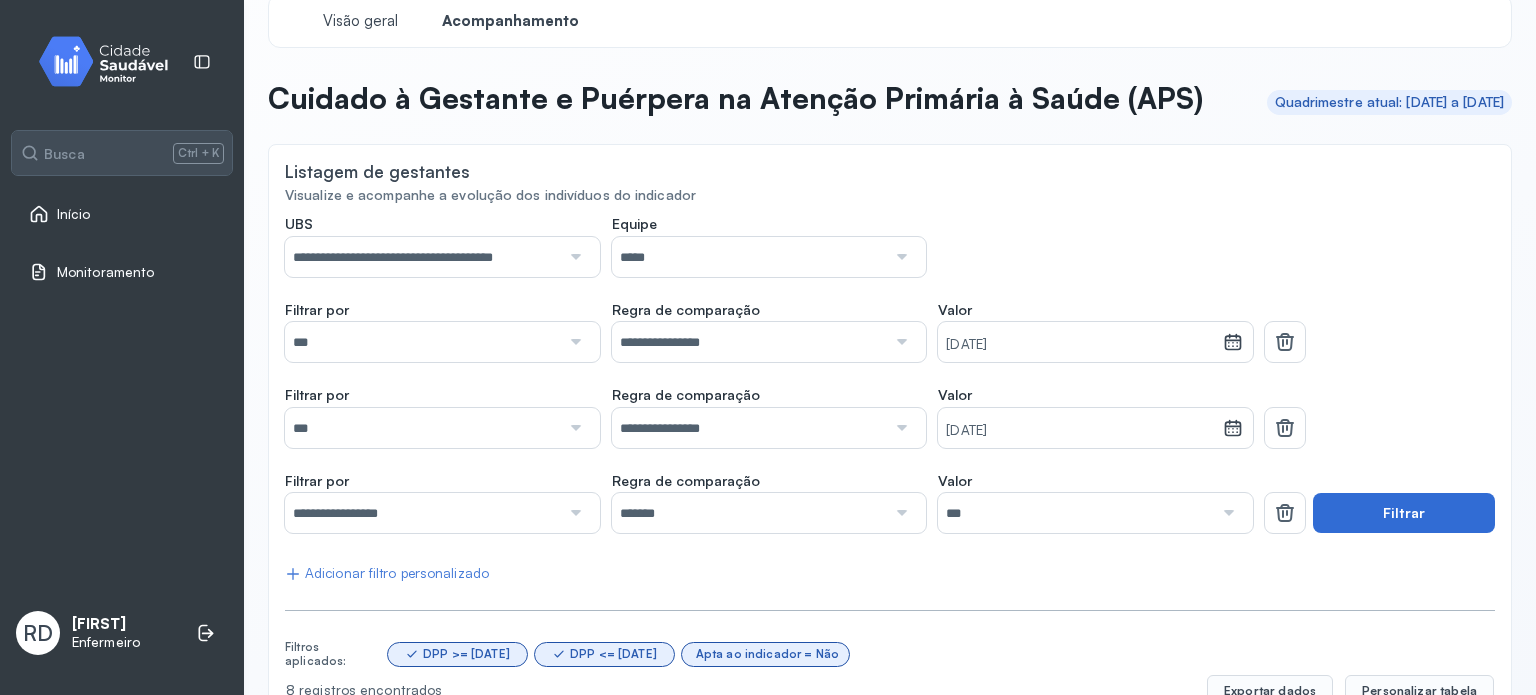 click on "Filtrar" at bounding box center [1404, 513] 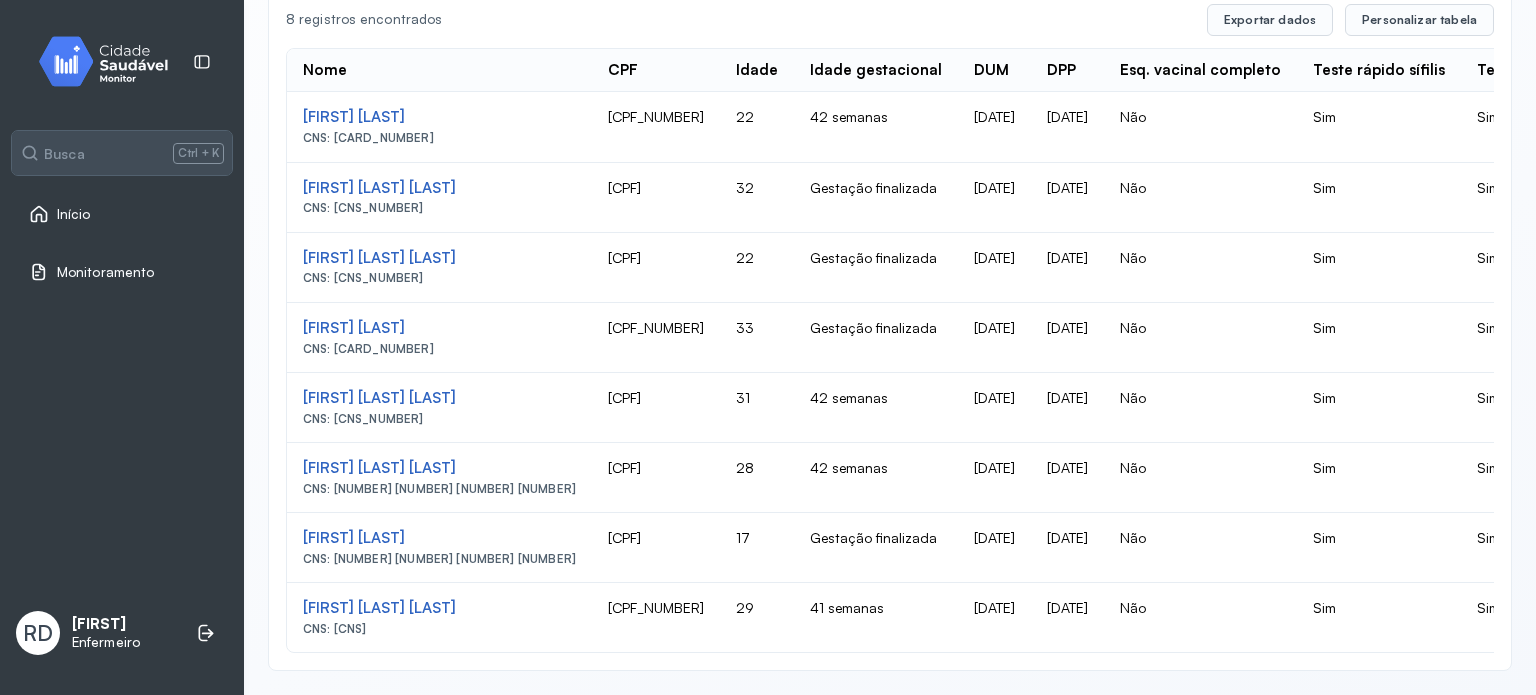 scroll, scrollTop: 750, scrollLeft: 0, axis: vertical 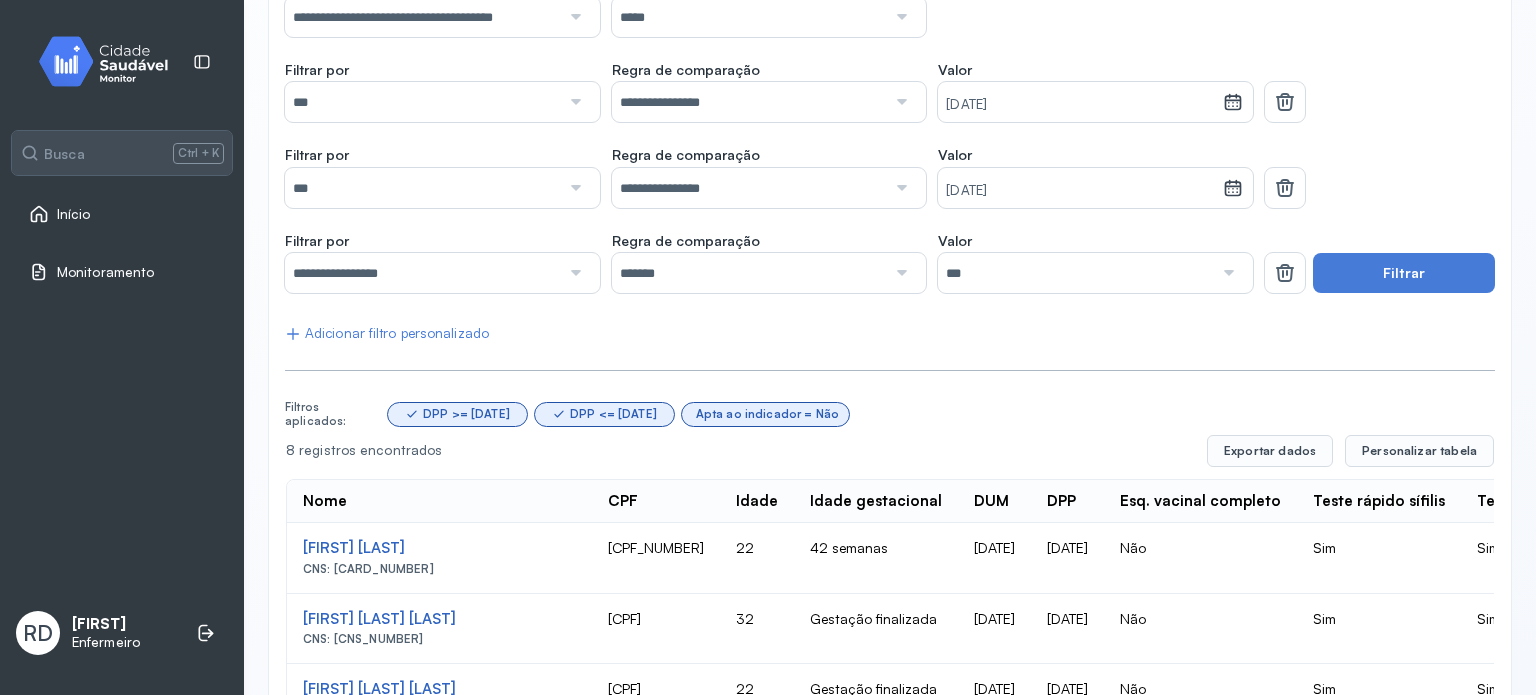 click at bounding box center (574, 273) 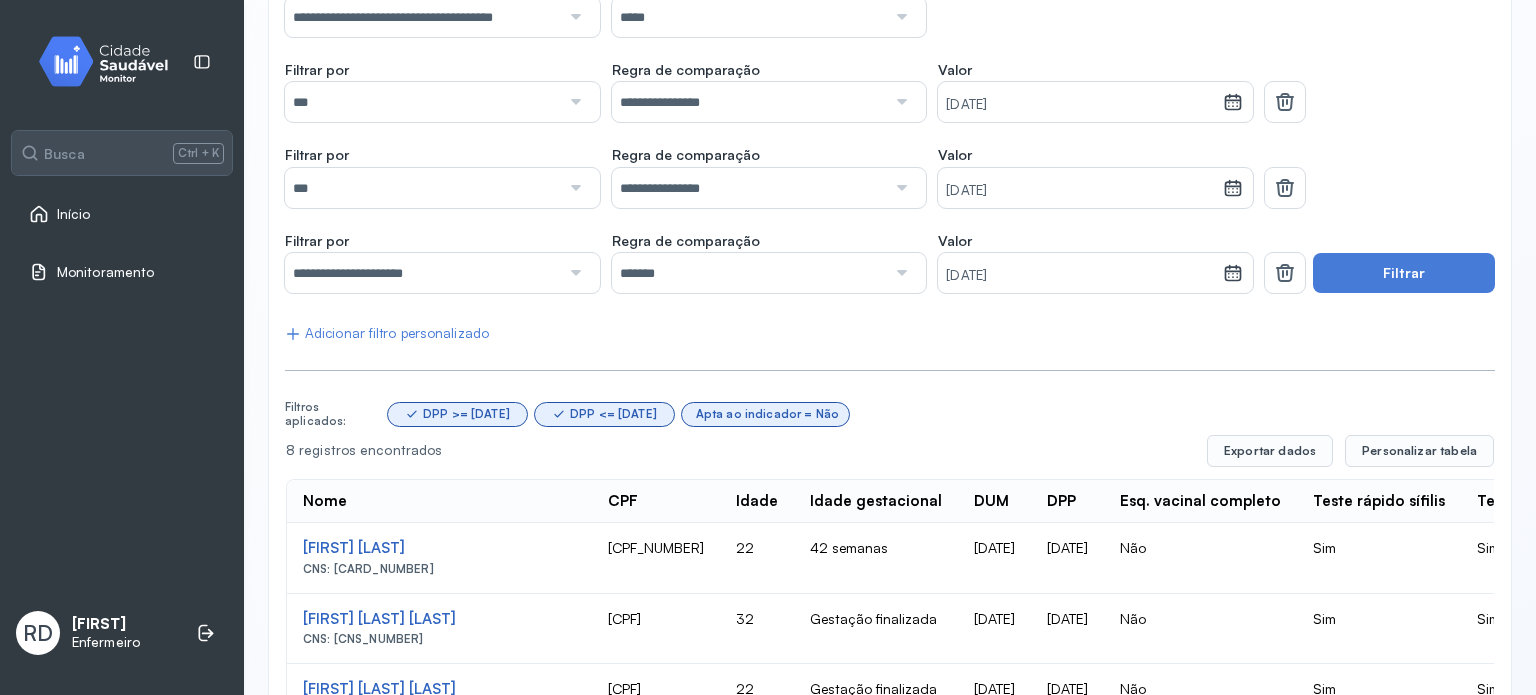 click on "**********" 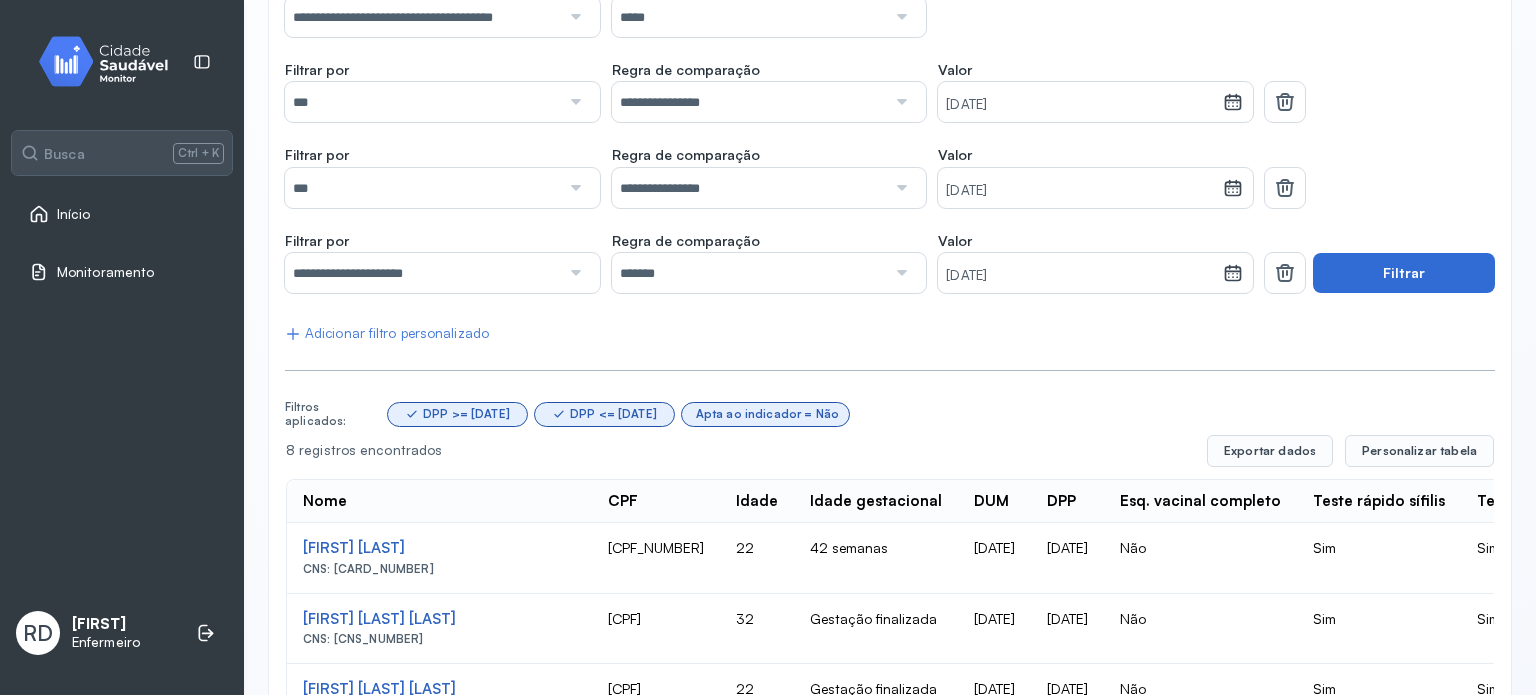 click on "Filtrar" at bounding box center [1404, 273] 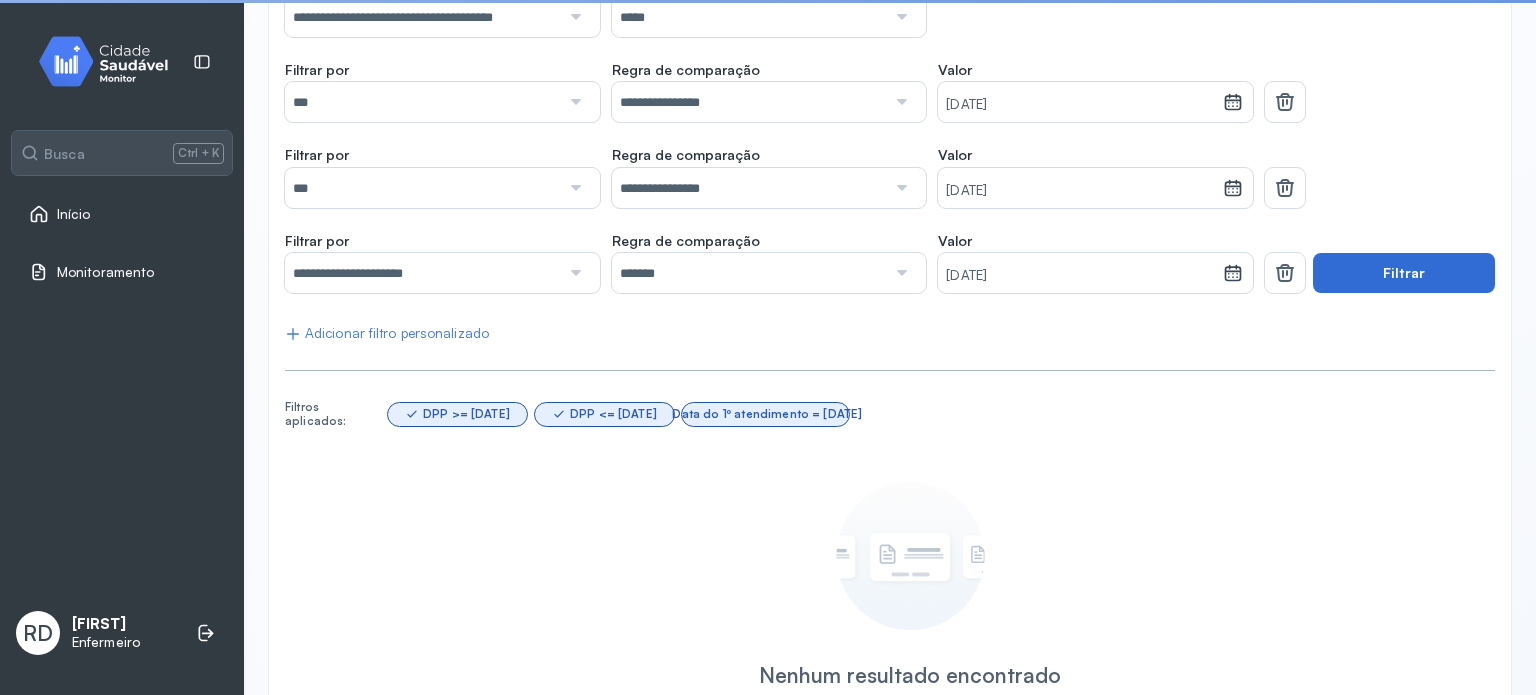scroll, scrollTop: 270, scrollLeft: 0, axis: vertical 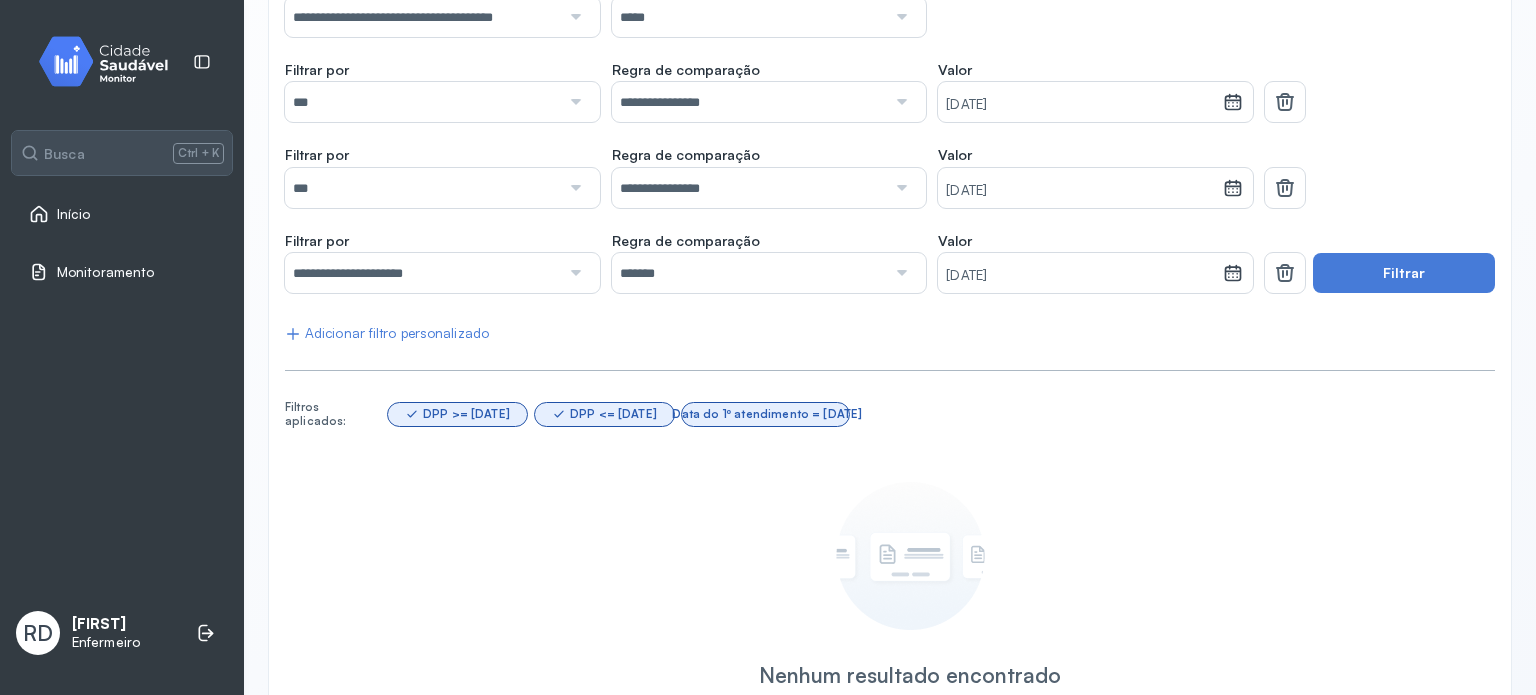 click on "Nenhum resultado encontrado Ajuste os filtros para encontrar resultados relevantes." 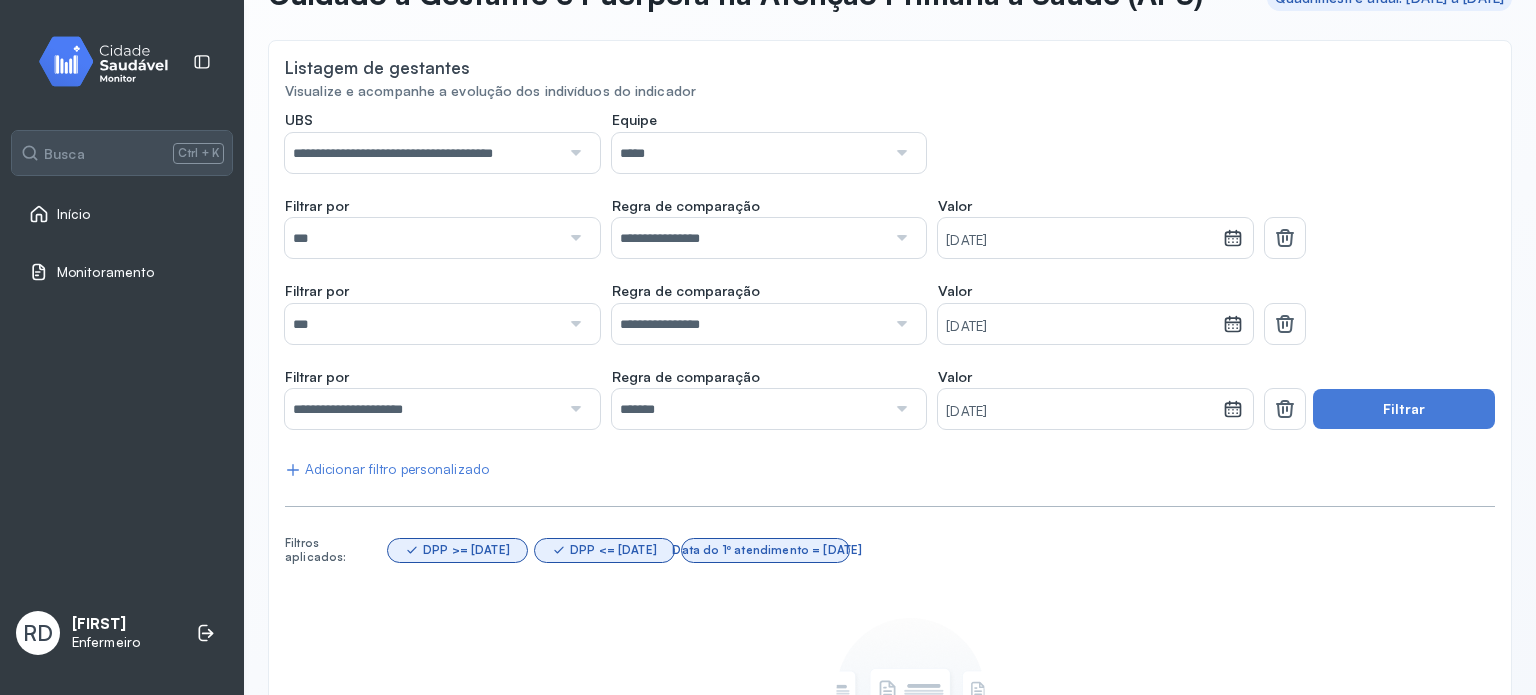 scroll, scrollTop: 132, scrollLeft: 0, axis: vertical 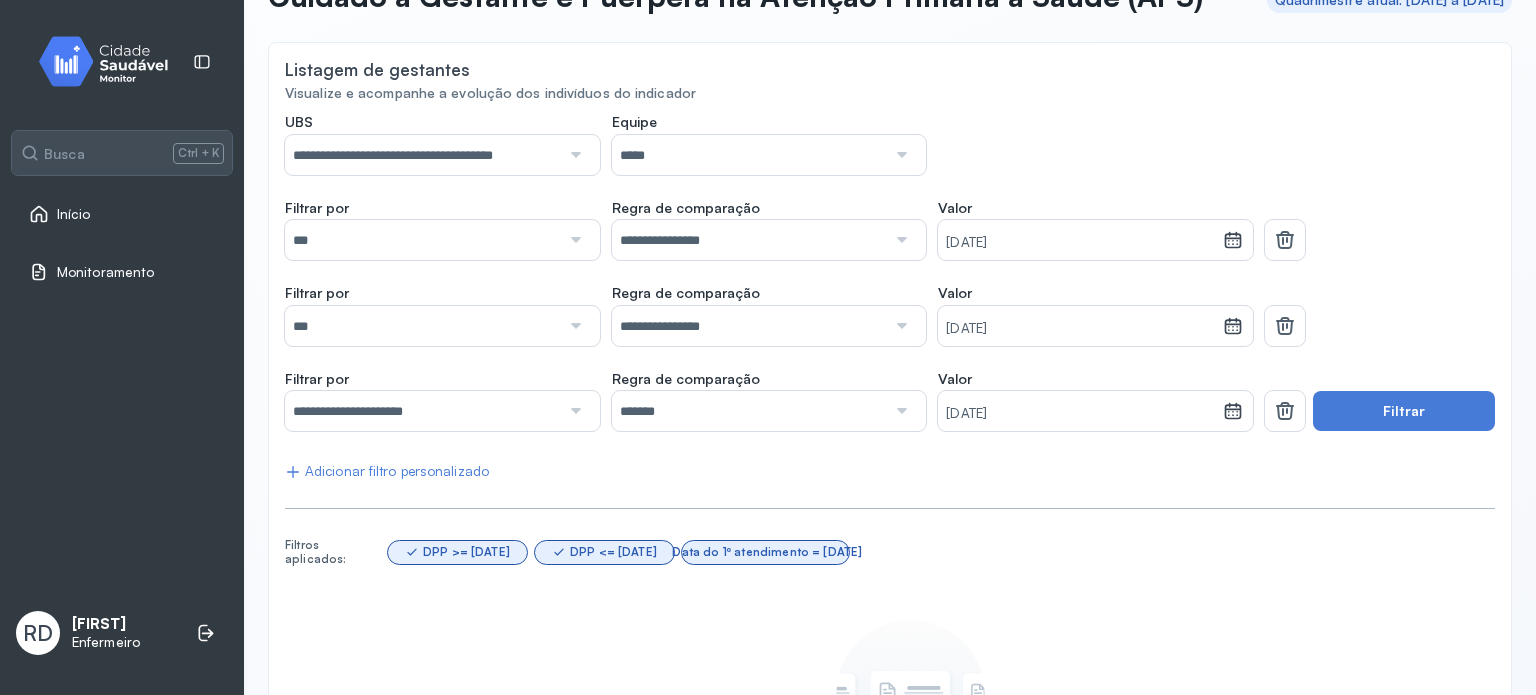 click at bounding box center [574, 411] 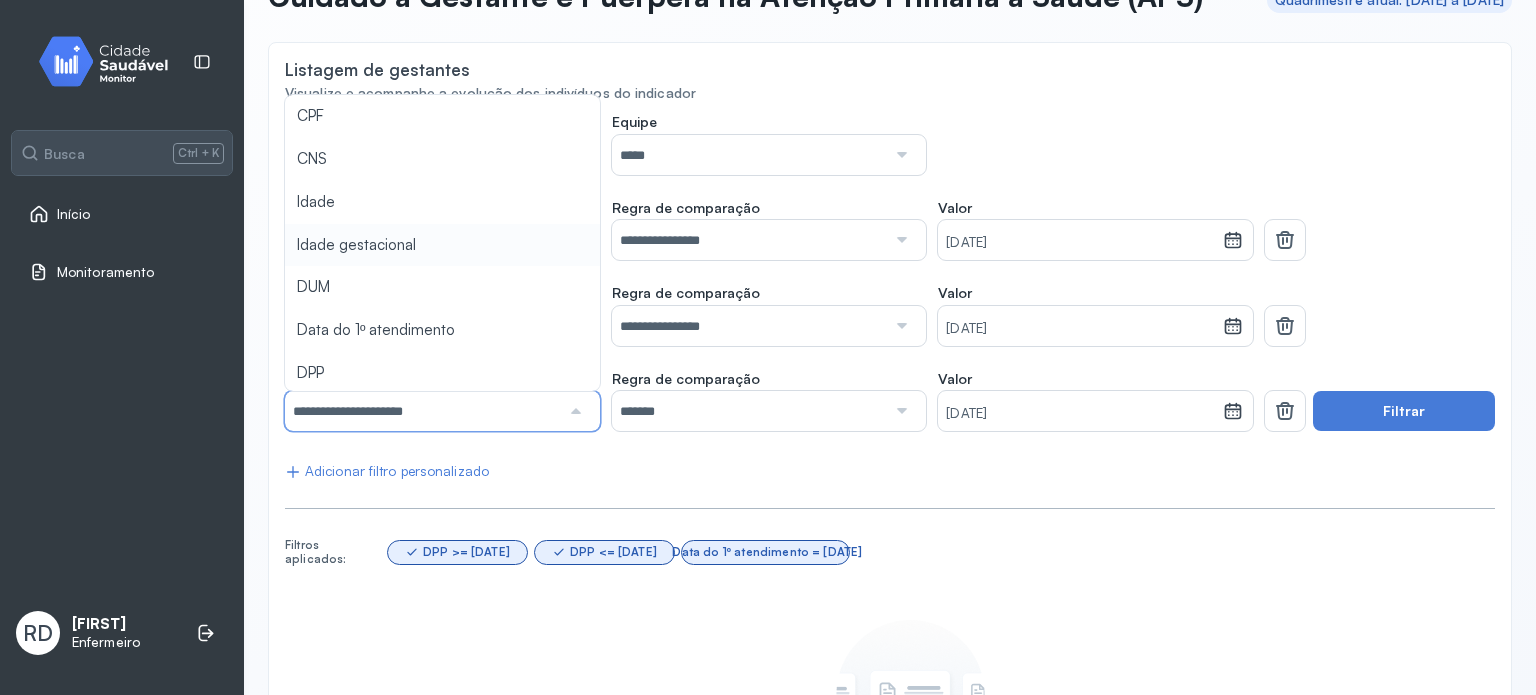 type on "**********" 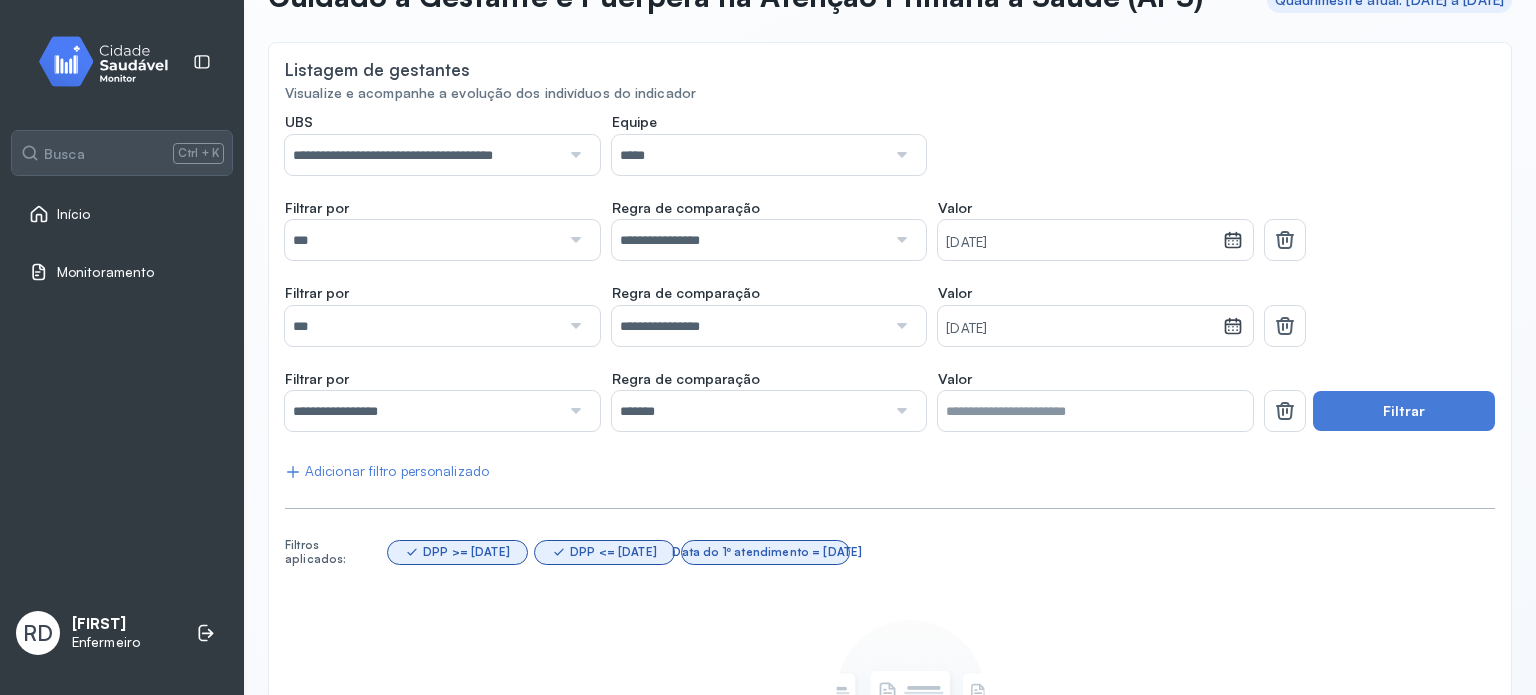 click on "**********" 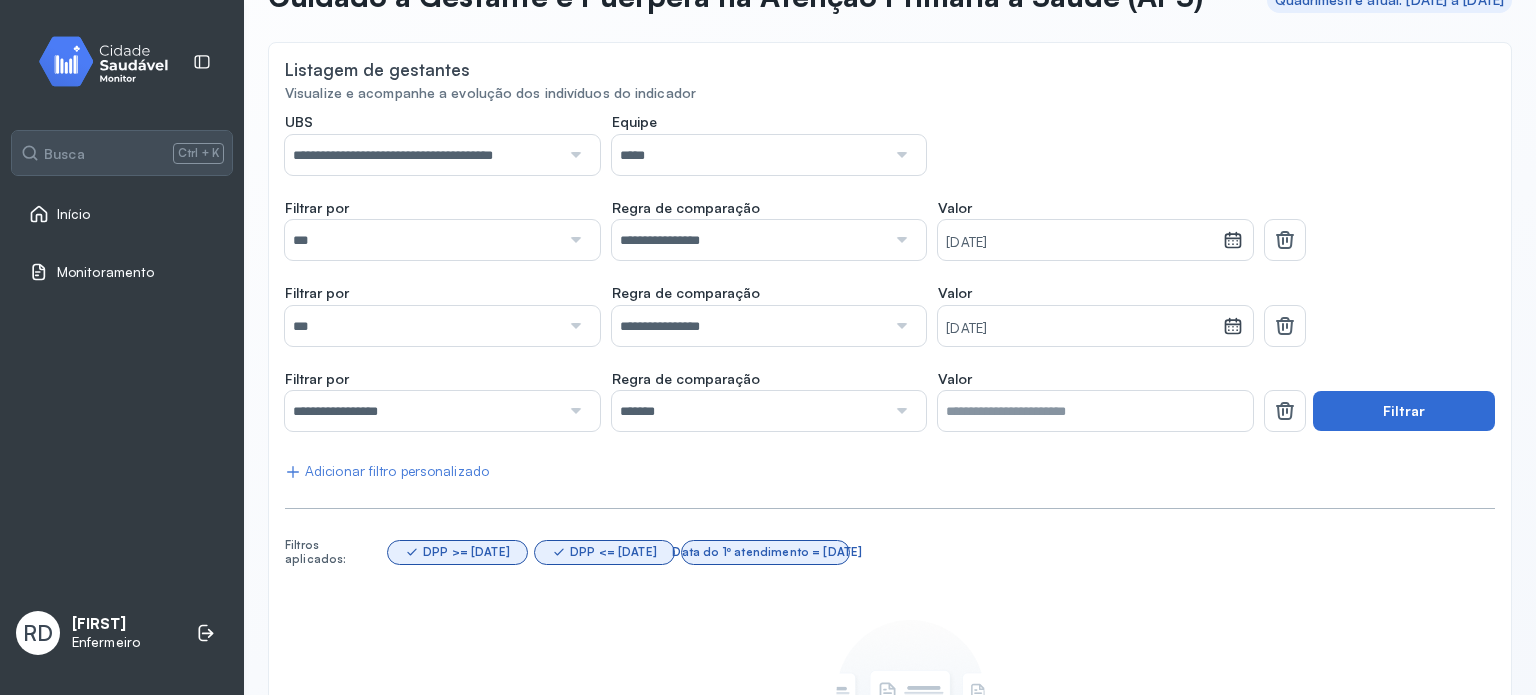 click on "Filtrar" at bounding box center (1404, 411) 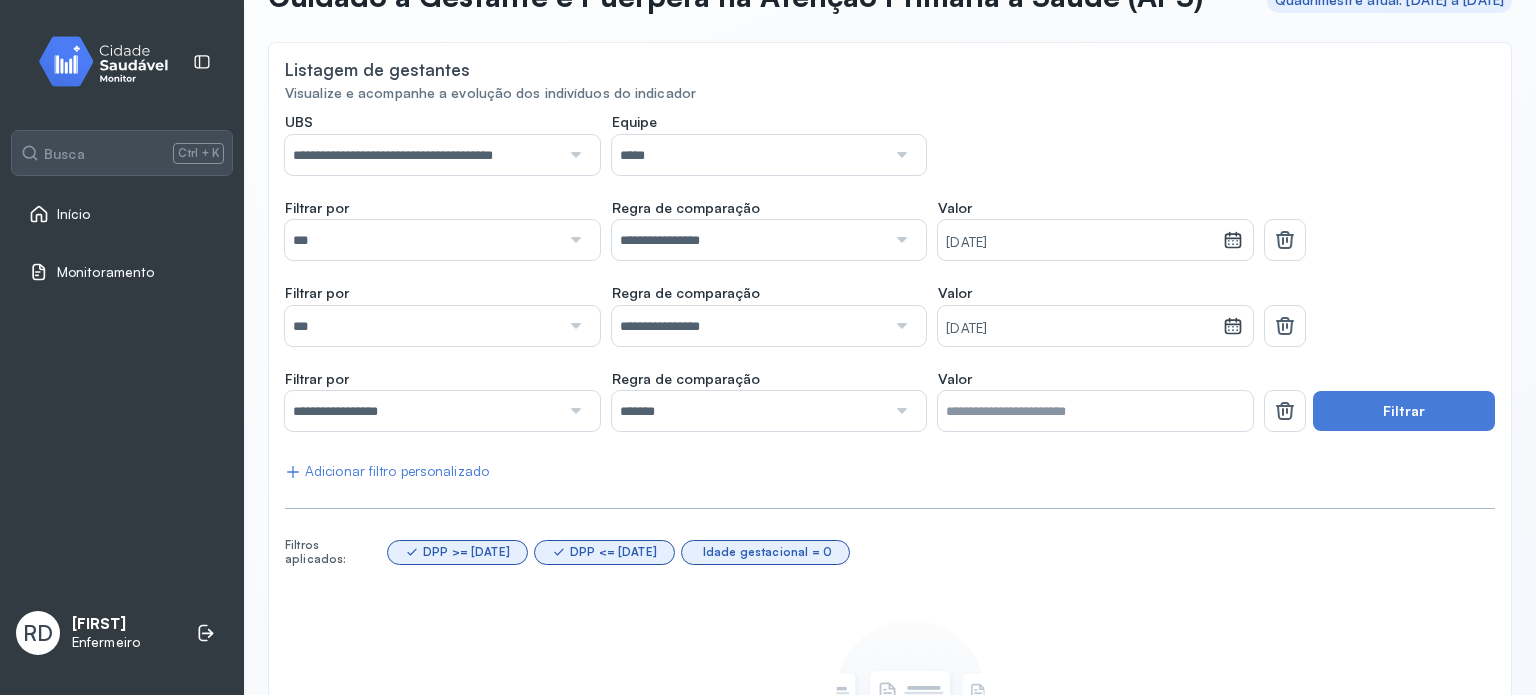 click on "Nenhum resultado encontrado Ajuste os filtros para encontrar resultados relevantes." at bounding box center (890, 736) 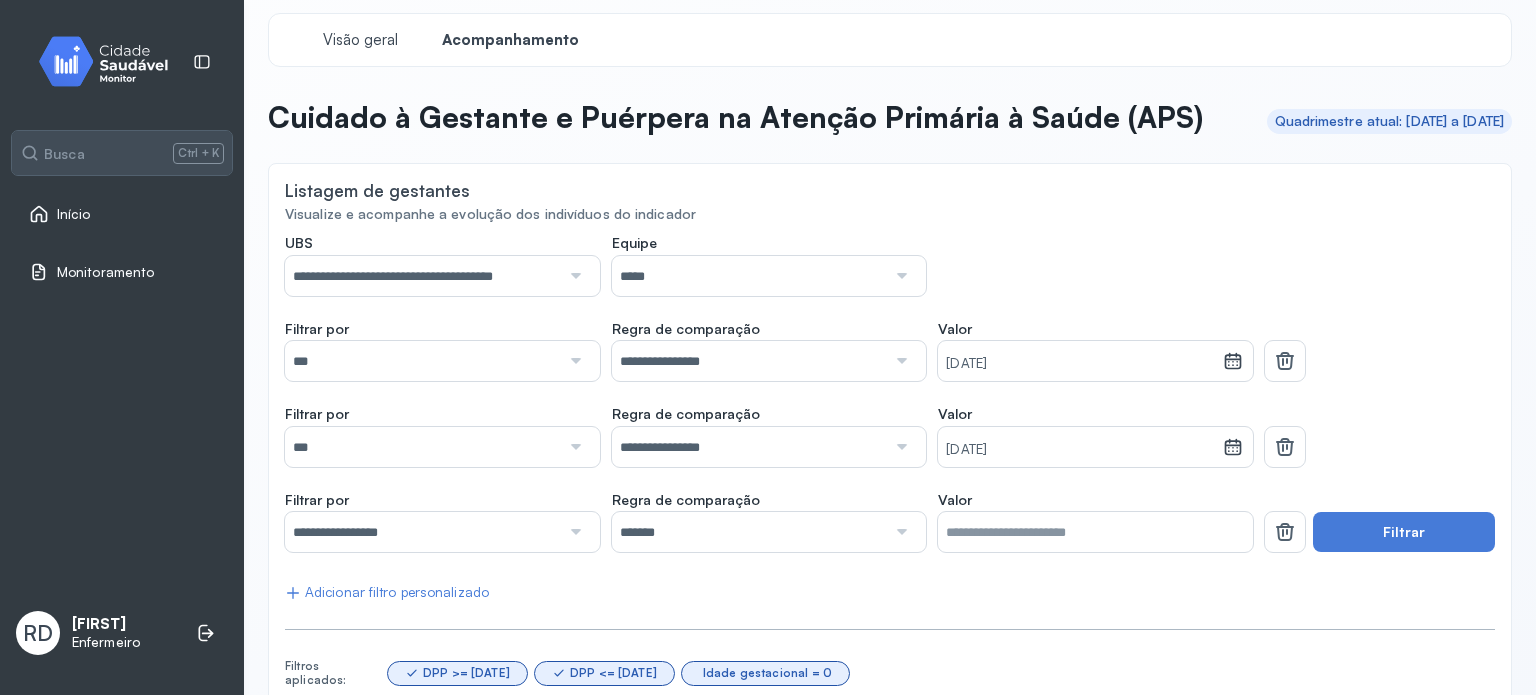 scroll, scrollTop: 0, scrollLeft: 0, axis: both 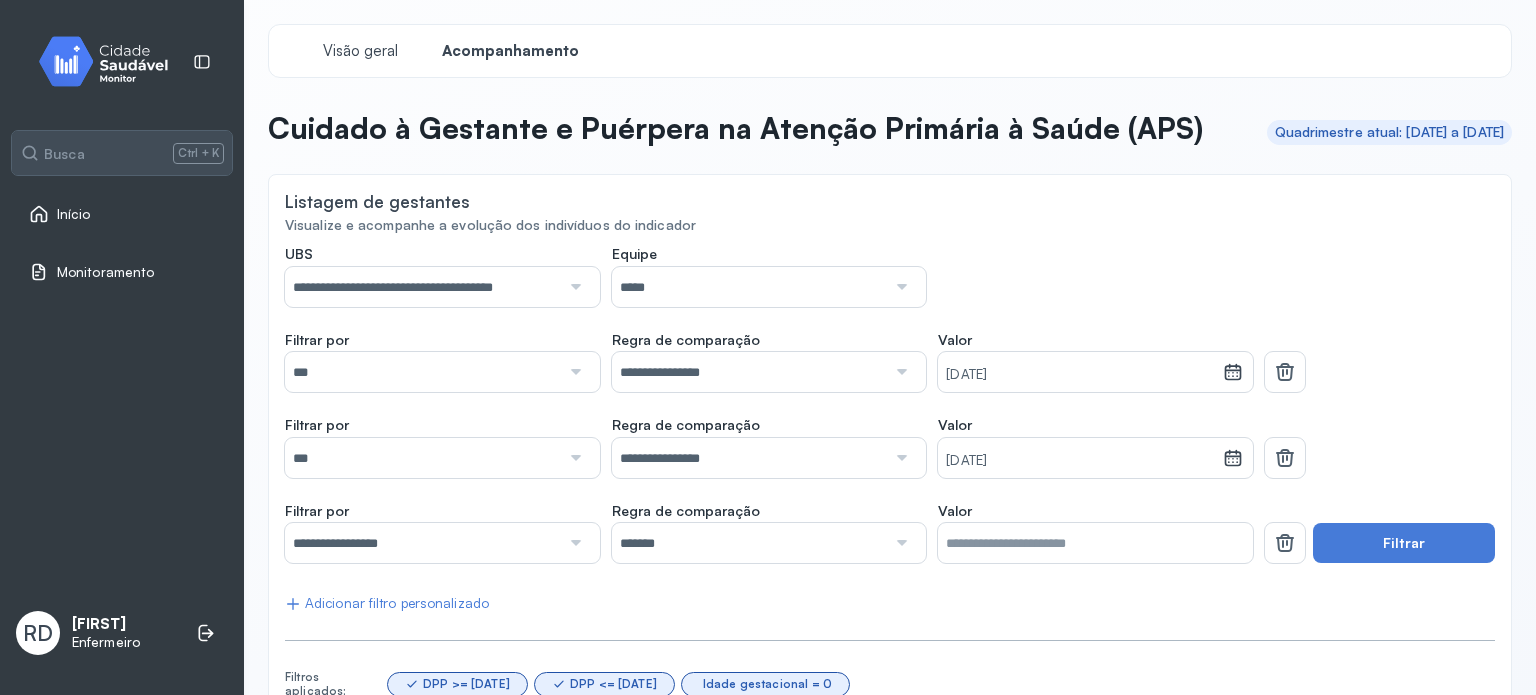 click at bounding box center (574, 287) 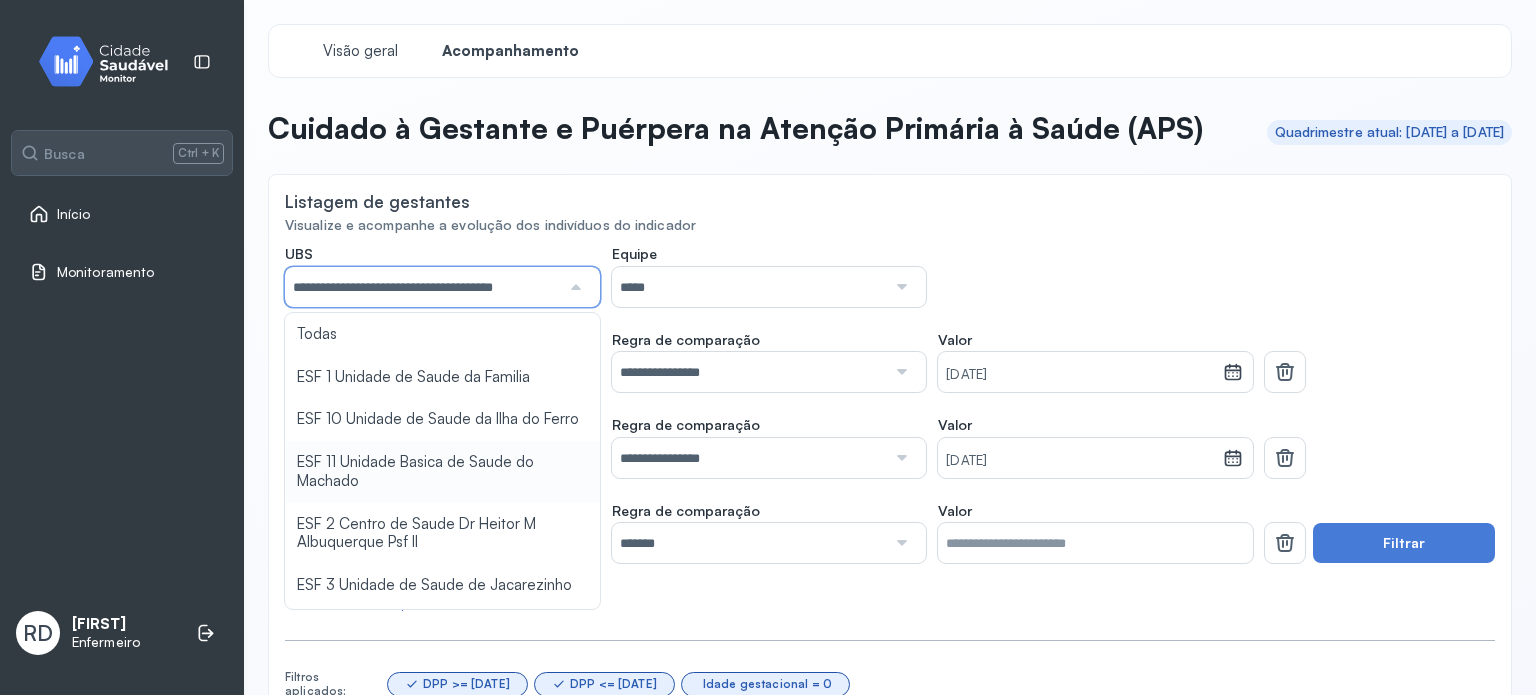 type on "**********" 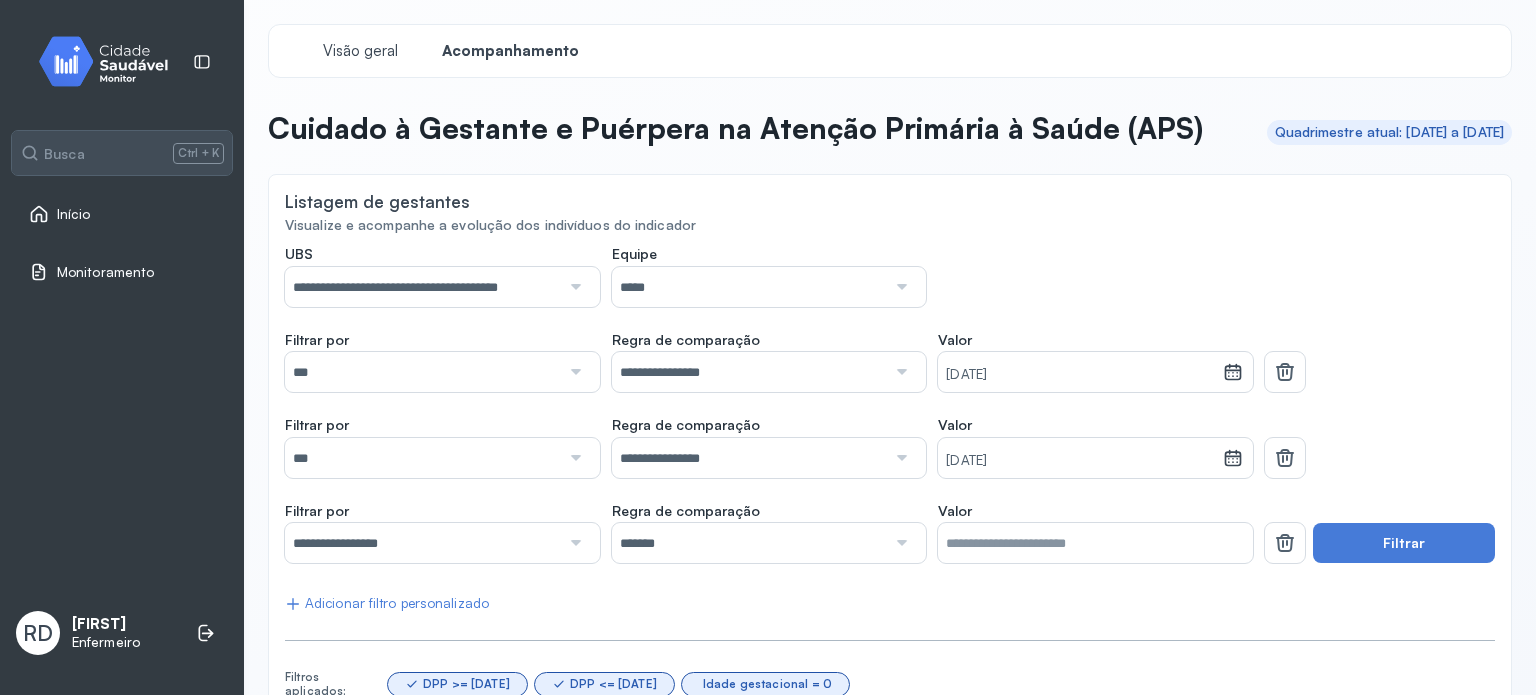 click on "**********" 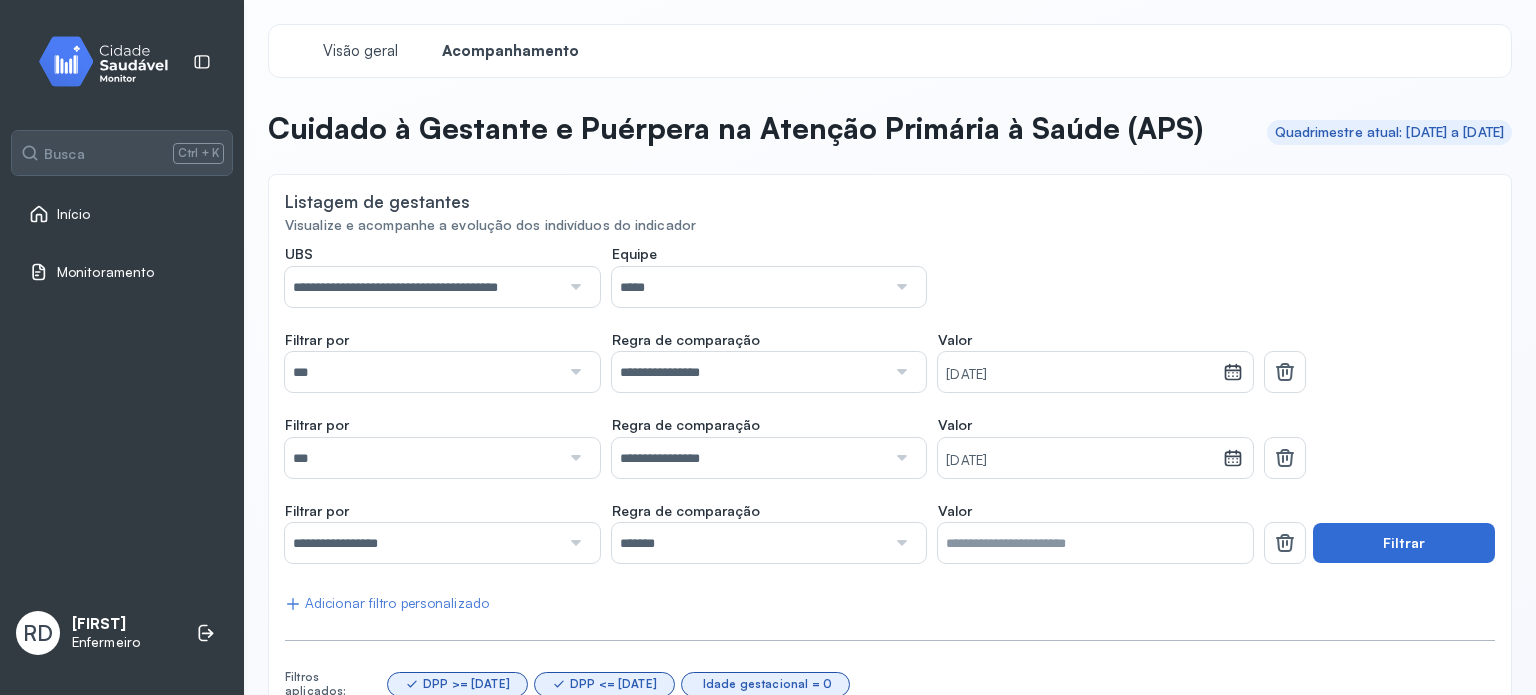 click on "Filtrar" at bounding box center (1404, 543) 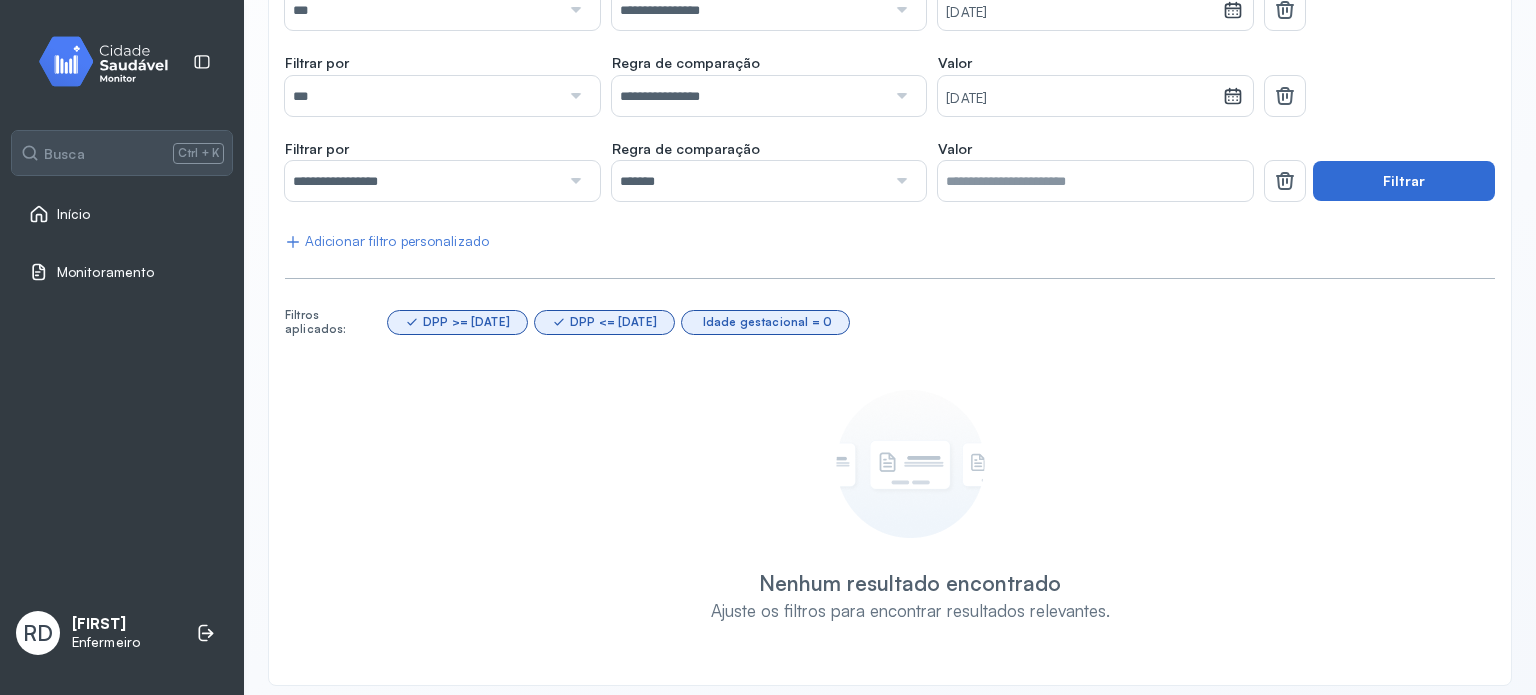 scroll, scrollTop: 412, scrollLeft: 0, axis: vertical 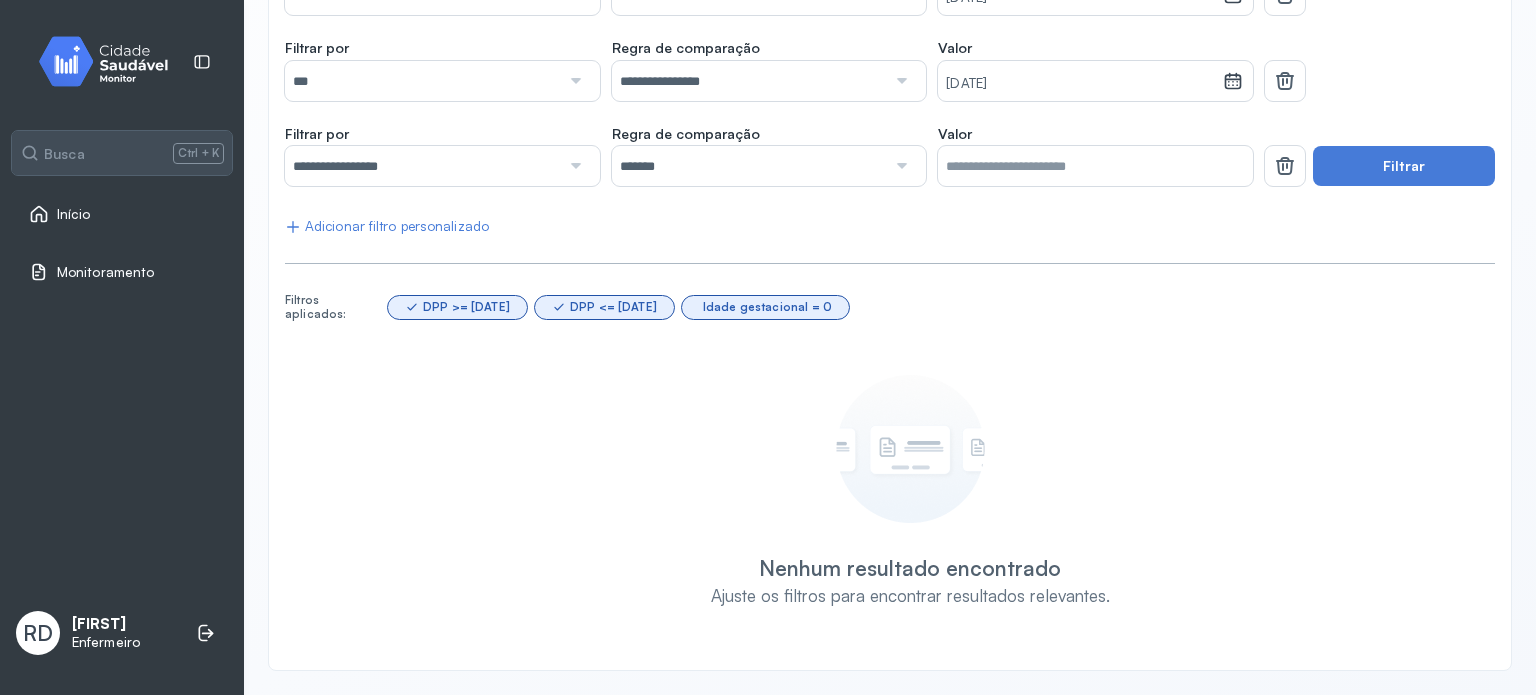 click at bounding box center (574, 166) 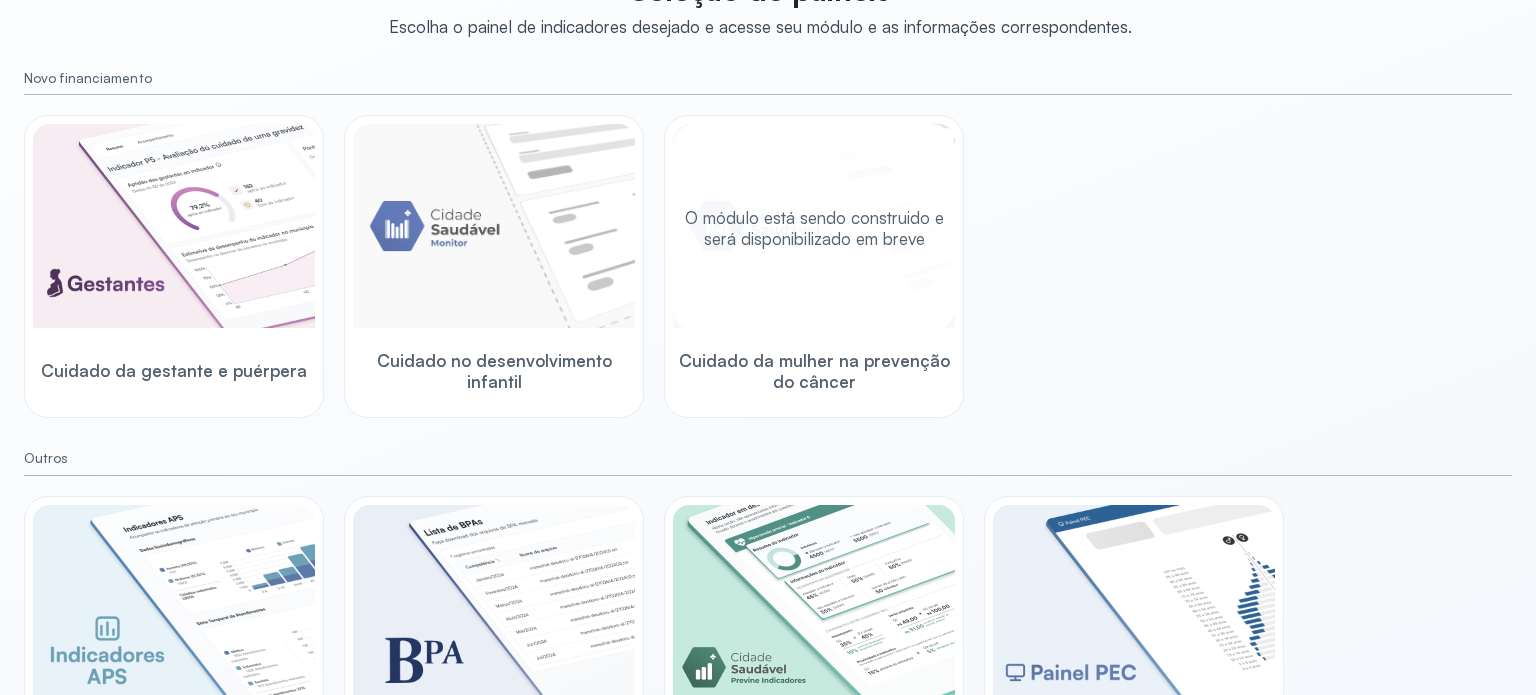 scroll, scrollTop: 132, scrollLeft: 0, axis: vertical 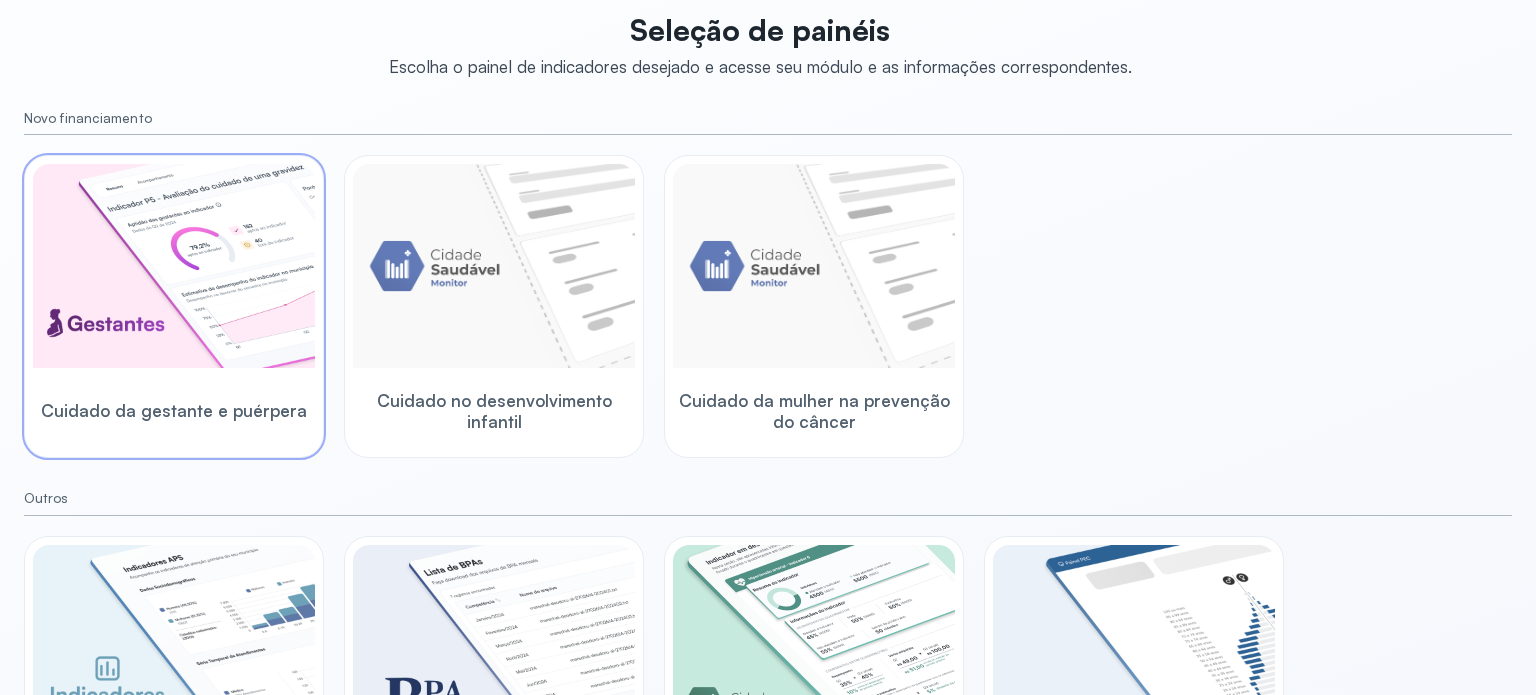 click at bounding box center (174, 266) 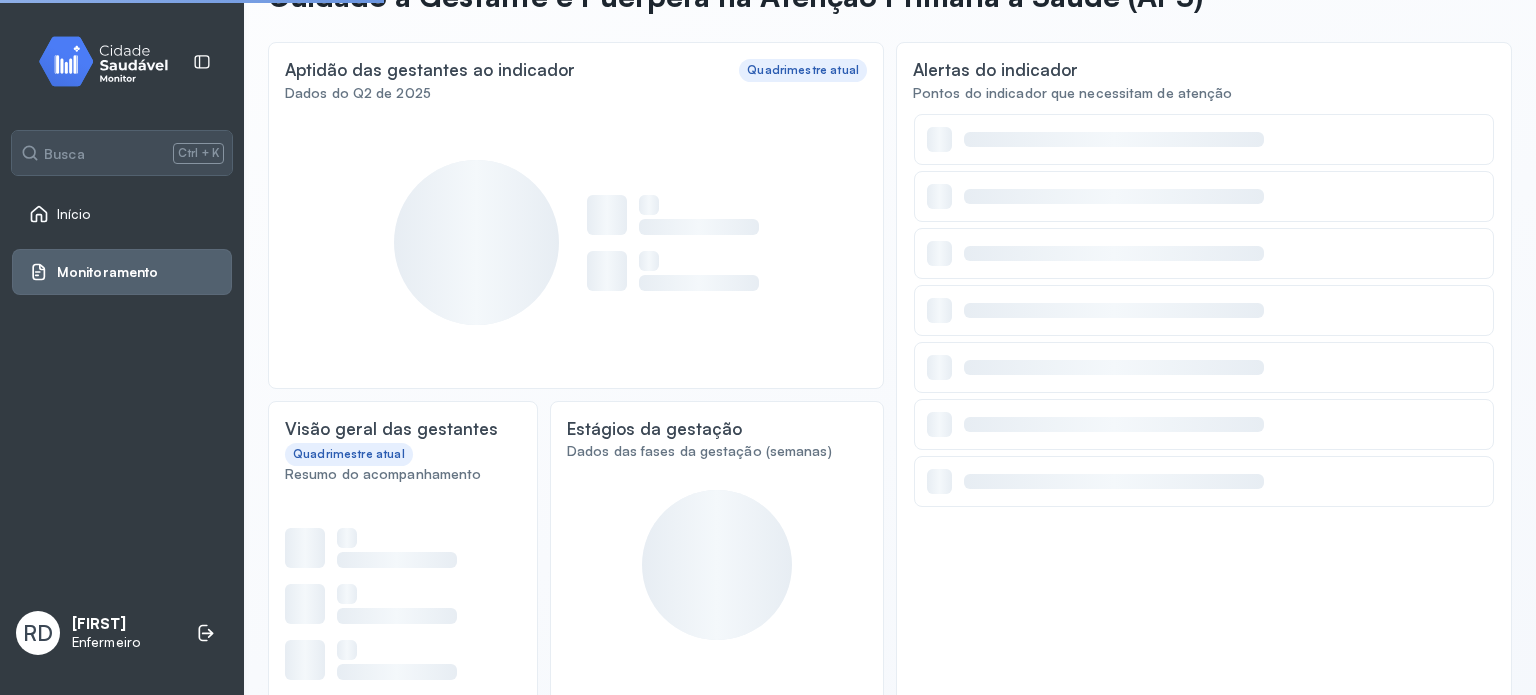 click on "Busca  Ctrl + K  Início Monitoramento" at bounding box center (122, 171) 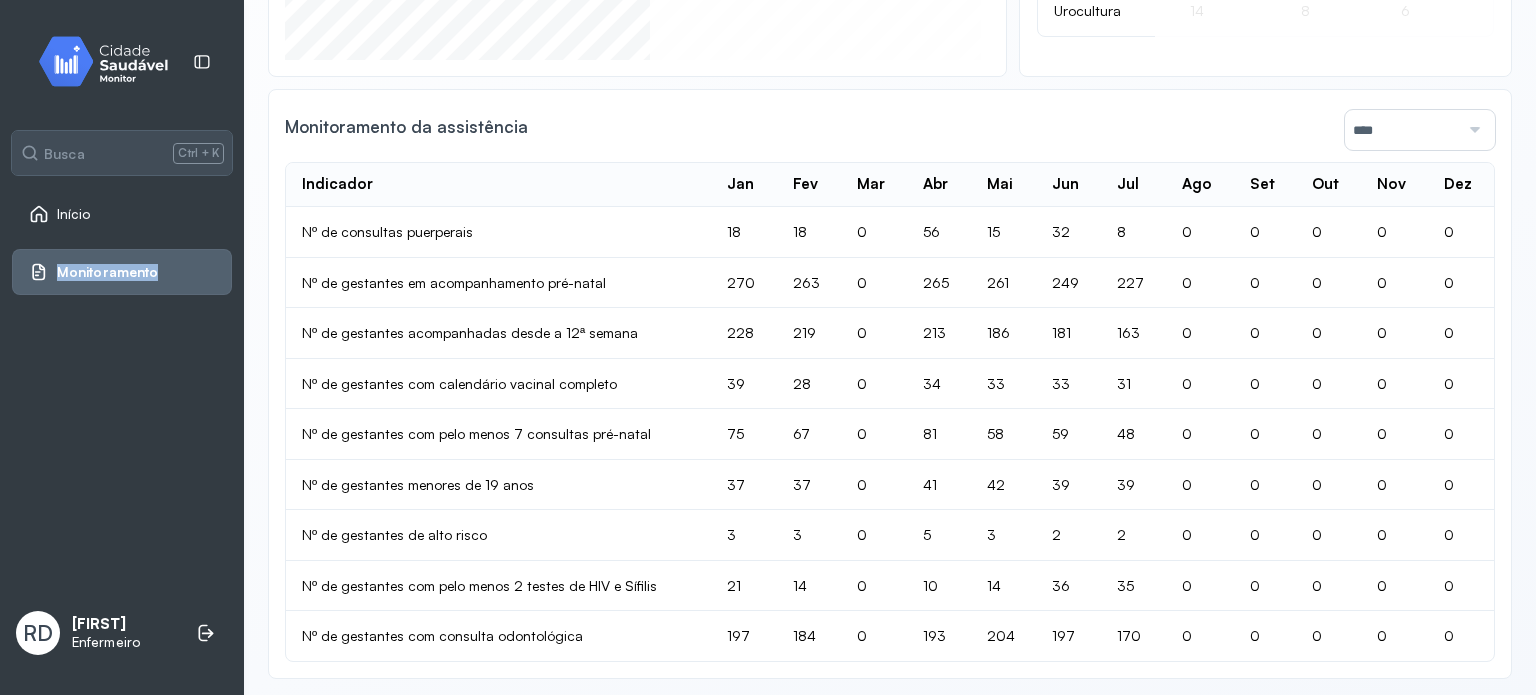 scroll, scrollTop: 1396, scrollLeft: 0, axis: vertical 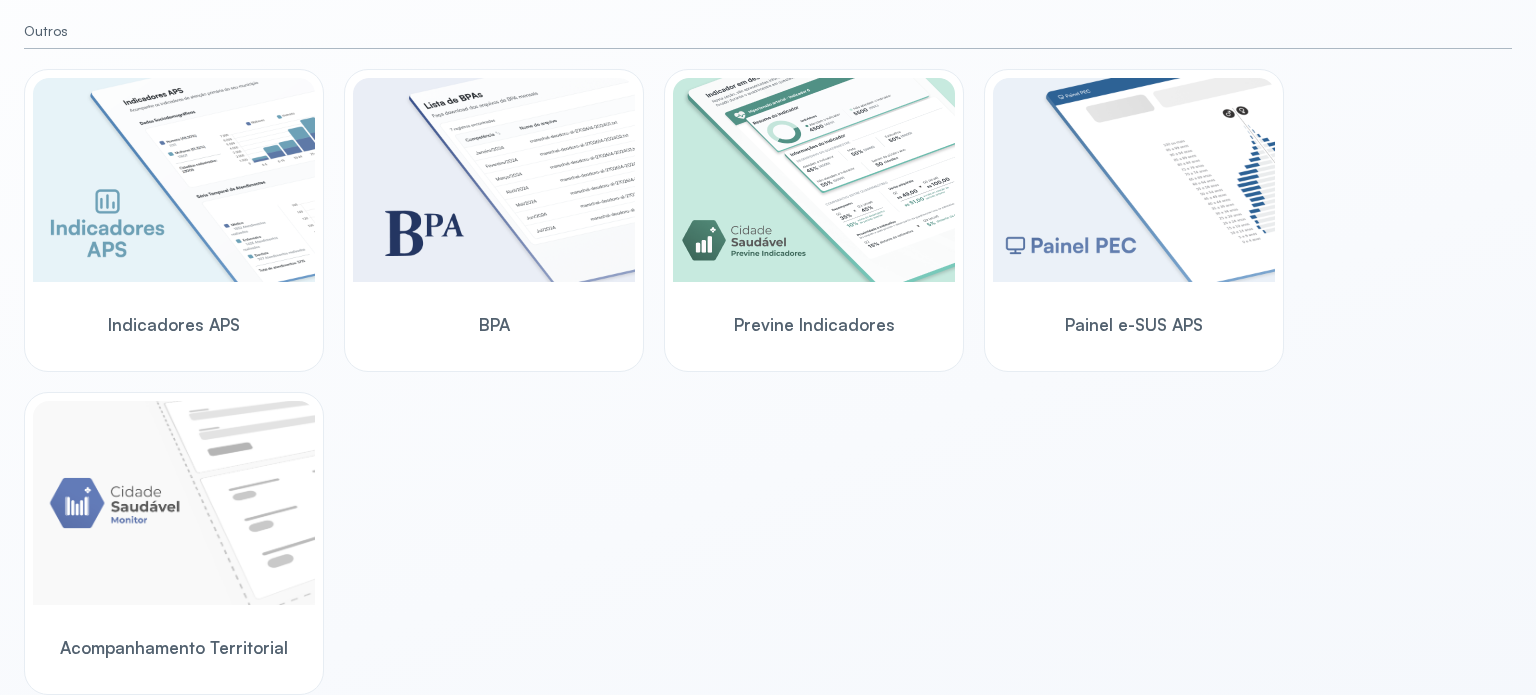 click on "Indicadores APS BPA Previne Indicadores Painel e-SUS APS Acompanhamento Territorial" at bounding box center (768, 382) 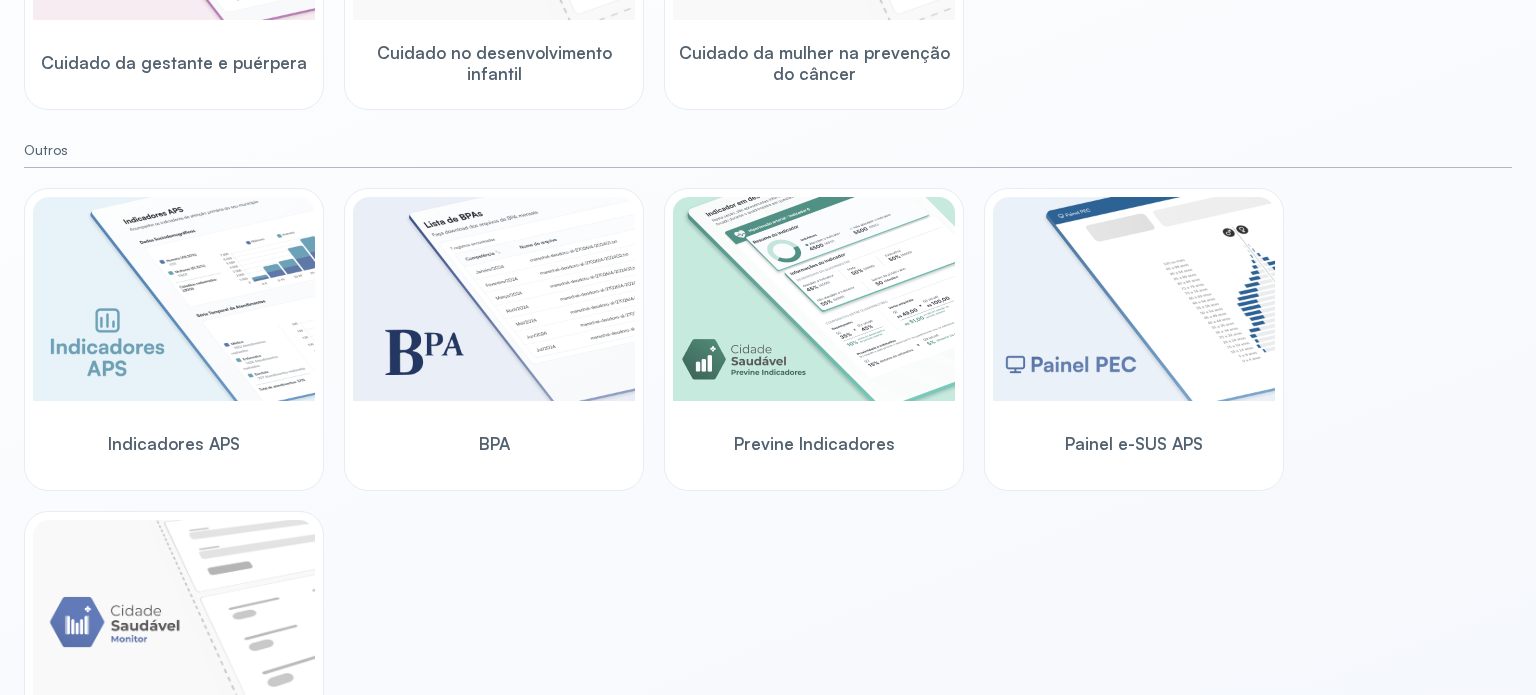 scroll, scrollTop: 520, scrollLeft: 0, axis: vertical 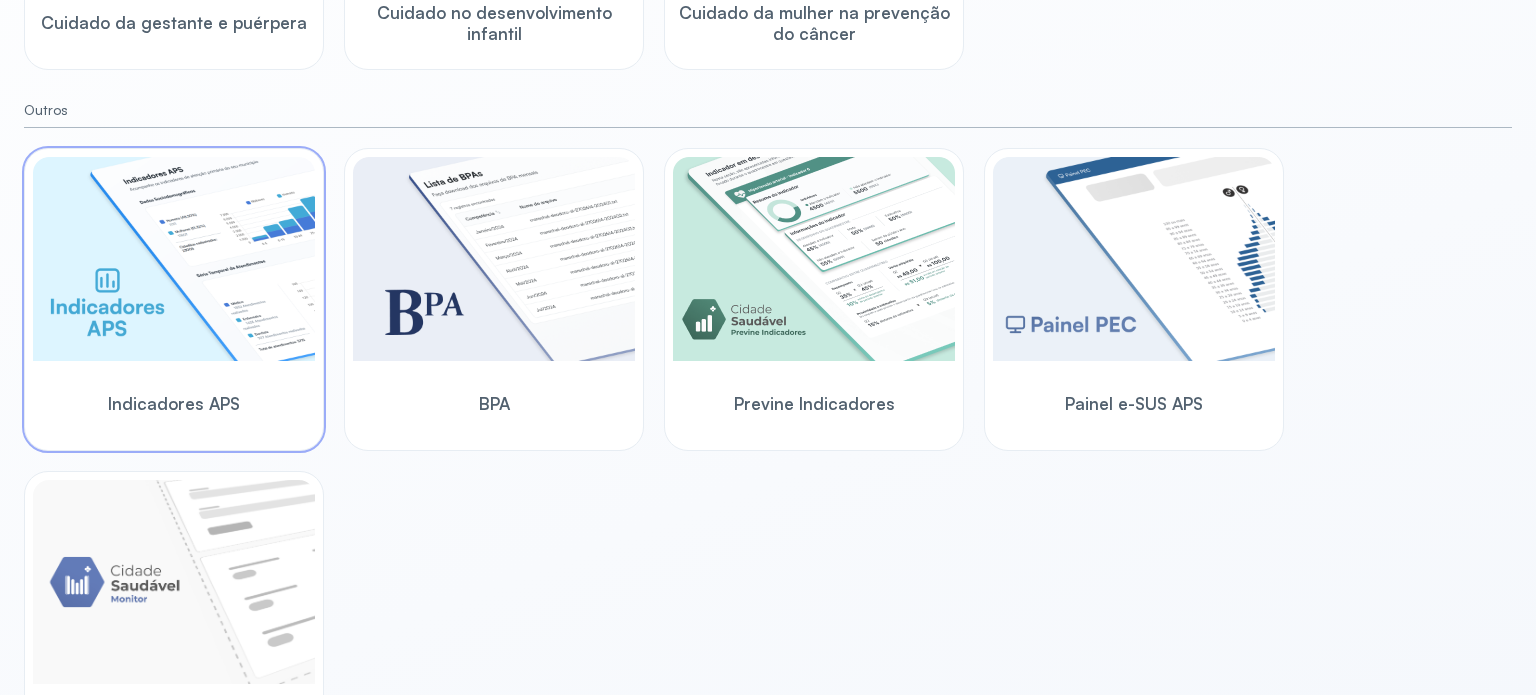 click at bounding box center [174, 259] 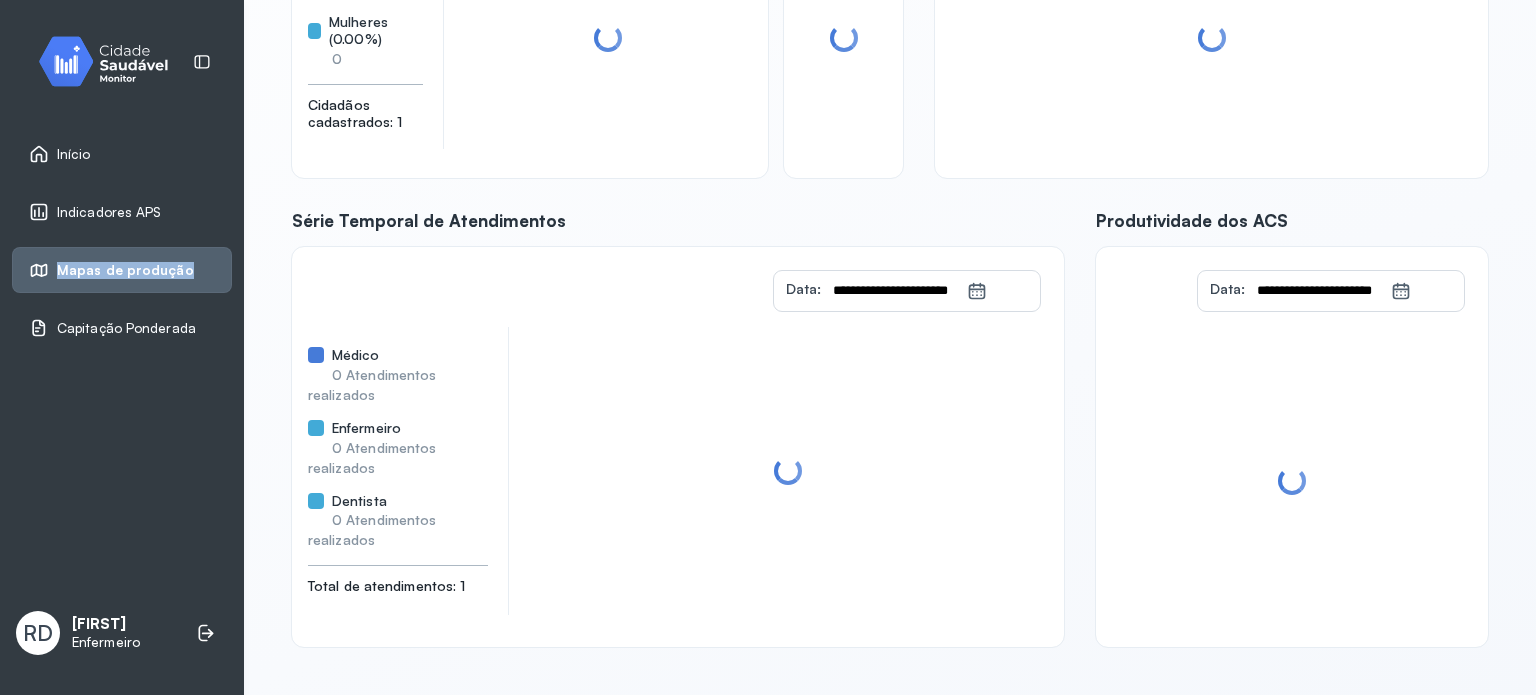 scroll, scrollTop: 304, scrollLeft: 0, axis: vertical 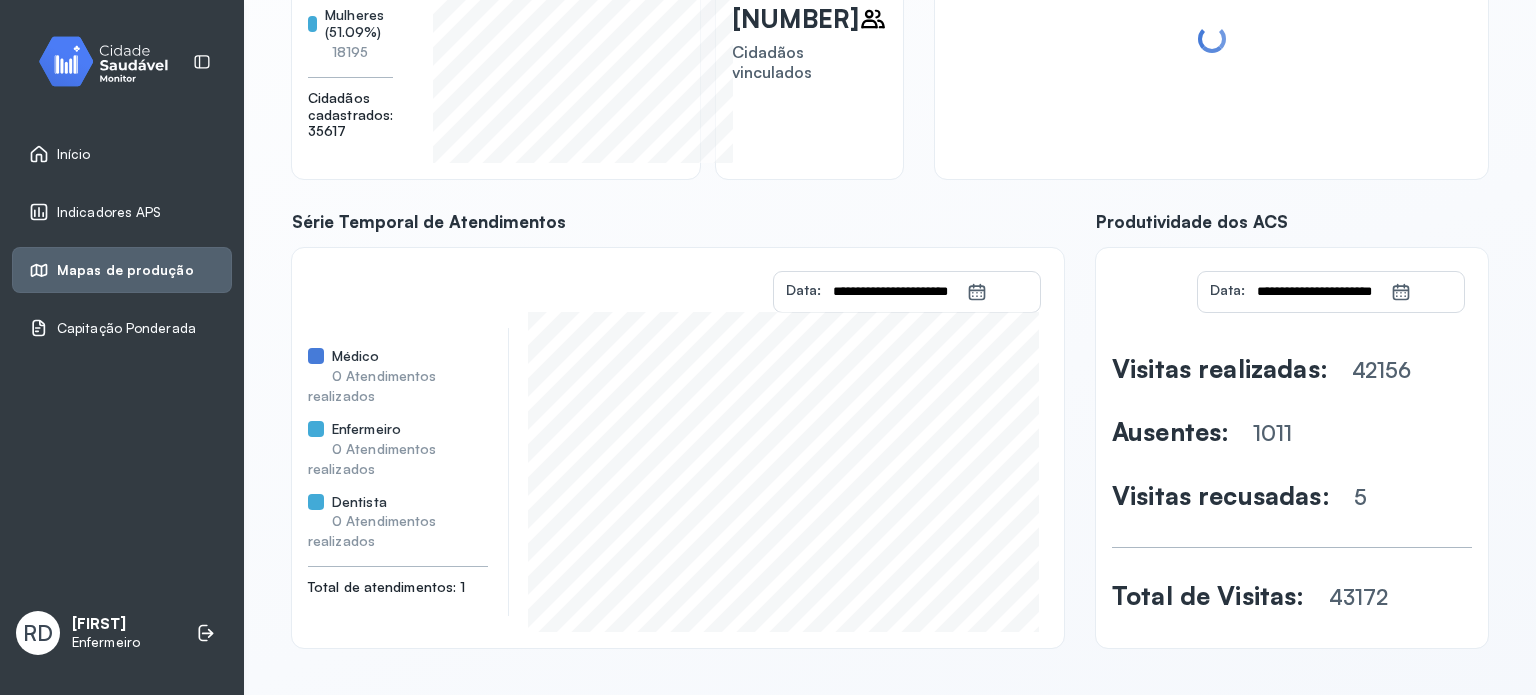click on "**********" at bounding box center (890, 196) 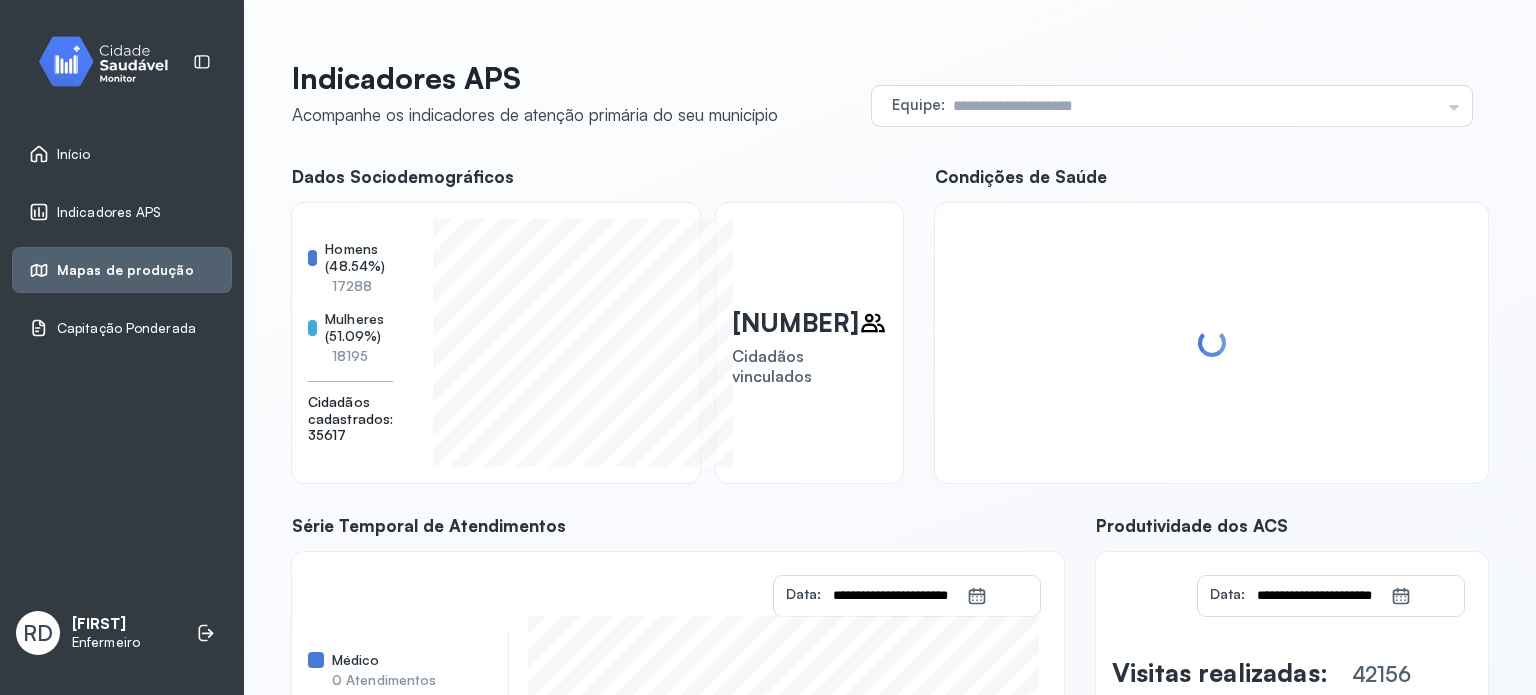 scroll, scrollTop: 0, scrollLeft: 0, axis: both 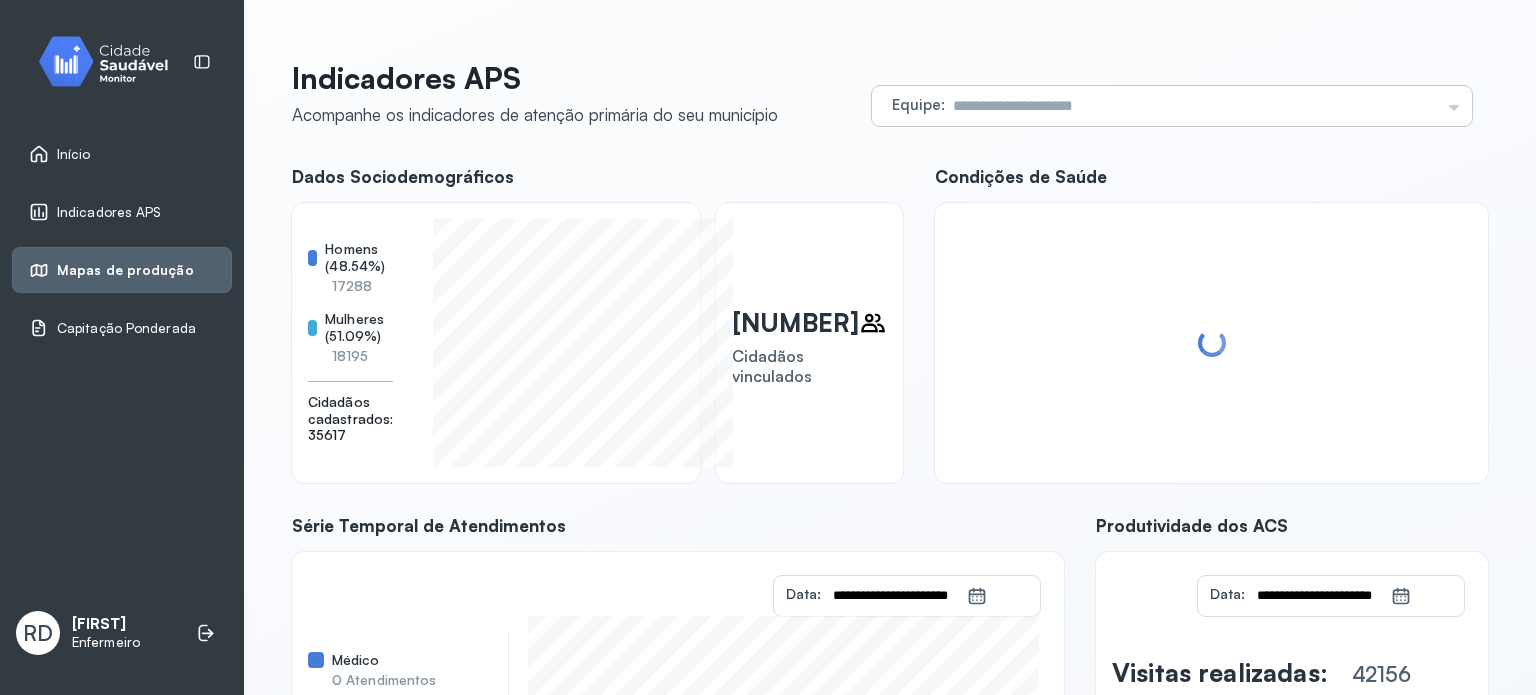 click at bounding box center (1192, 106) 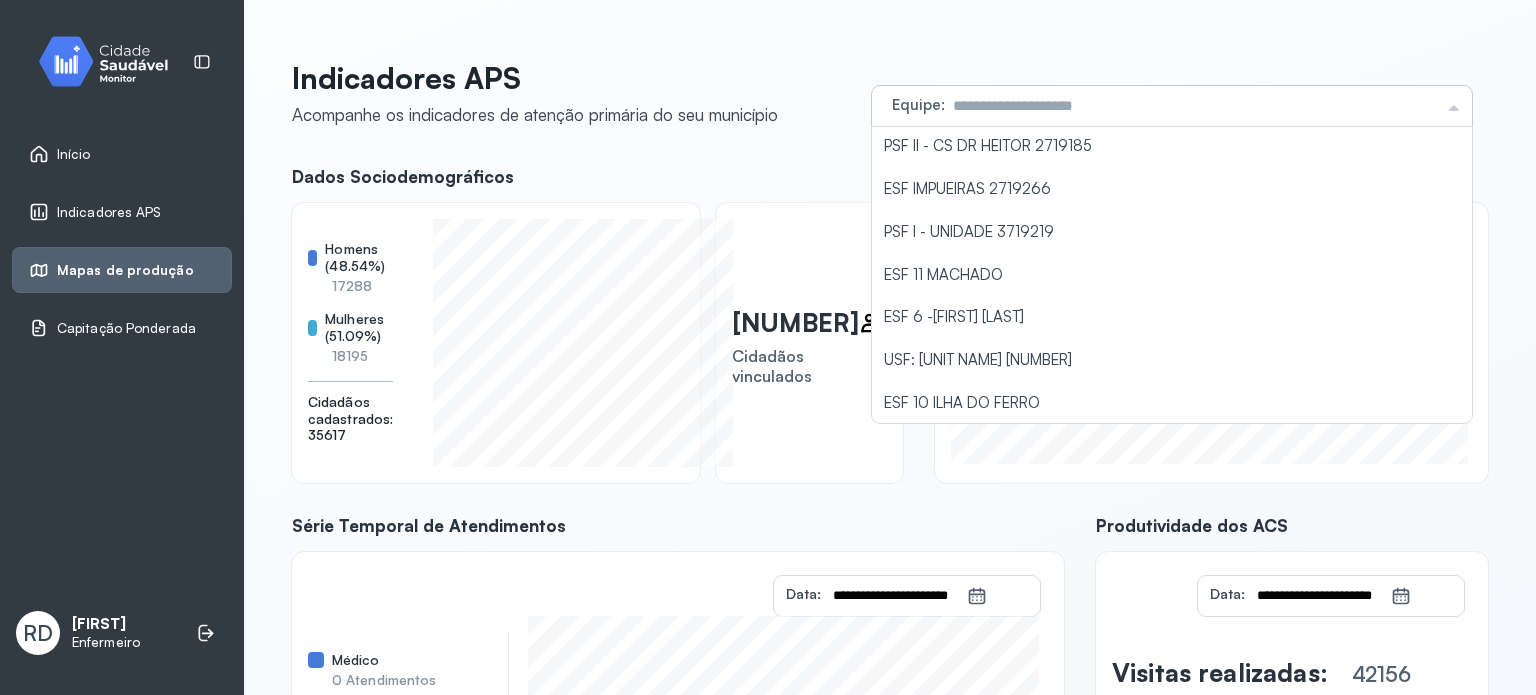 scroll, scrollTop: 216, scrollLeft: 0, axis: vertical 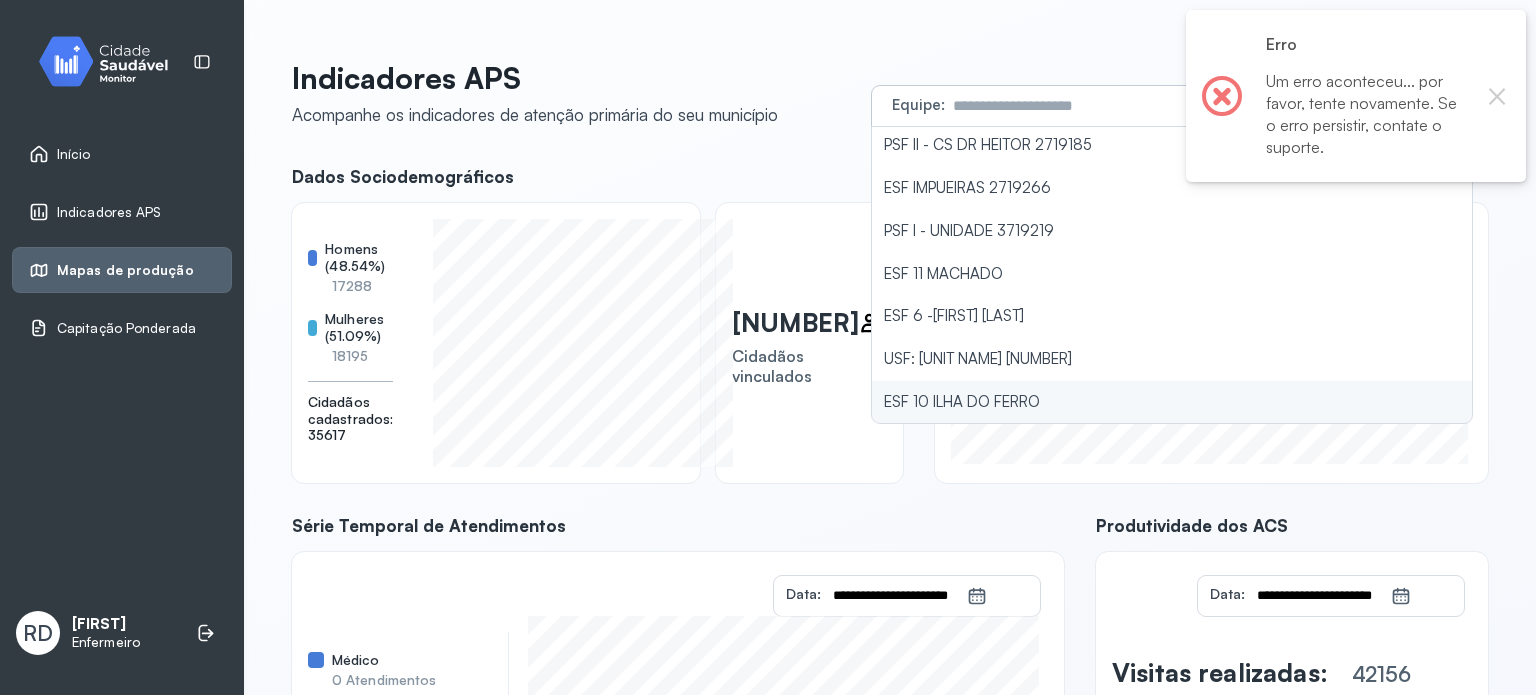 type on "**********" 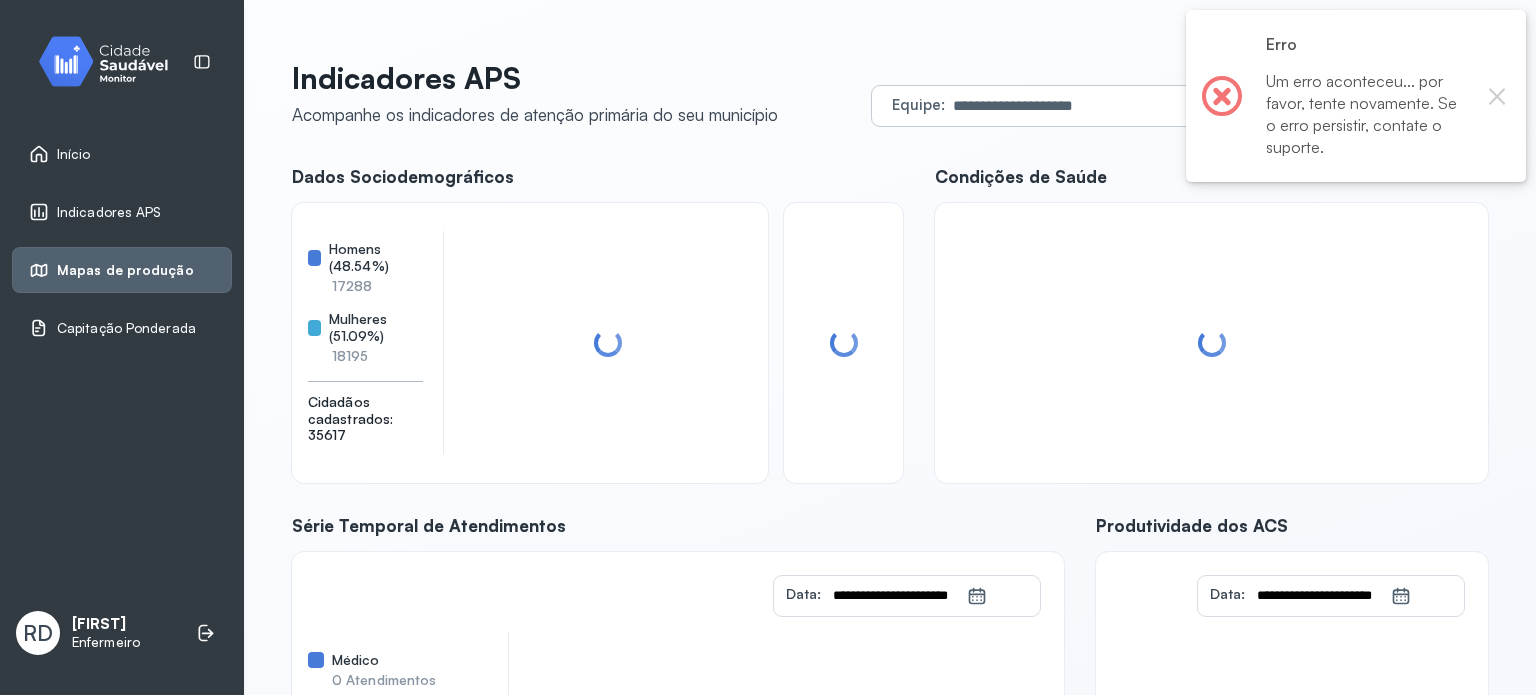 click on "**********" 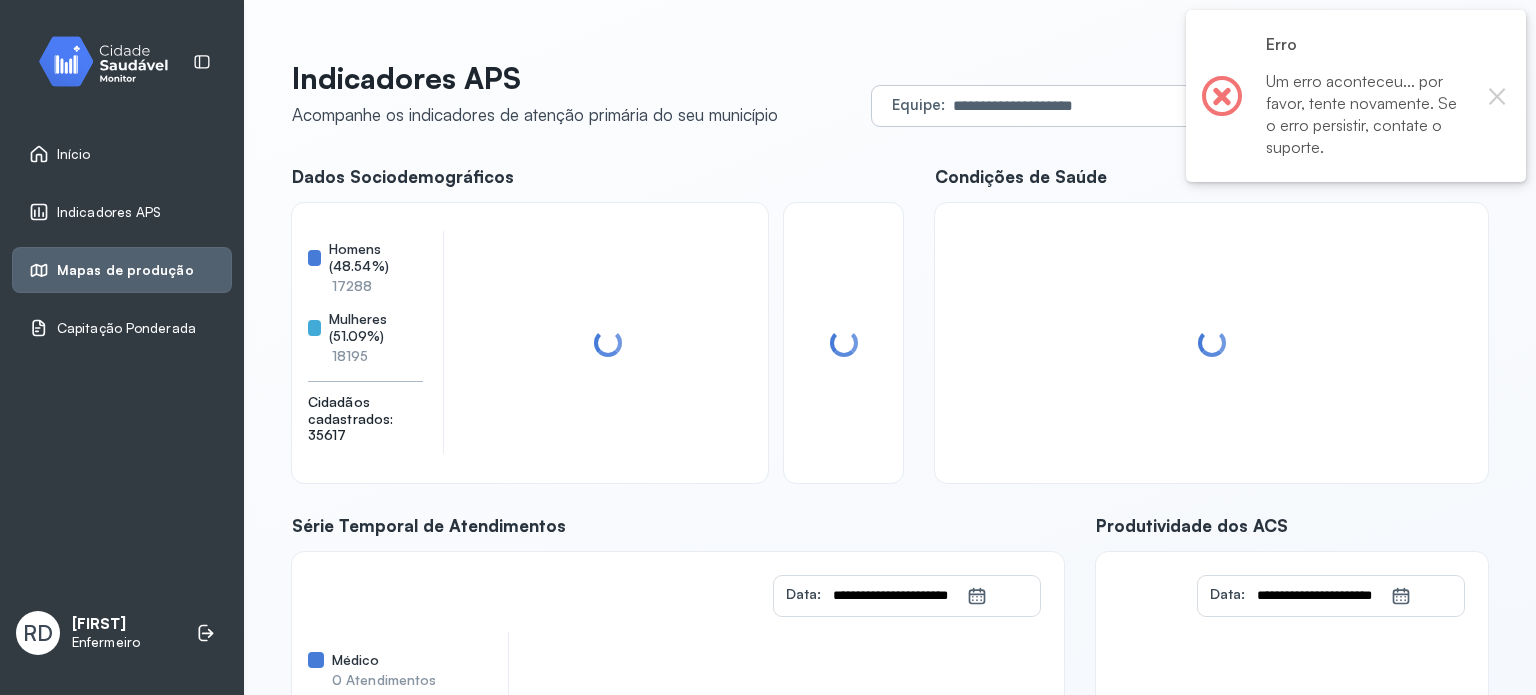 click at bounding box center [1211, 343] 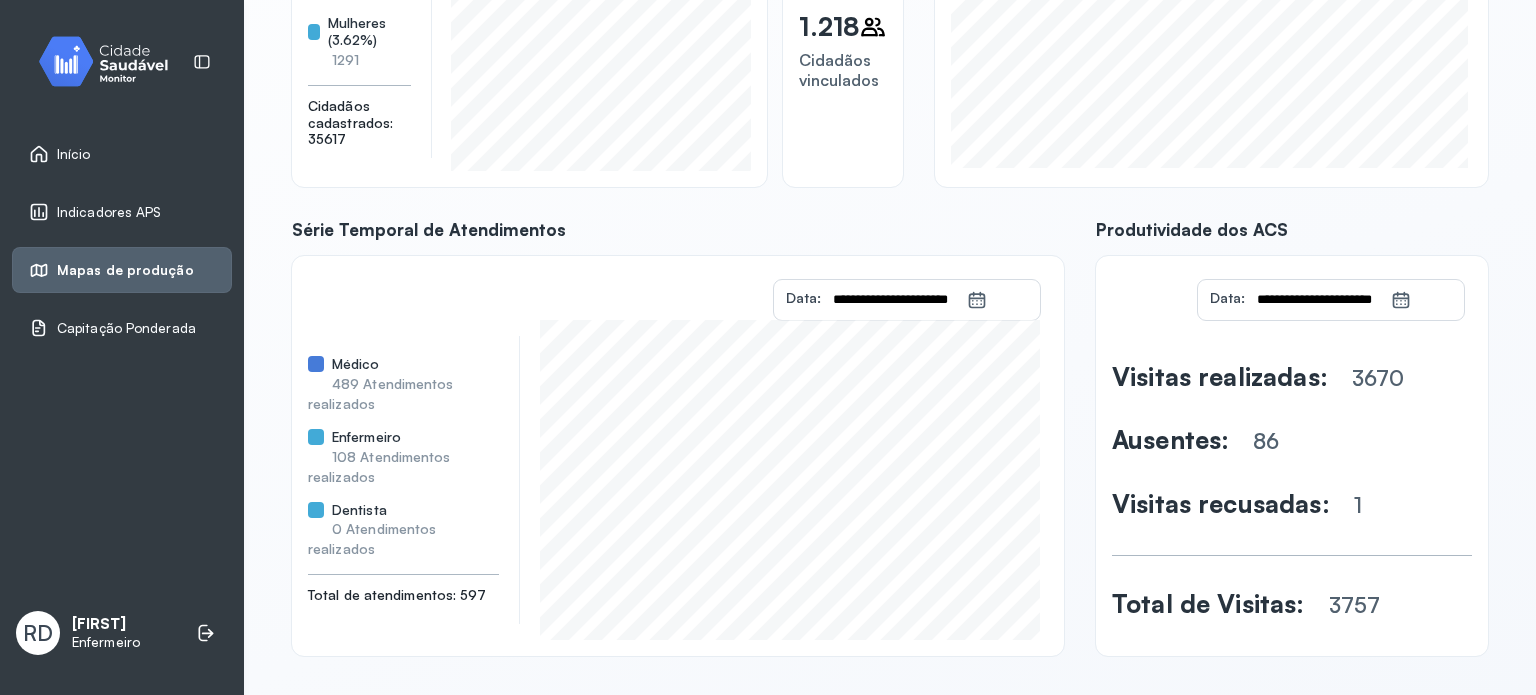 scroll, scrollTop: 304, scrollLeft: 0, axis: vertical 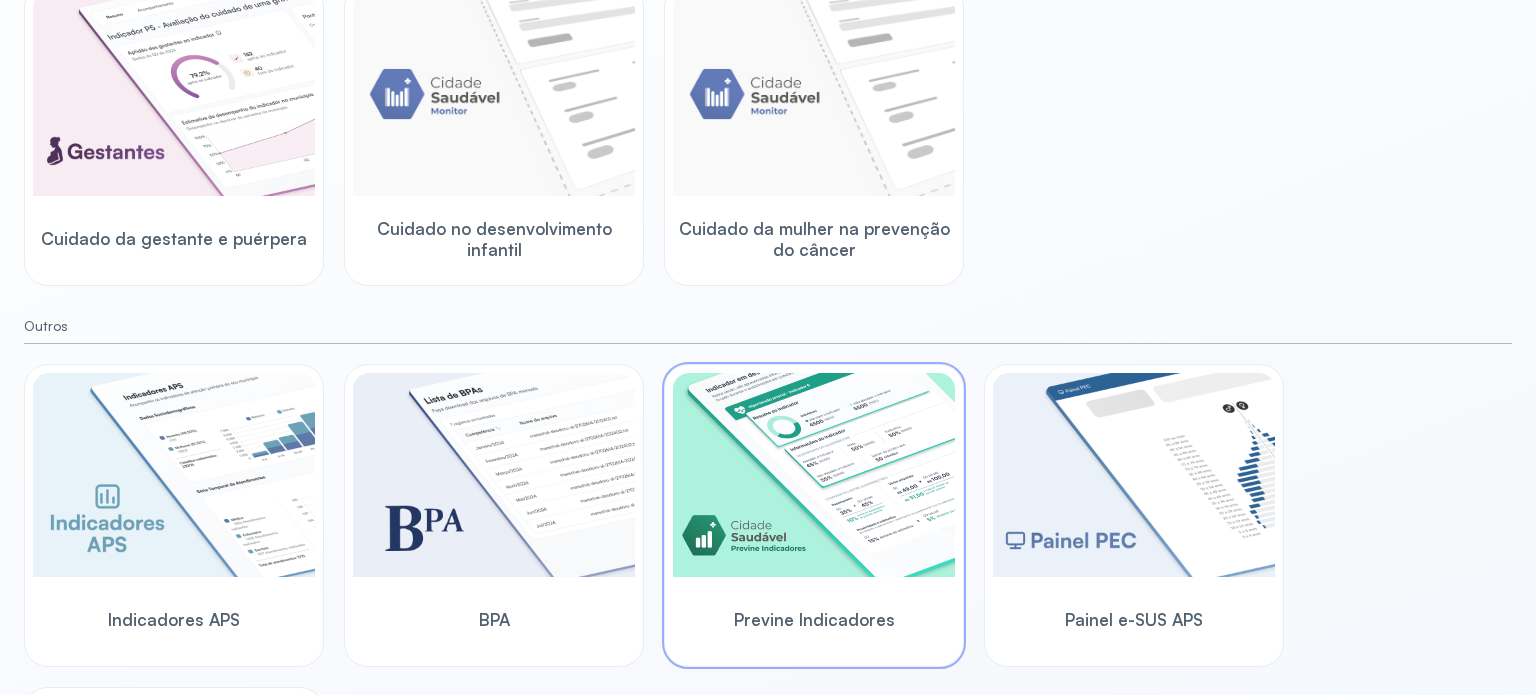 click at bounding box center (814, 475) 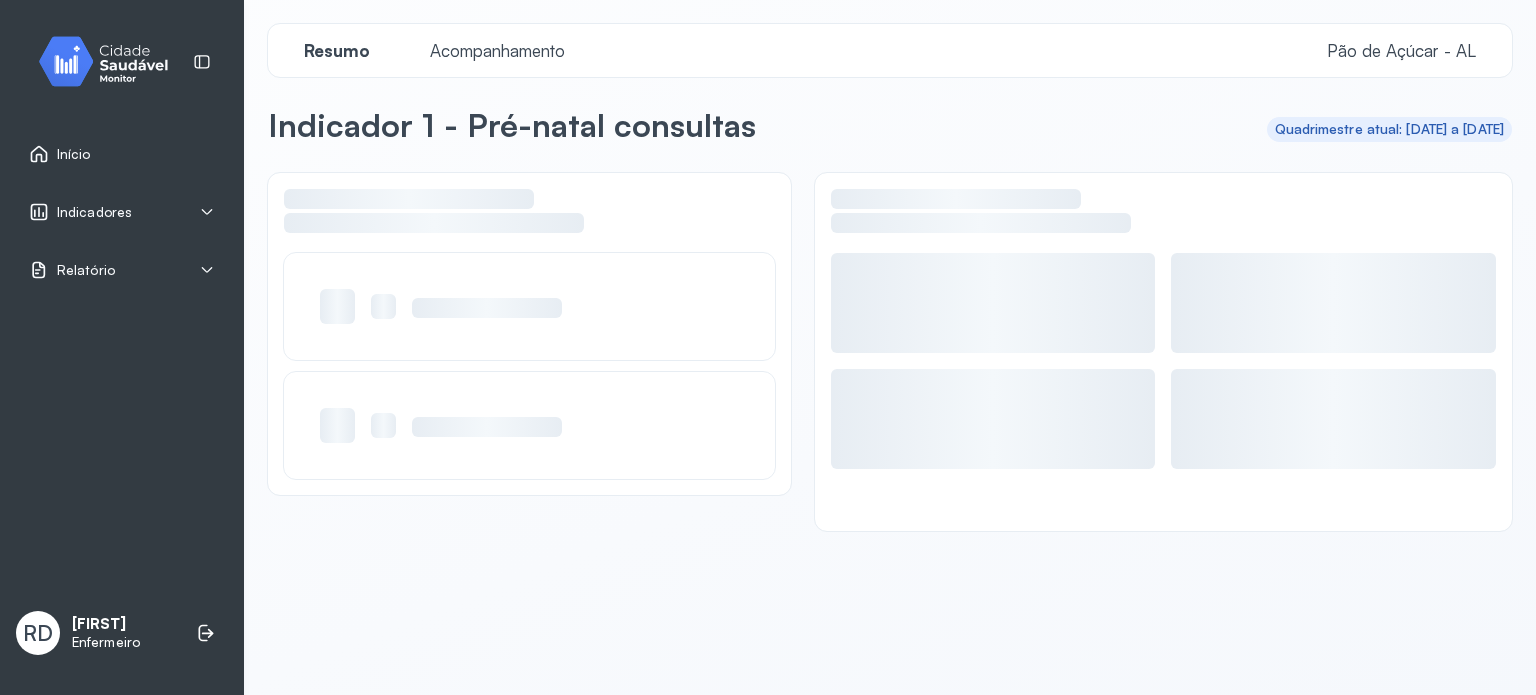 scroll, scrollTop: 0, scrollLeft: 0, axis: both 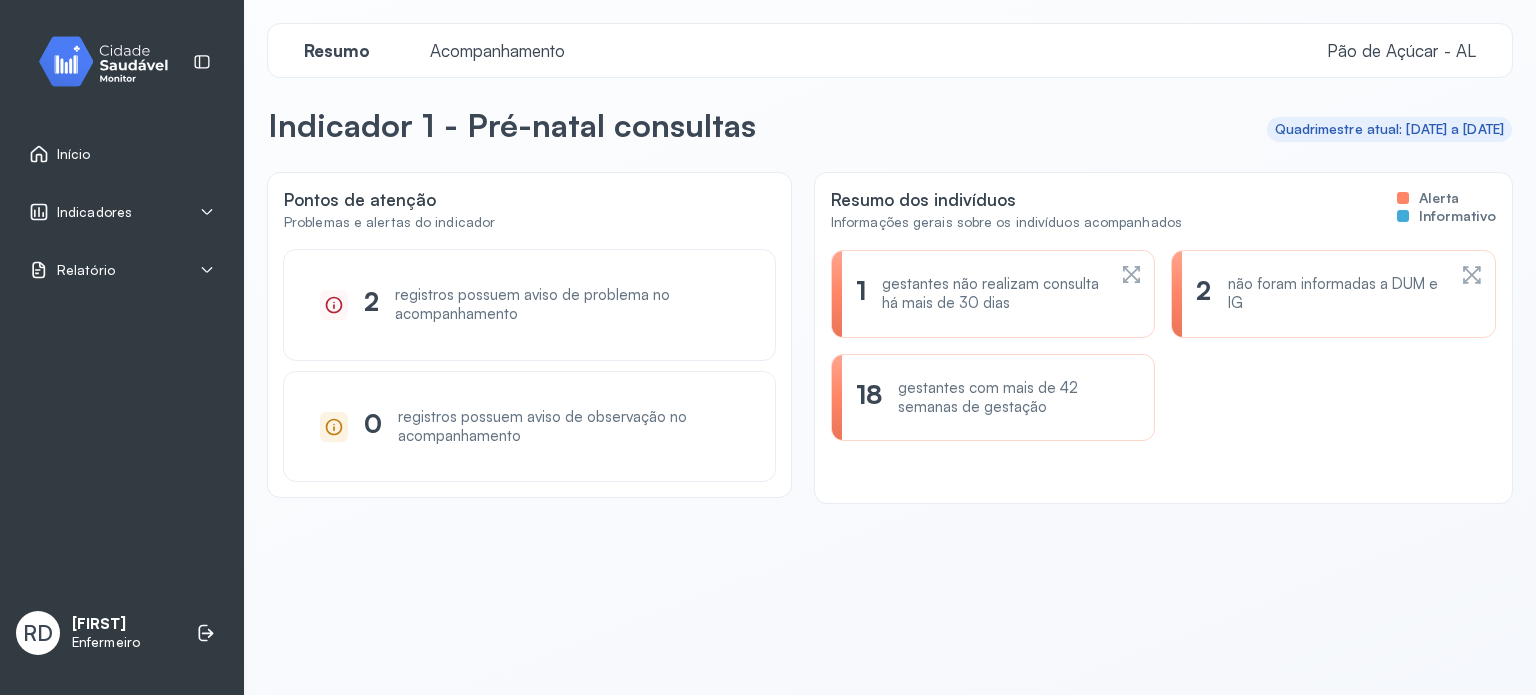 click 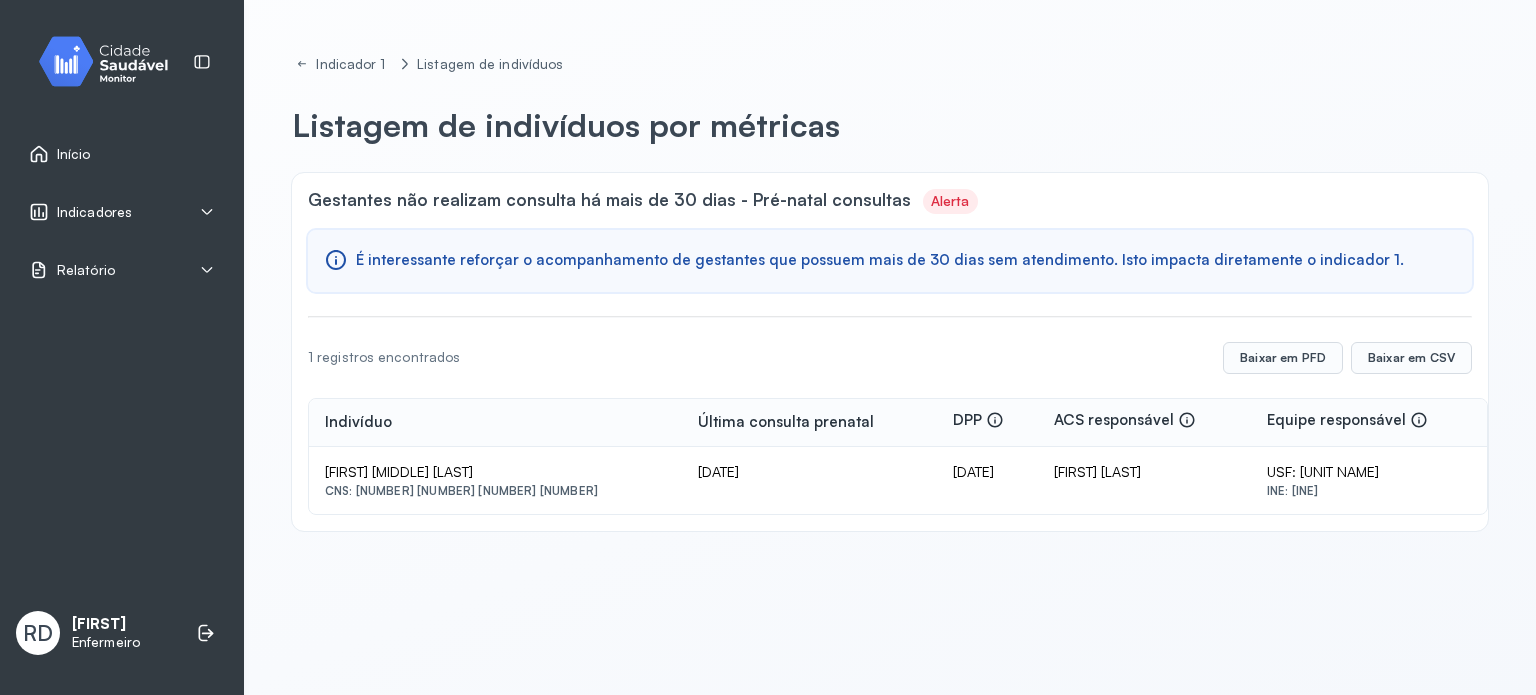 click on "Indicadores" at bounding box center [94, 212] 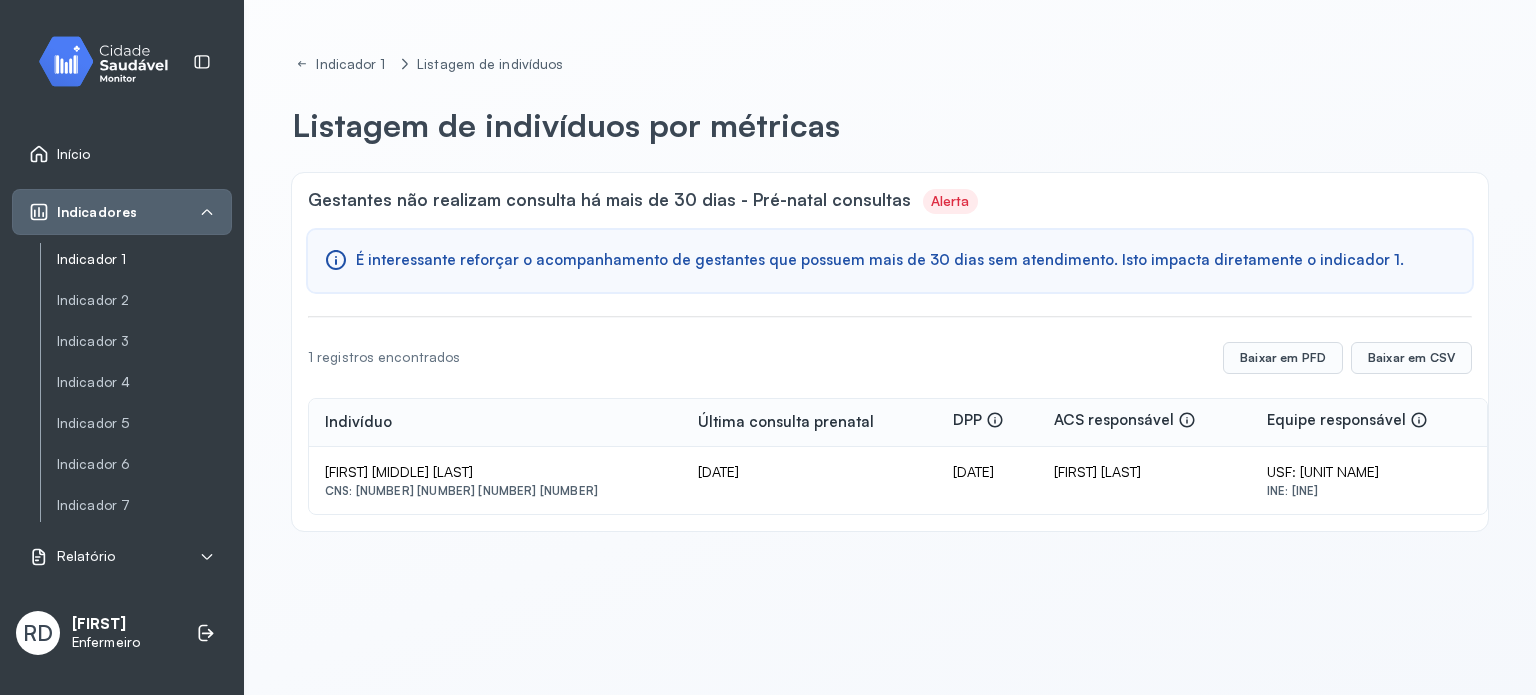 click on "Indicador 1" at bounding box center (144, 259) 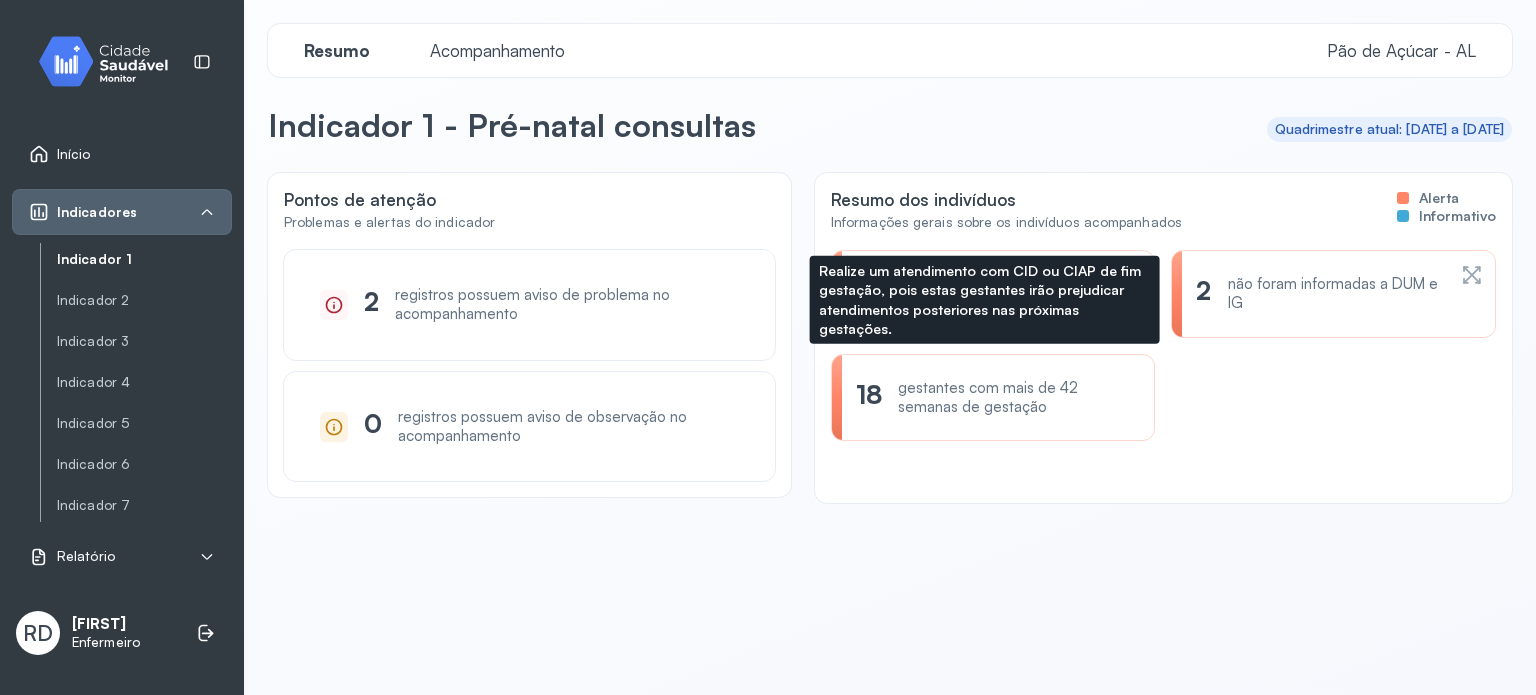 click on "gestantes com mais de 42 semanas de gestação" at bounding box center (1014, 398) 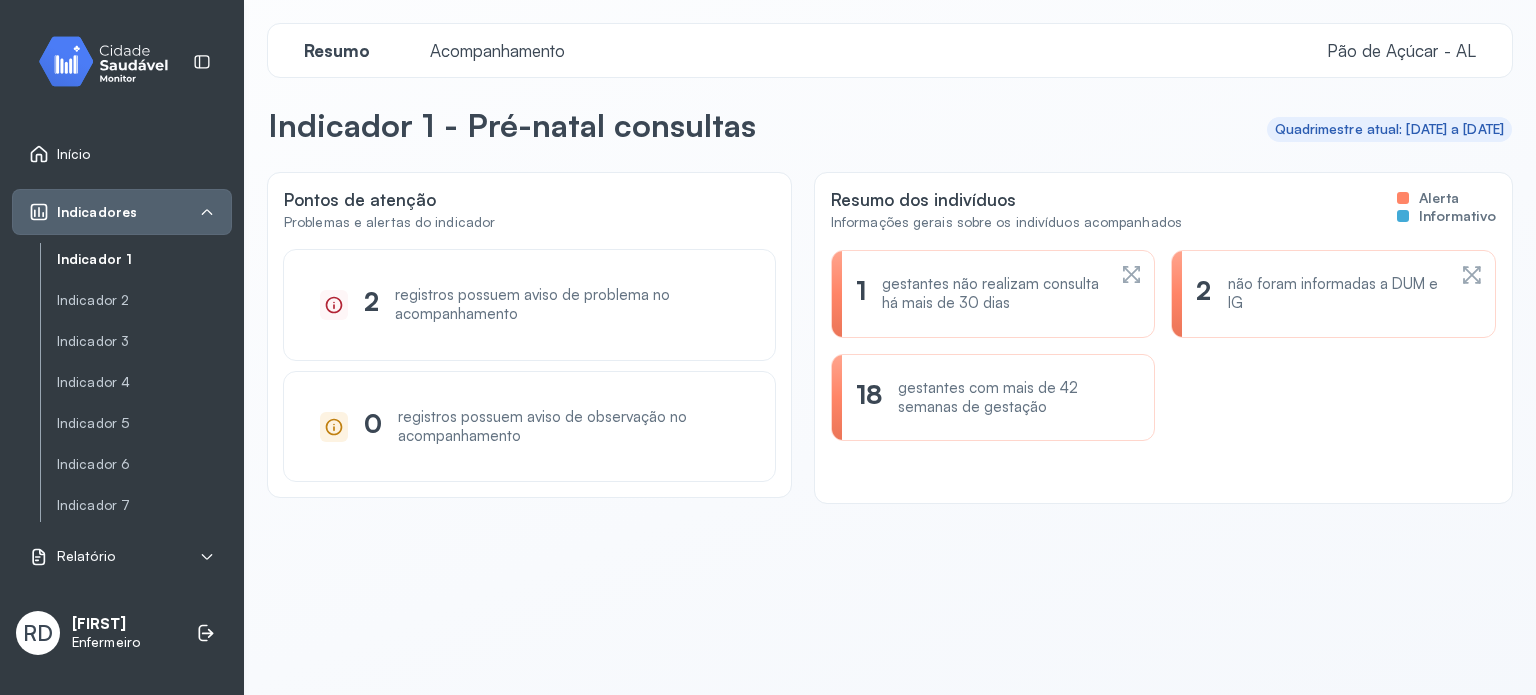 click on "gestantes com mais de 42 semanas de gestação" at bounding box center [1014, 398] 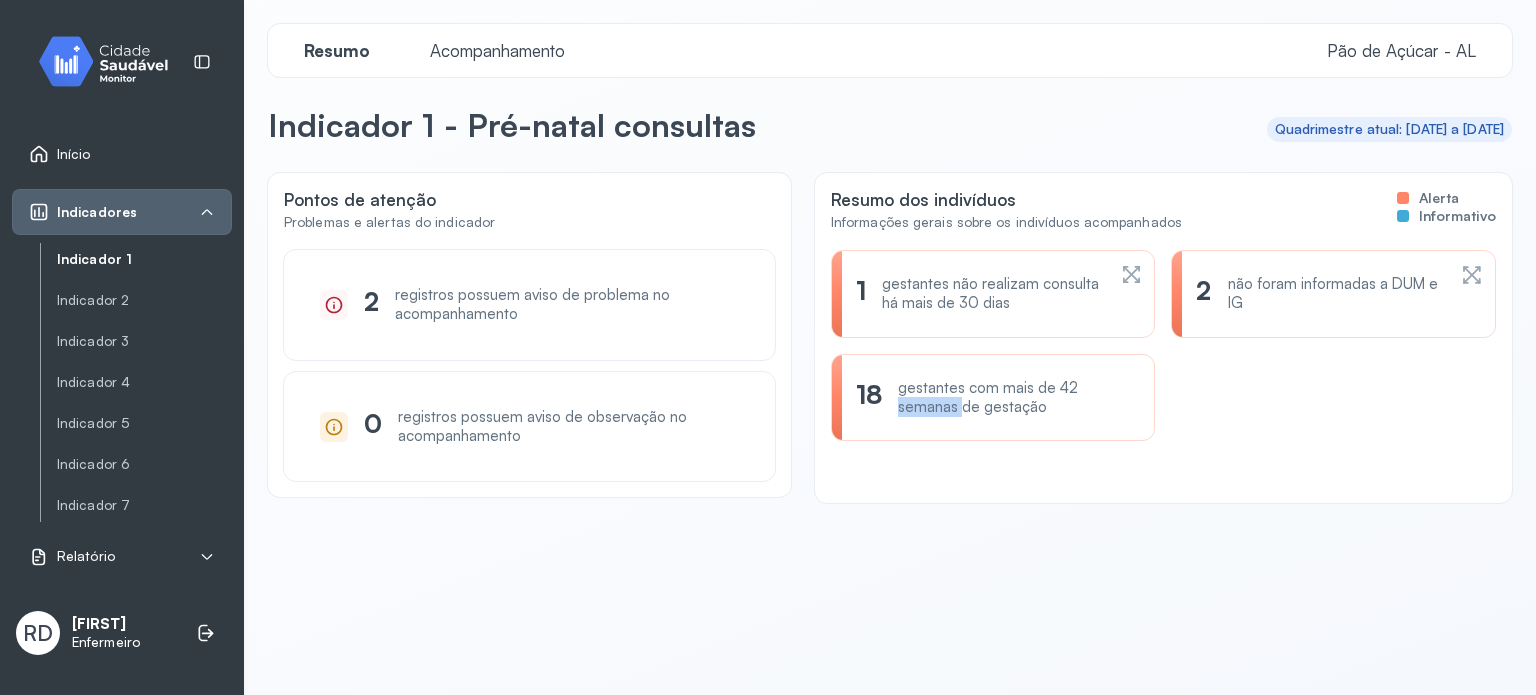 click on "gestantes com mais de 42 semanas de gestação" at bounding box center [1014, 398] 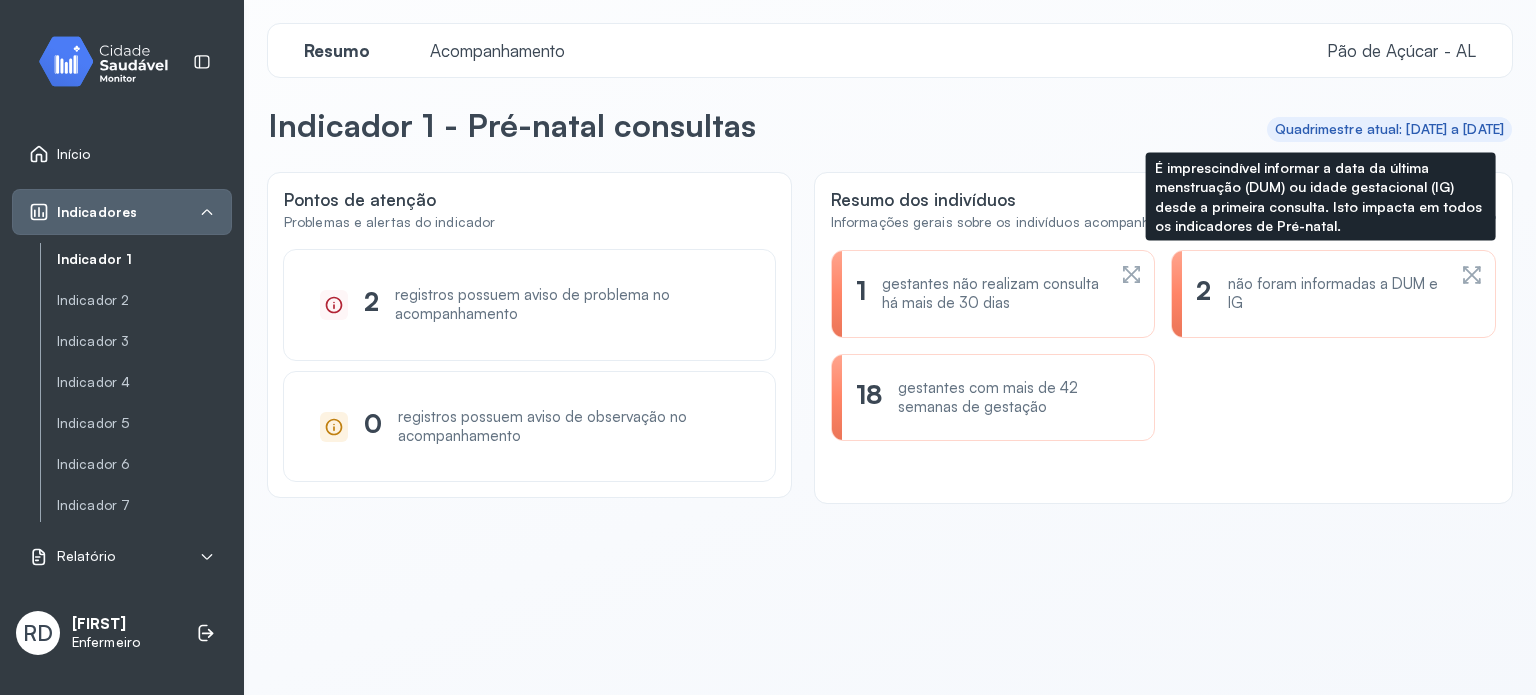 click 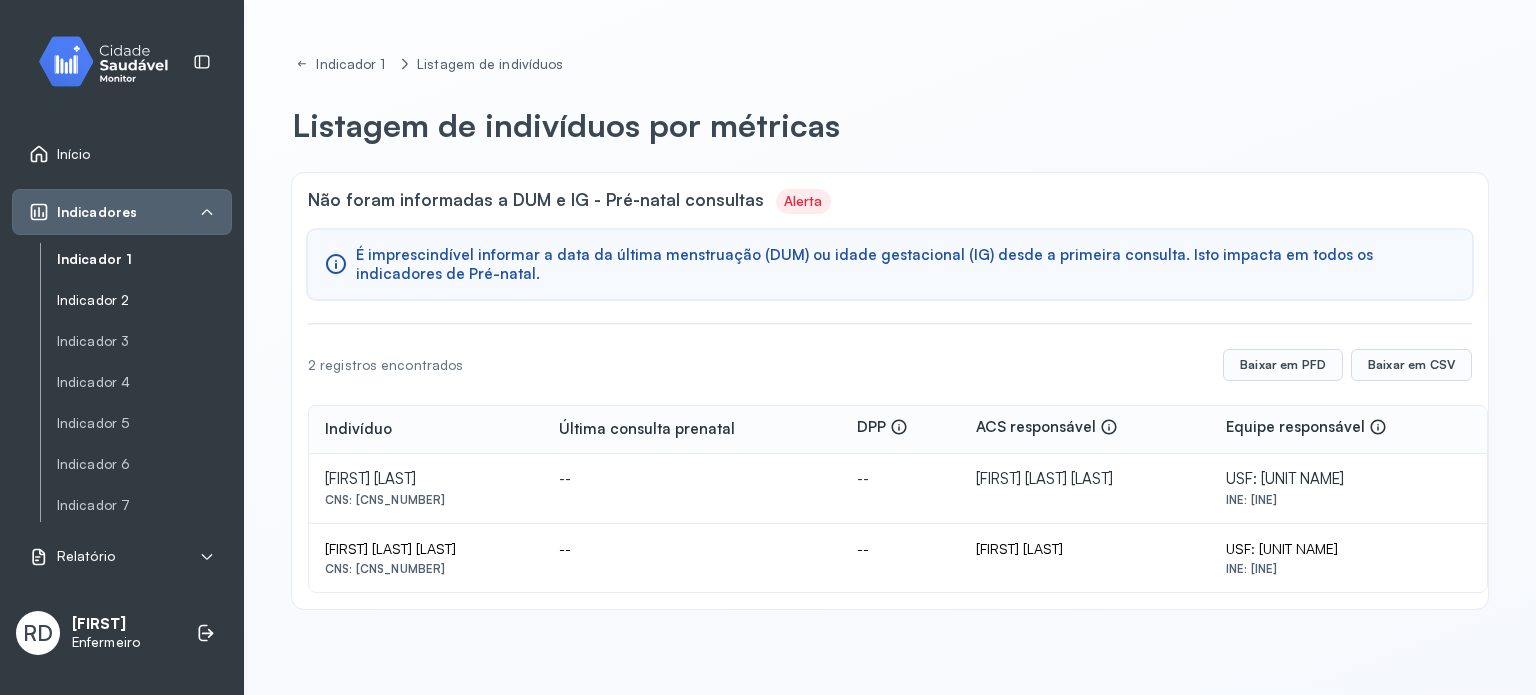 click on "Indicador 2" at bounding box center [144, 300] 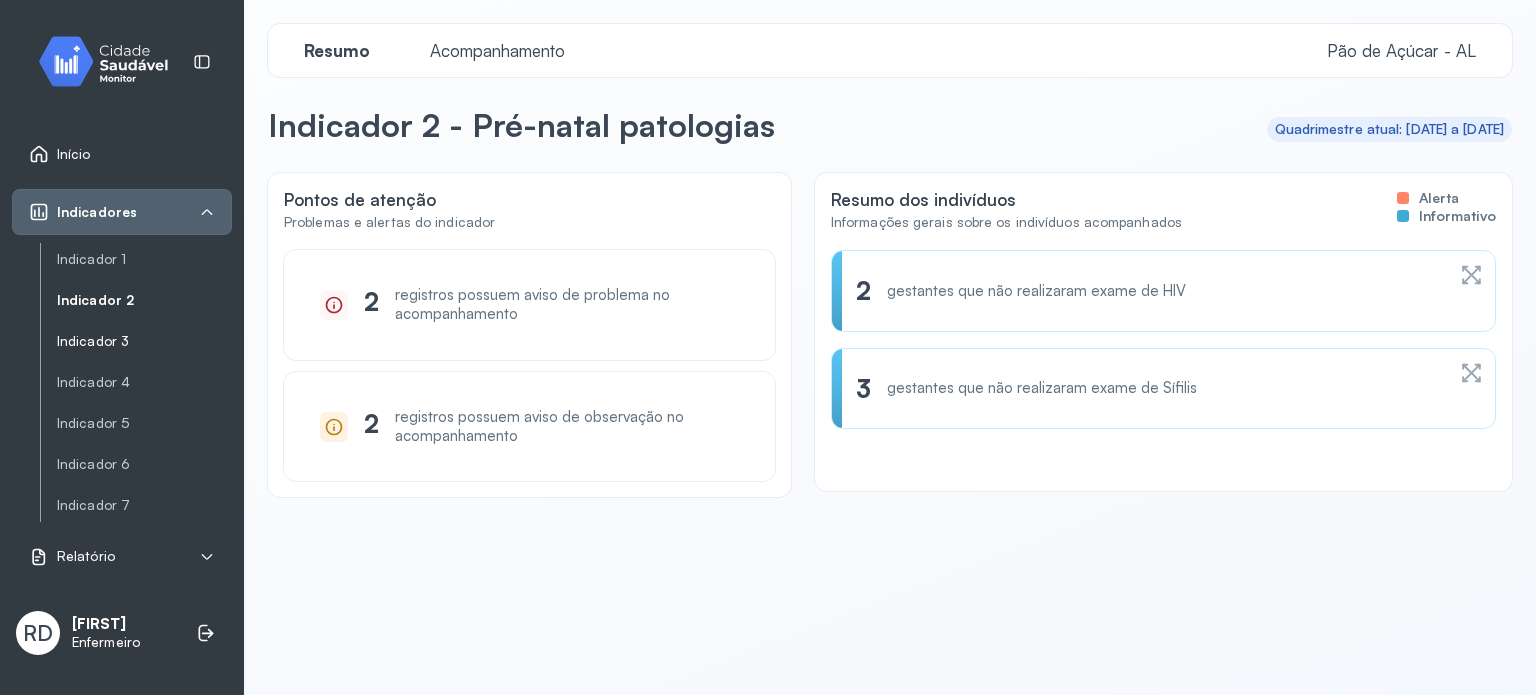 click on "Indicador 3" at bounding box center (144, 341) 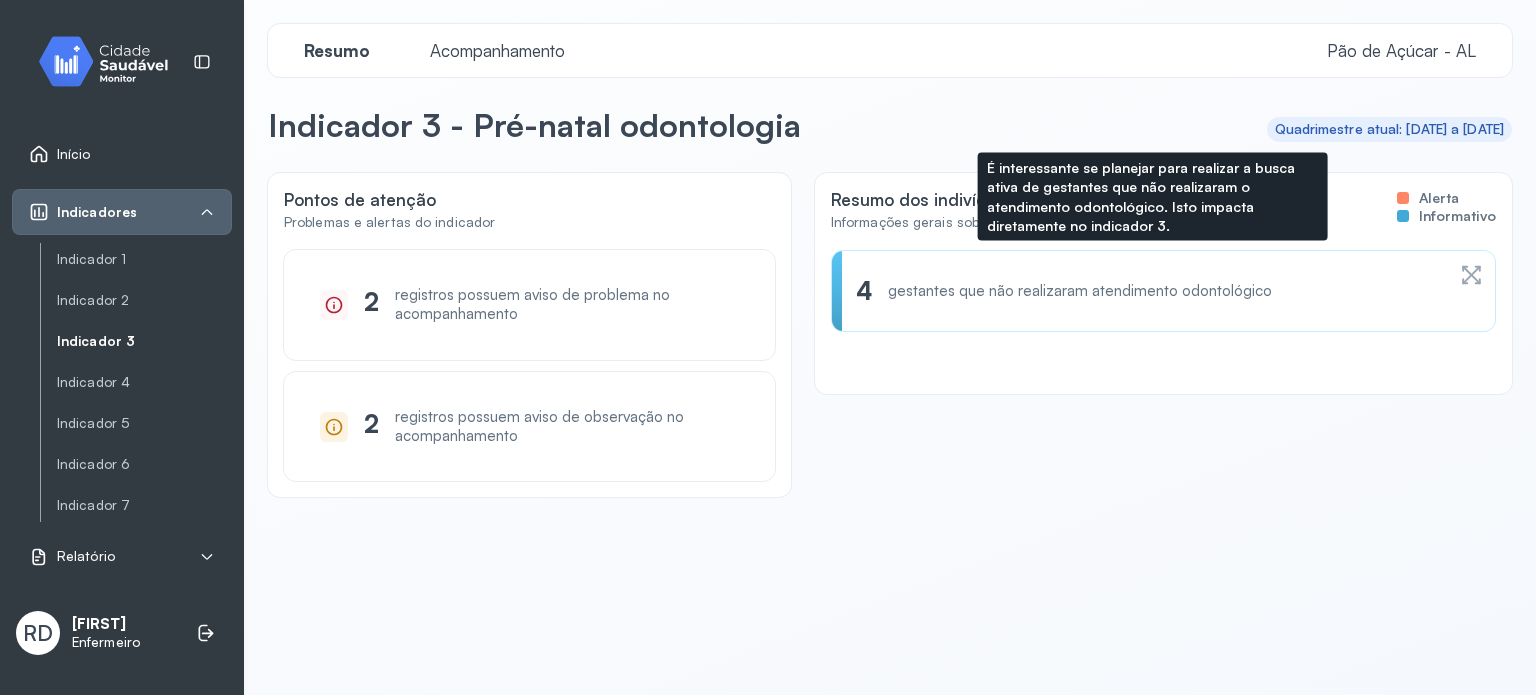 click 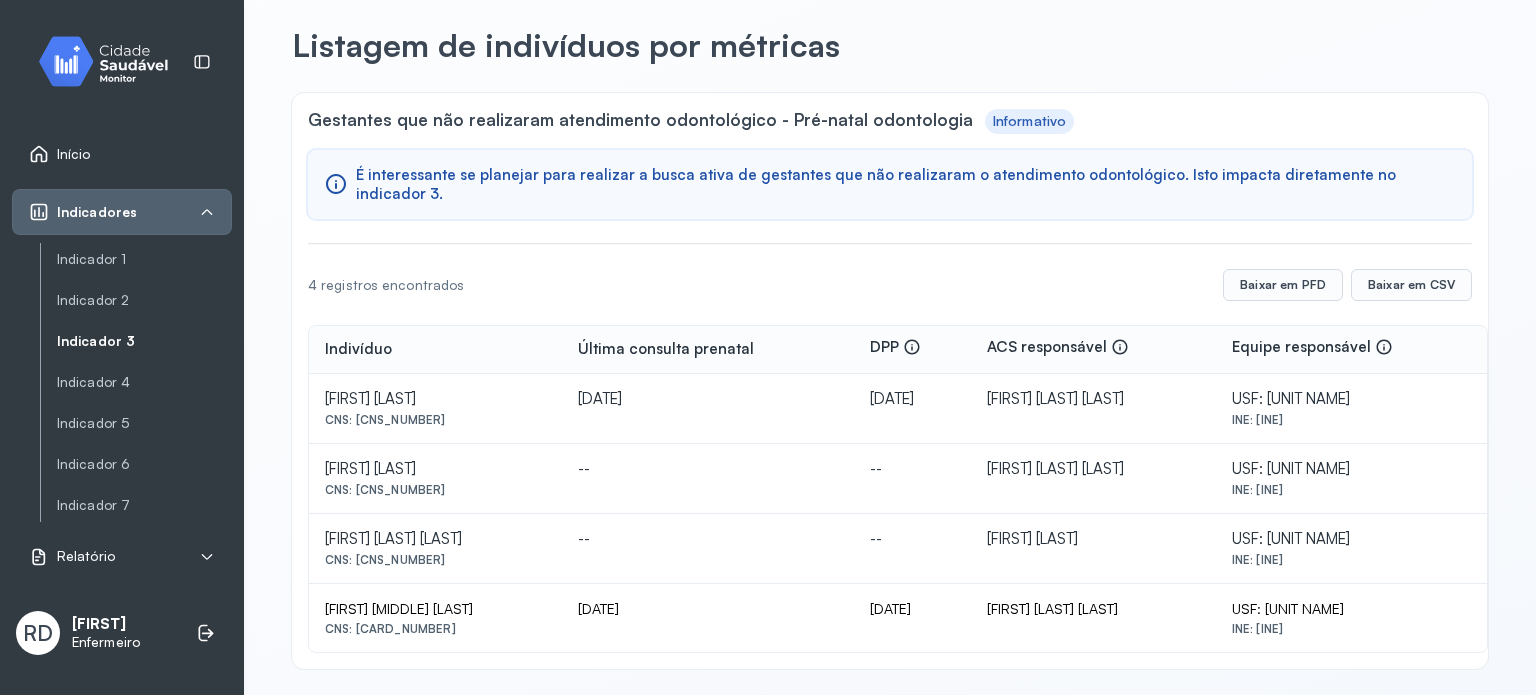 scroll, scrollTop: 80, scrollLeft: 0, axis: vertical 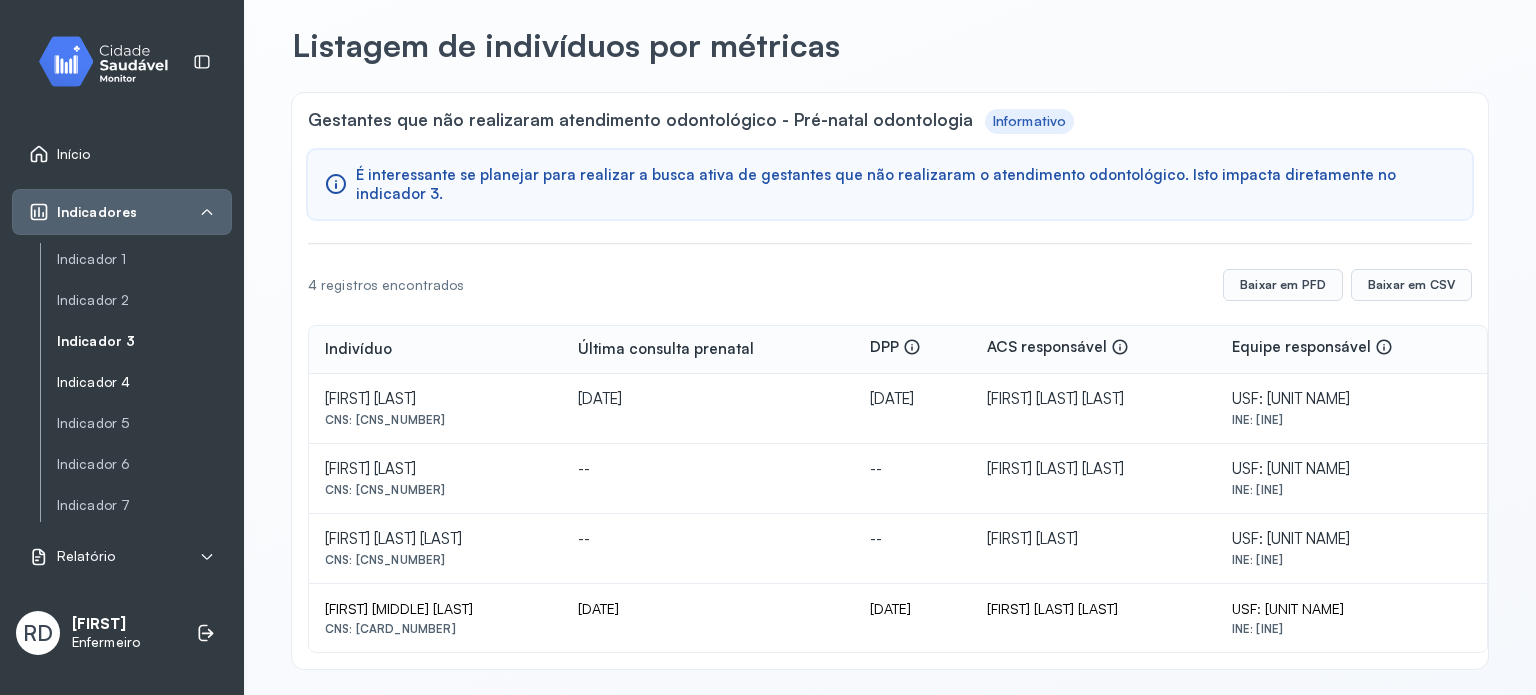 click on "Indicador 4" at bounding box center (144, 382) 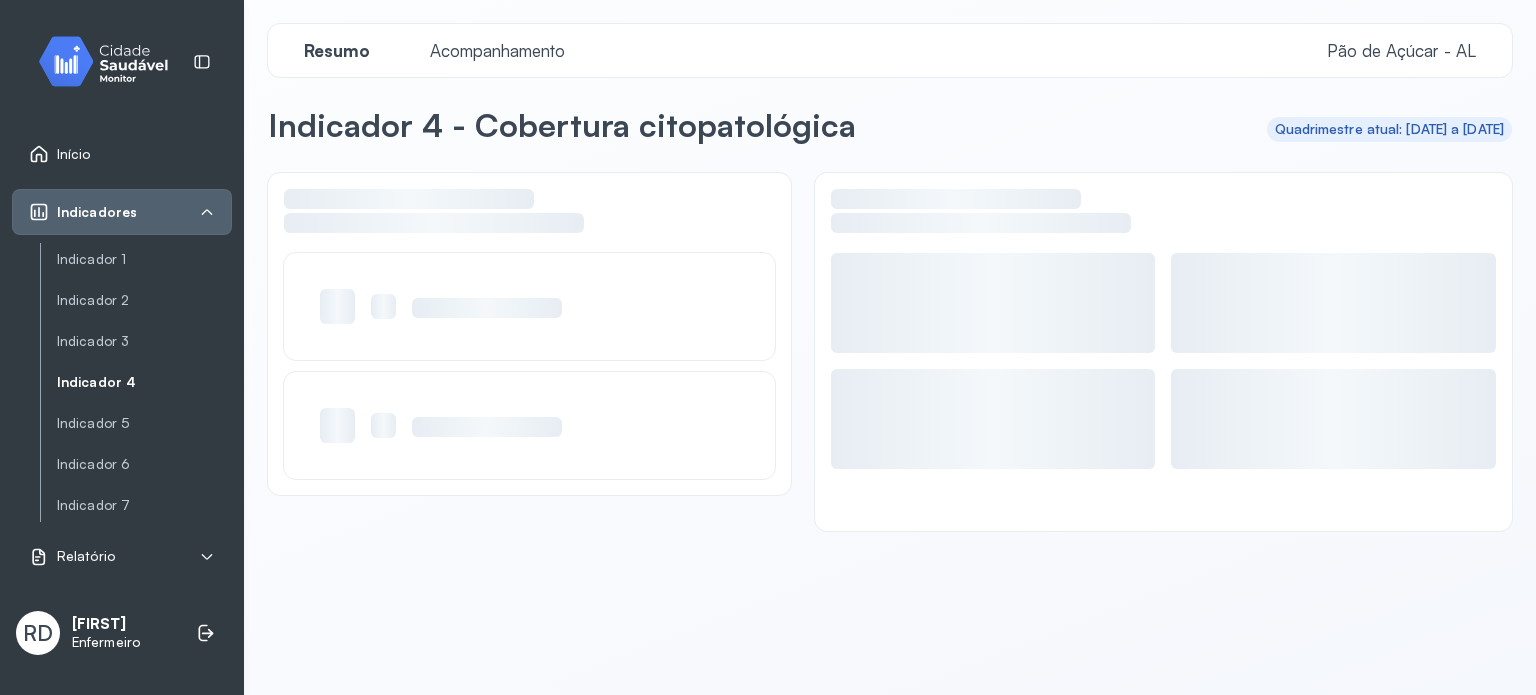 scroll, scrollTop: 0, scrollLeft: 0, axis: both 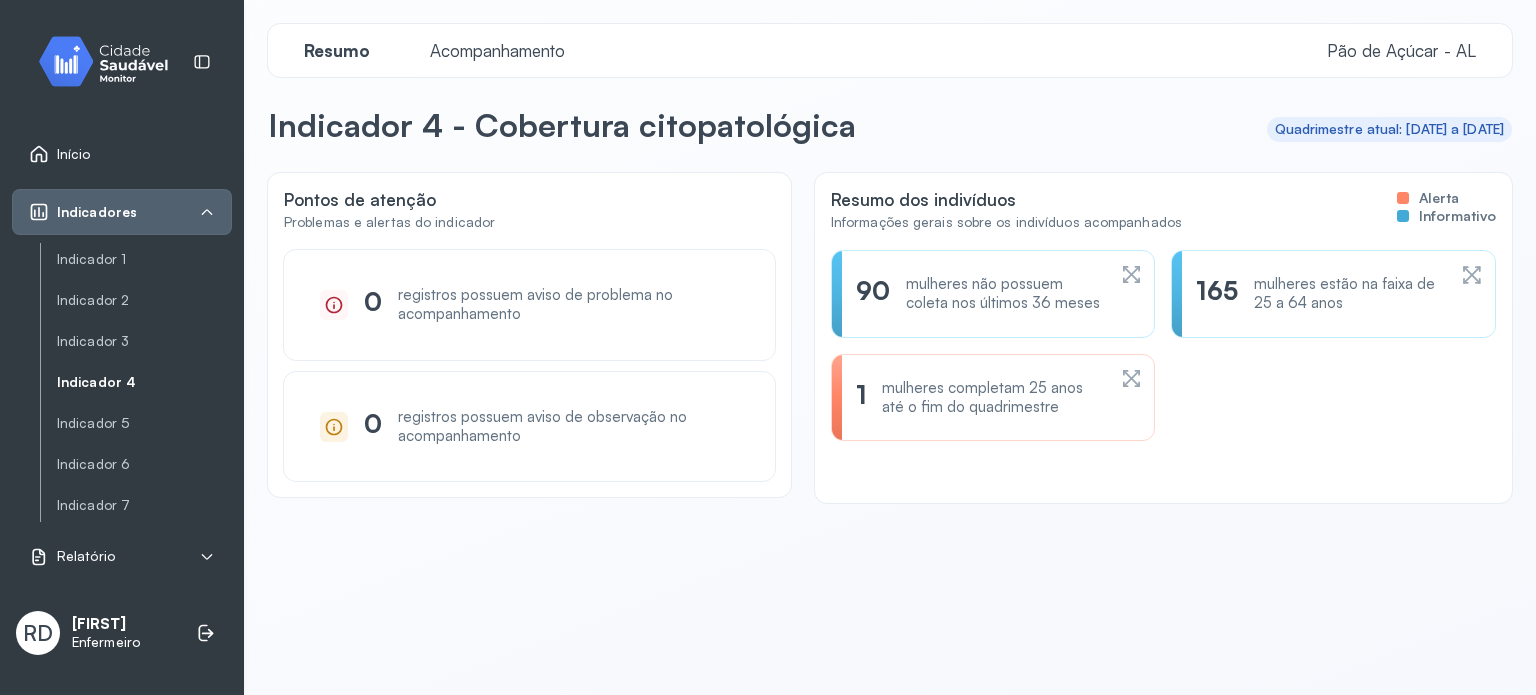 click on "1 mulheres completam 25 anos até o fim do quadrimestre" at bounding box center [993, 398] 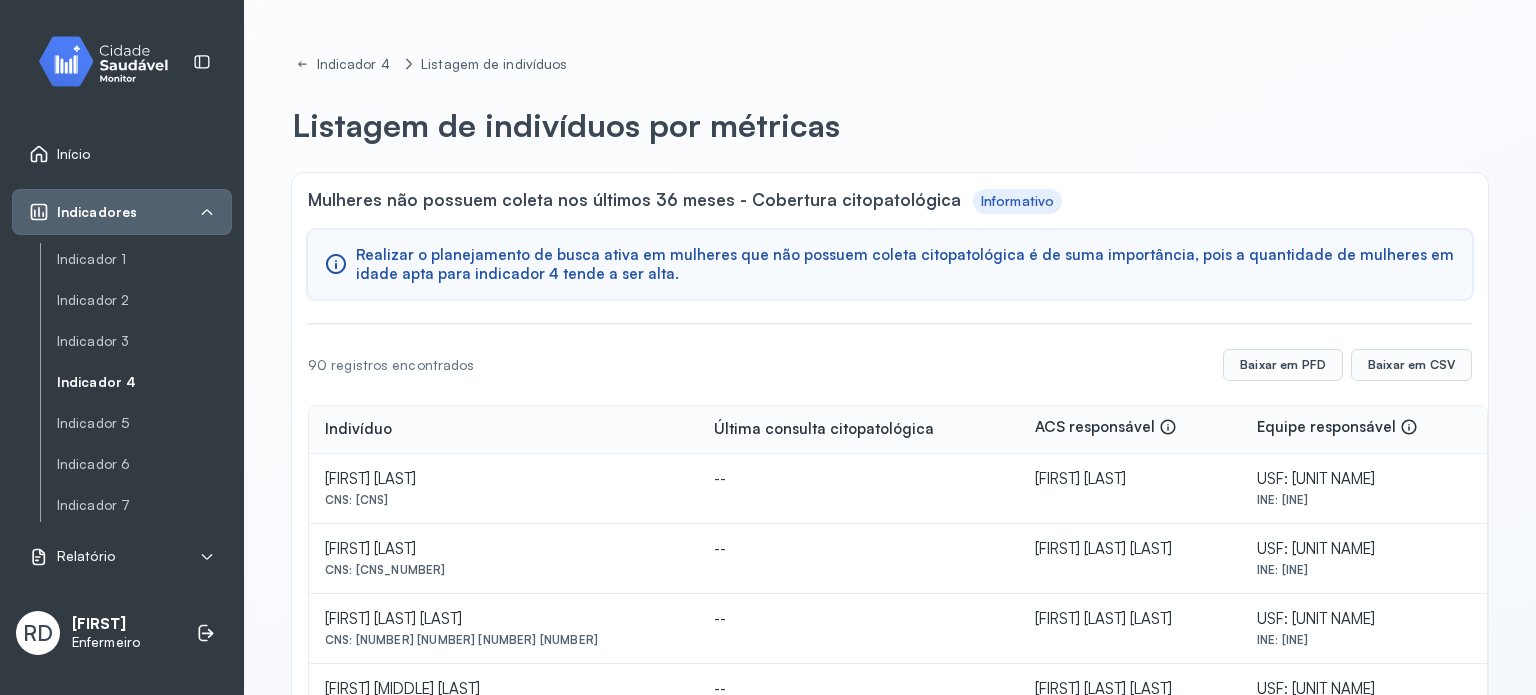 click on "Indicador 4 Listagem de indivíduos Listagem de indivíduos por métricas Mulheres não possuem coleta nos últimos 36 meses - Cobertura citopatológica Informativo Realizar o planejamento de busca ativa em mulheres que não possuem coleta citopatológica é de suma importância, pois a quantidade de mulheres em idade apta para indicador 4 tende a ser alta. 90 registros encontrados  Baixar em PFD Baixar em CSV Indivíduo Última consulta citopatológica ACS responsável  [FIRST] [LAST] [LAST]  CNS: [NUMBER] [NUMBER] [NUMBER] [NUMBER] -- [FIRST] [LAST]  USF: [UNIT NAME]  INE: [NUMBER] [FIRST] [LAST] [LAST]  CNS: [NUMBER] [NUMBER] [NUMBER] [NUMBER] -- [FIRST] [LAST]  USF: [UNIT NAME]  INE: [NUMBER] [FIRST] [LAST] [LAST]  CNS: [NUMBER] [NUMBER] [NUMBER] [NUMBER] -- [FIRST] [LAST]  USF: [UNIT NAME]  INE: [NUMBER] [FIRST] [LAST] [LAST] --  INE: [NUMBER] [NUMBER]" at bounding box center [890, 811] 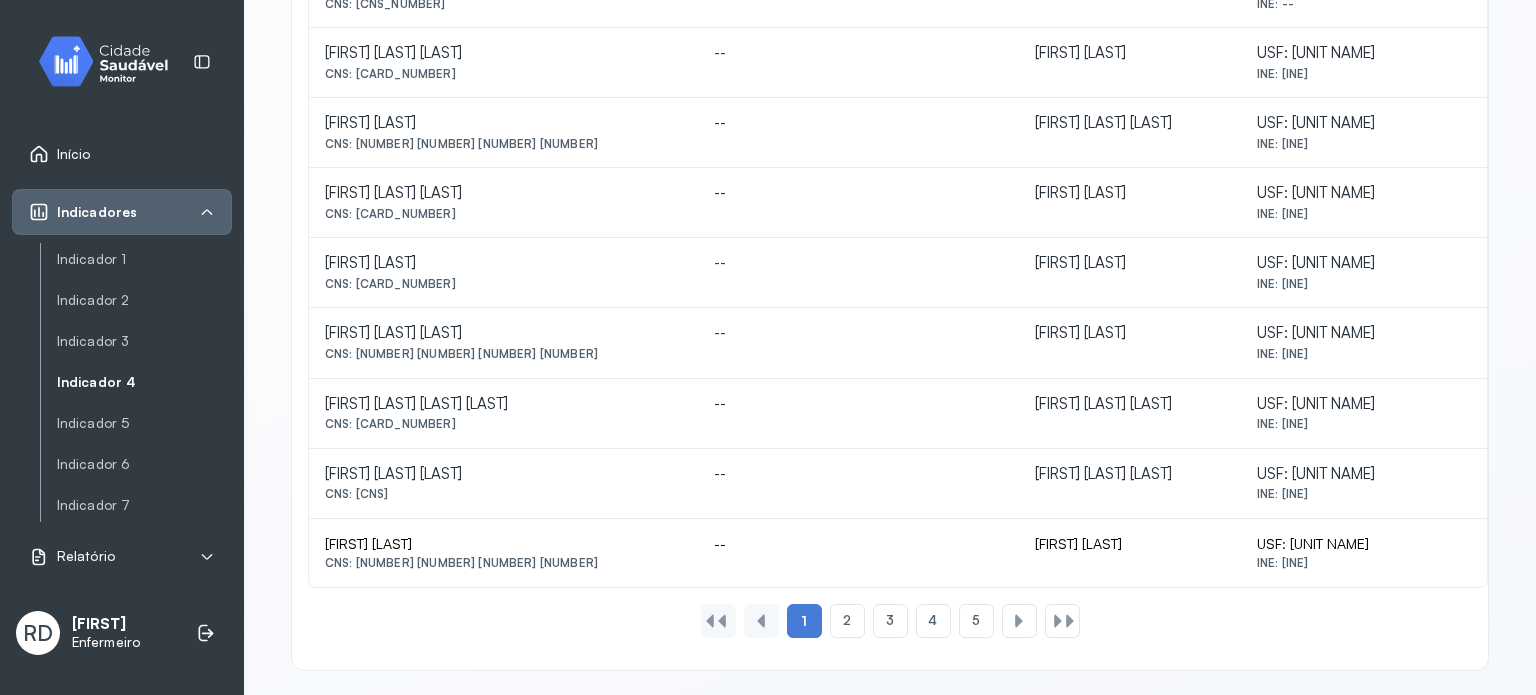 scroll, scrollTop: 923, scrollLeft: 0, axis: vertical 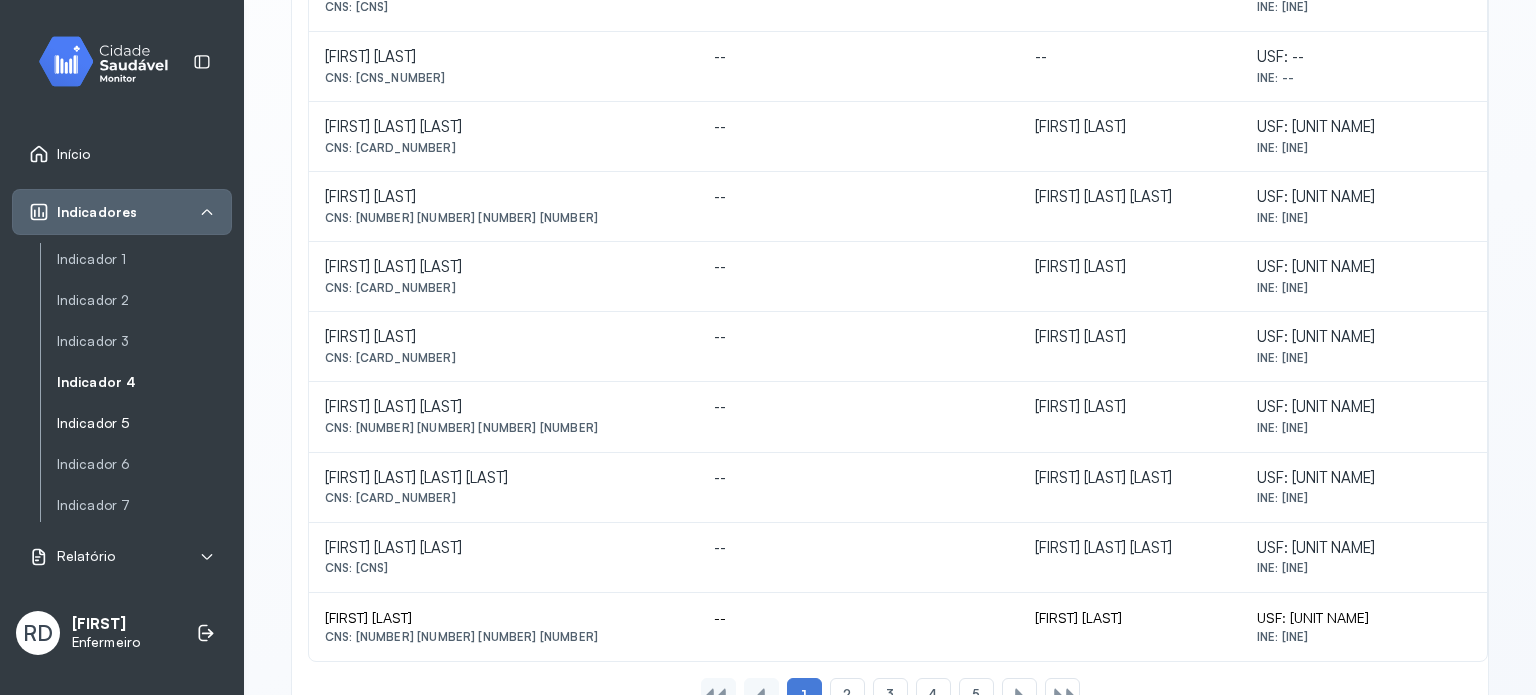 click on "Indicador 5" at bounding box center [144, 423] 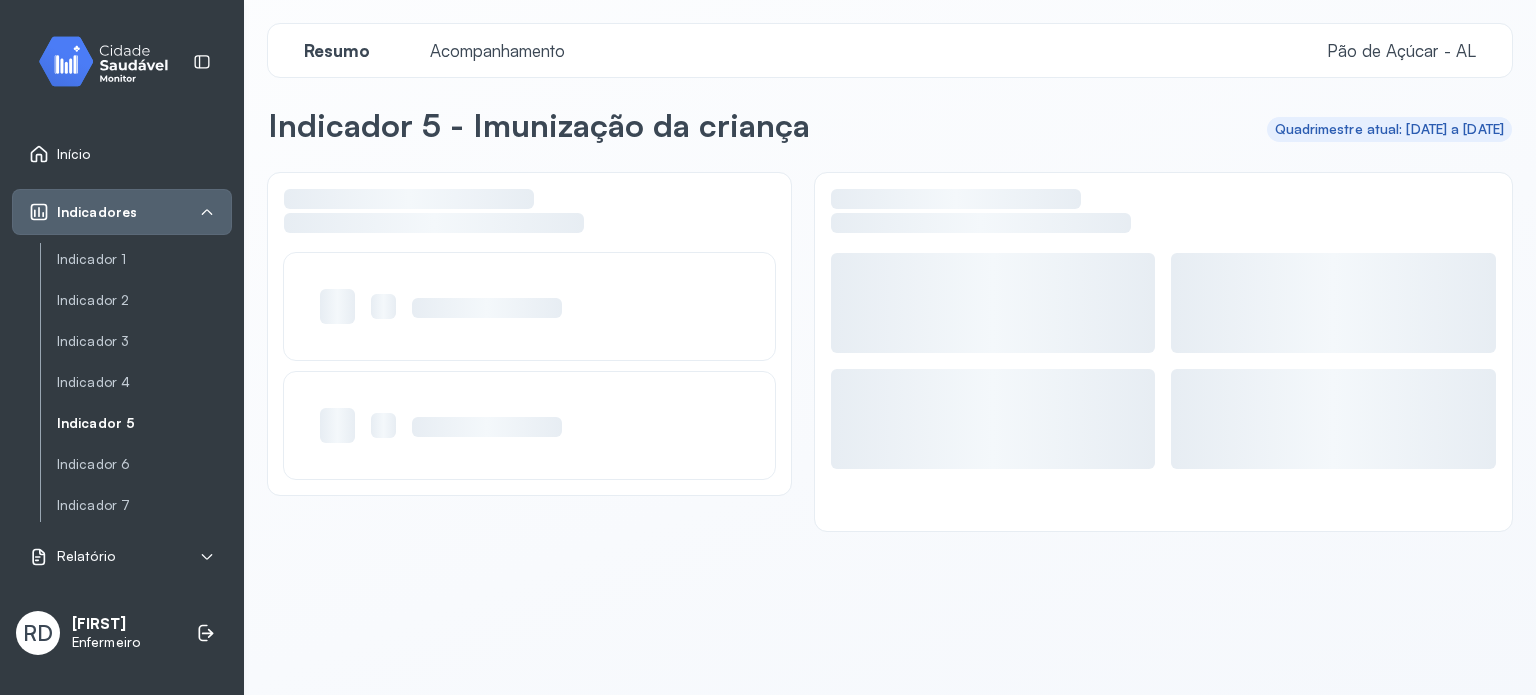 scroll, scrollTop: 0, scrollLeft: 0, axis: both 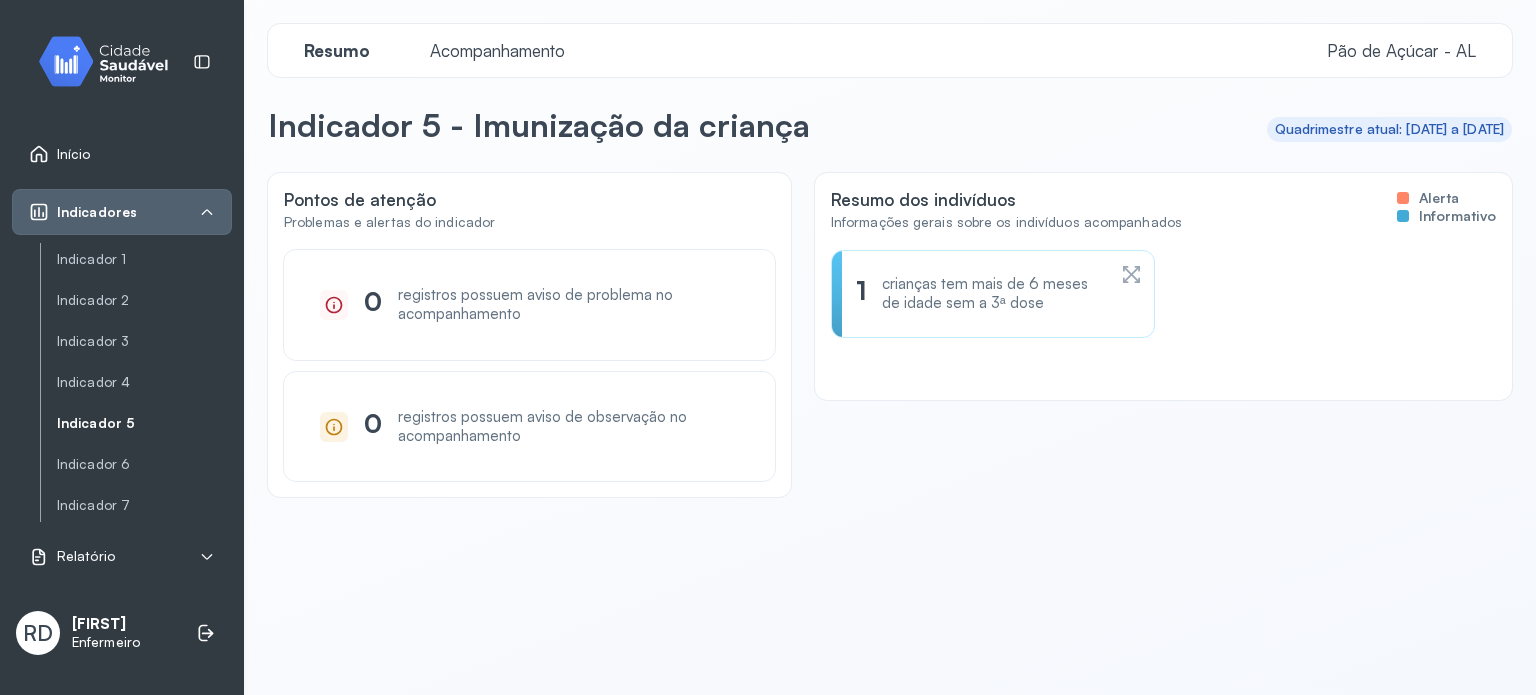 click 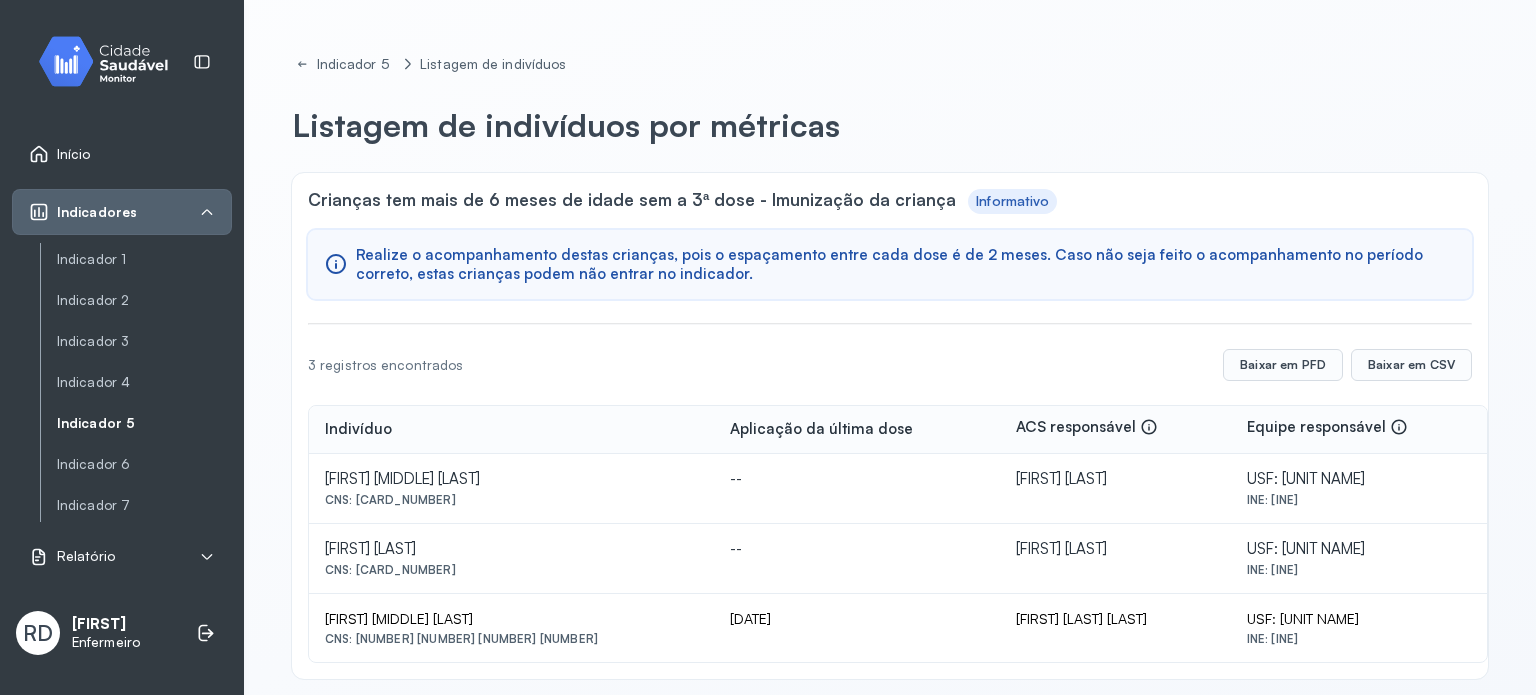 scroll, scrollTop: 18, scrollLeft: 0, axis: vertical 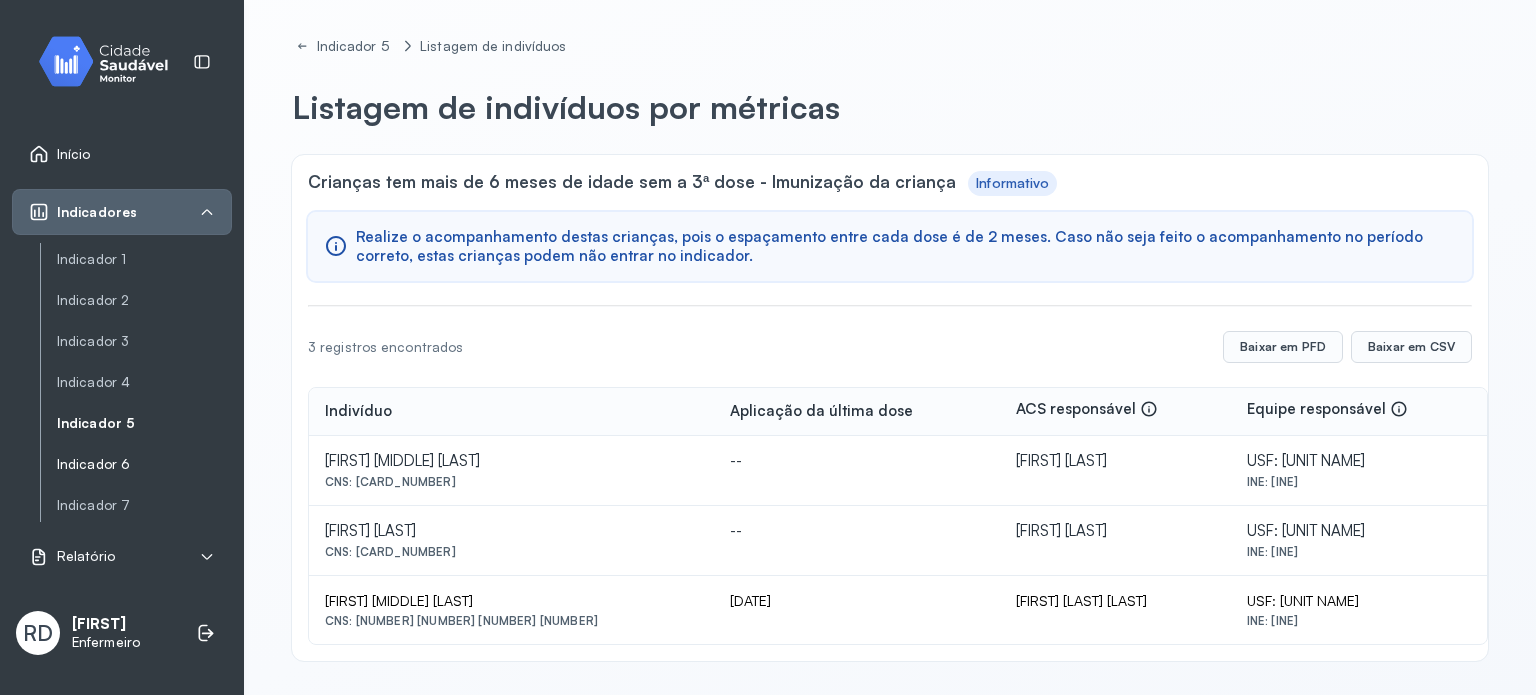 click on "Indicador 6" at bounding box center (144, 464) 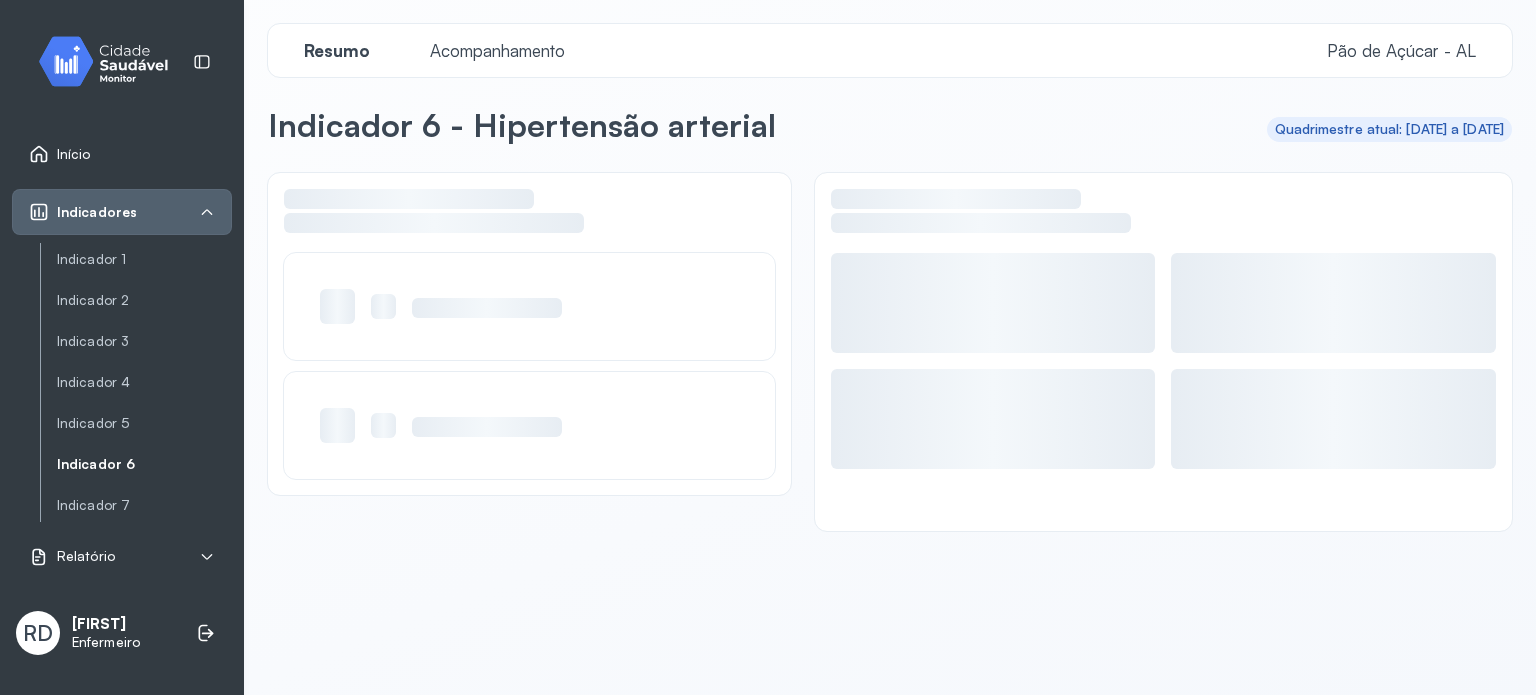 scroll, scrollTop: 0, scrollLeft: 0, axis: both 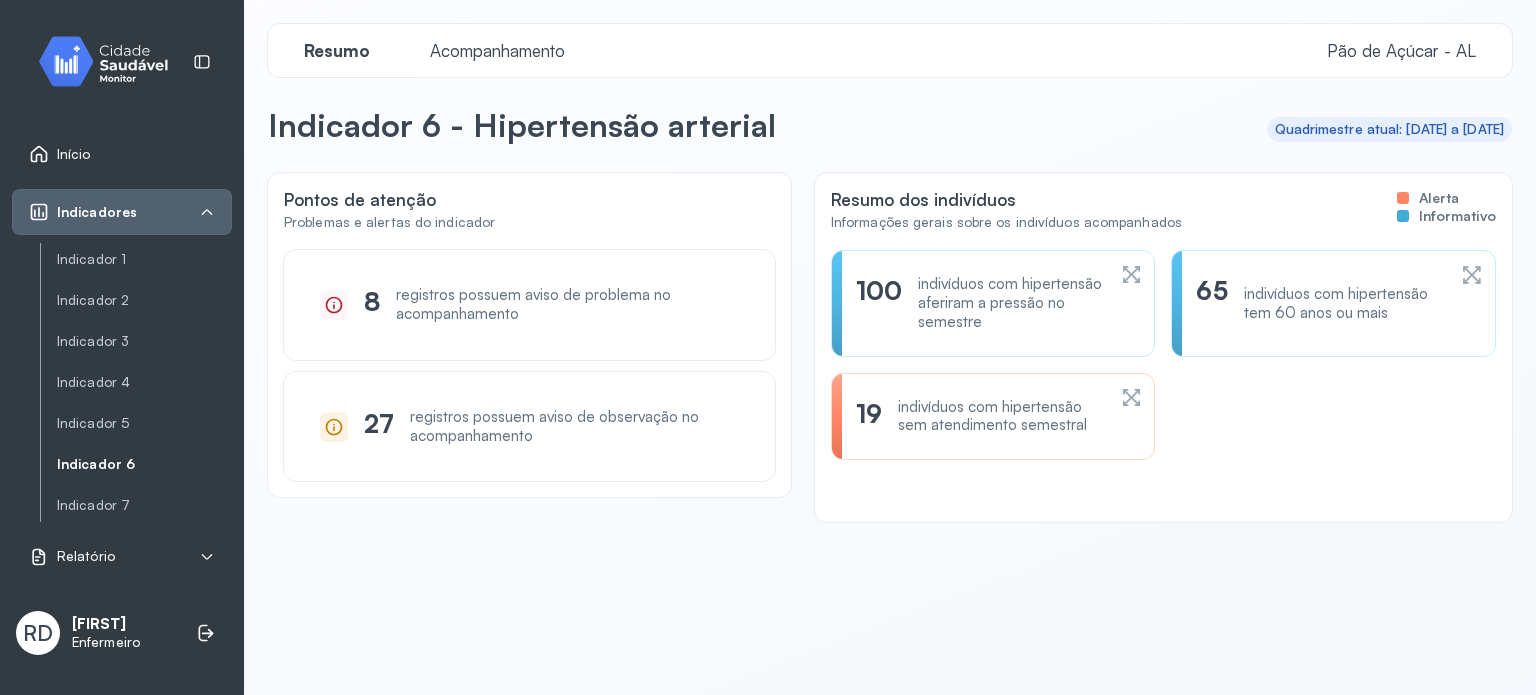 click 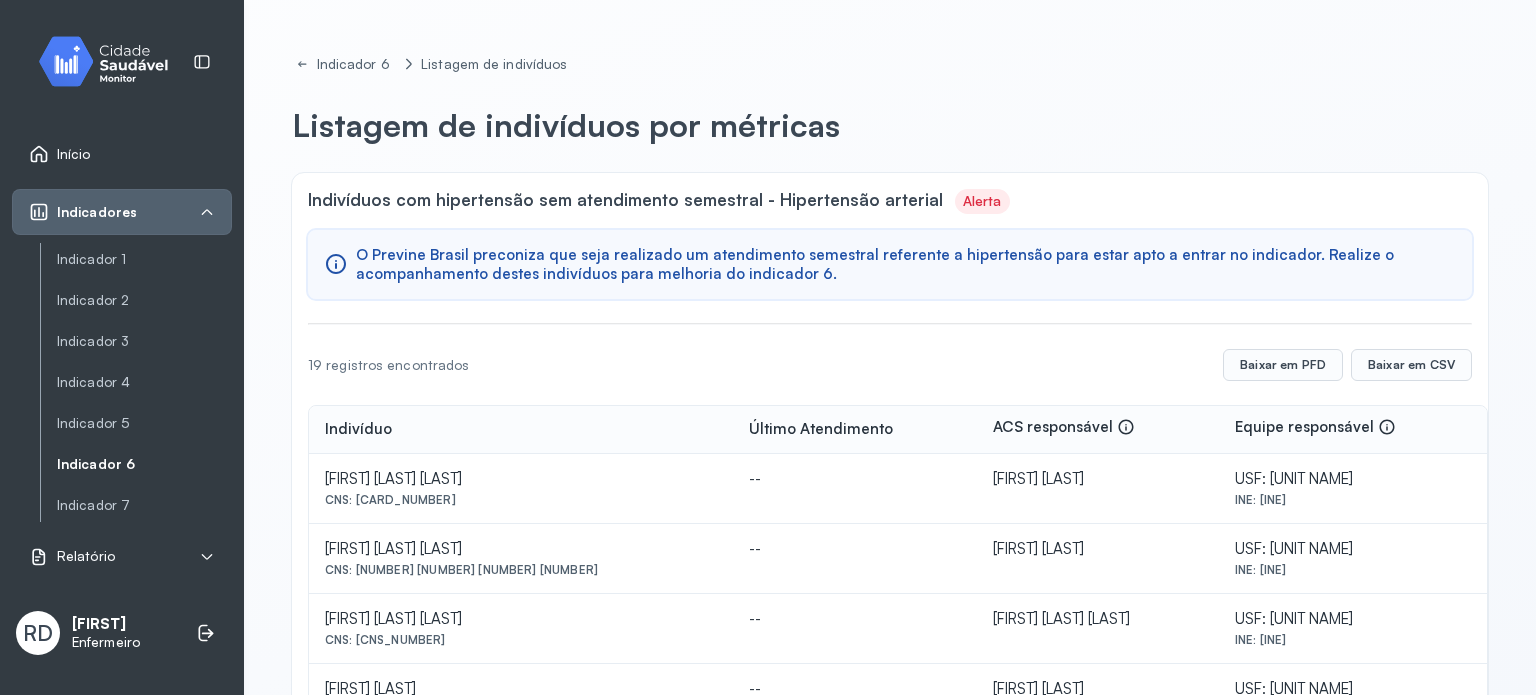 click on "Indivíduo Último Atendimento ACS responsável Equipe responsável CICERO SOUZA DIAS CNS: [CARD_NUMBER] -- ALEXSANDRO DE SOUZA DIAS USF: ESF 10 ILHA DO FERRO INE: [INE_NUMBER] ERANIO NASCIMENTO DA SILVA CNS: [CARD_NUMBER] -- MARIA ELENICE RODRIGUES DA SILVA USF: ESF 10 ILHA DO FERRO INE: [INE_NUMBER] ETELVINA ROSA DOS SANTOS CNS: [CARD_NUMBER] -- ADENALDO SANDES SOUZA USF: ESF 10 ILHA DO FERRO INE: [INE_NUMBER] GENELVA BEZERRA DE MELO SANDES CNS: [CARD_NUMBER] -- DANIELMA RODRIGUES GOMES USF: ESF 10 ILHA DO FERRO INE: [INE_NUMBER] GILVONETE SANDES LIMA CNS: [CARD_NUMBER] -- DANIELMA RODRIGUES GOMES USF: ESF 10 ILHA DO FERRO -- -- --" 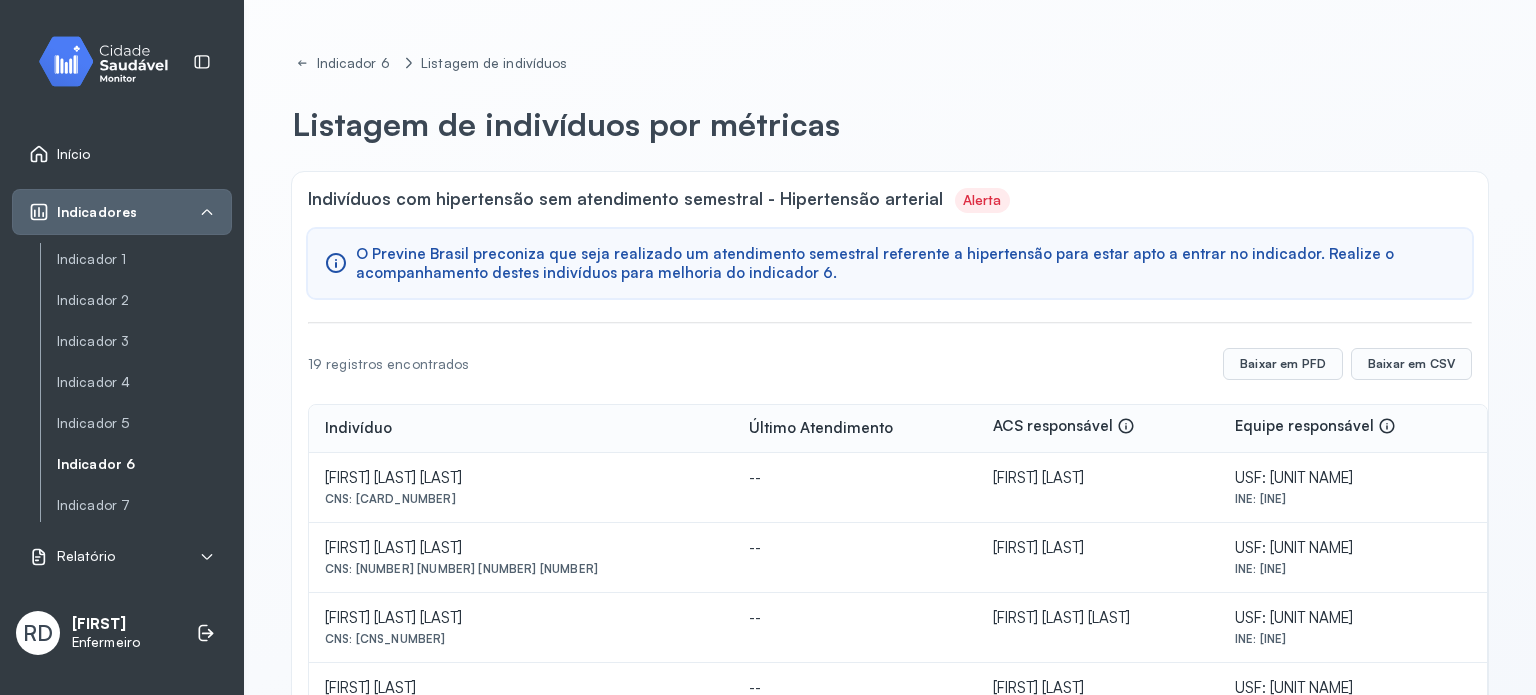 scroll, scrollTop: 0, scrollLeft: 0, axis: both 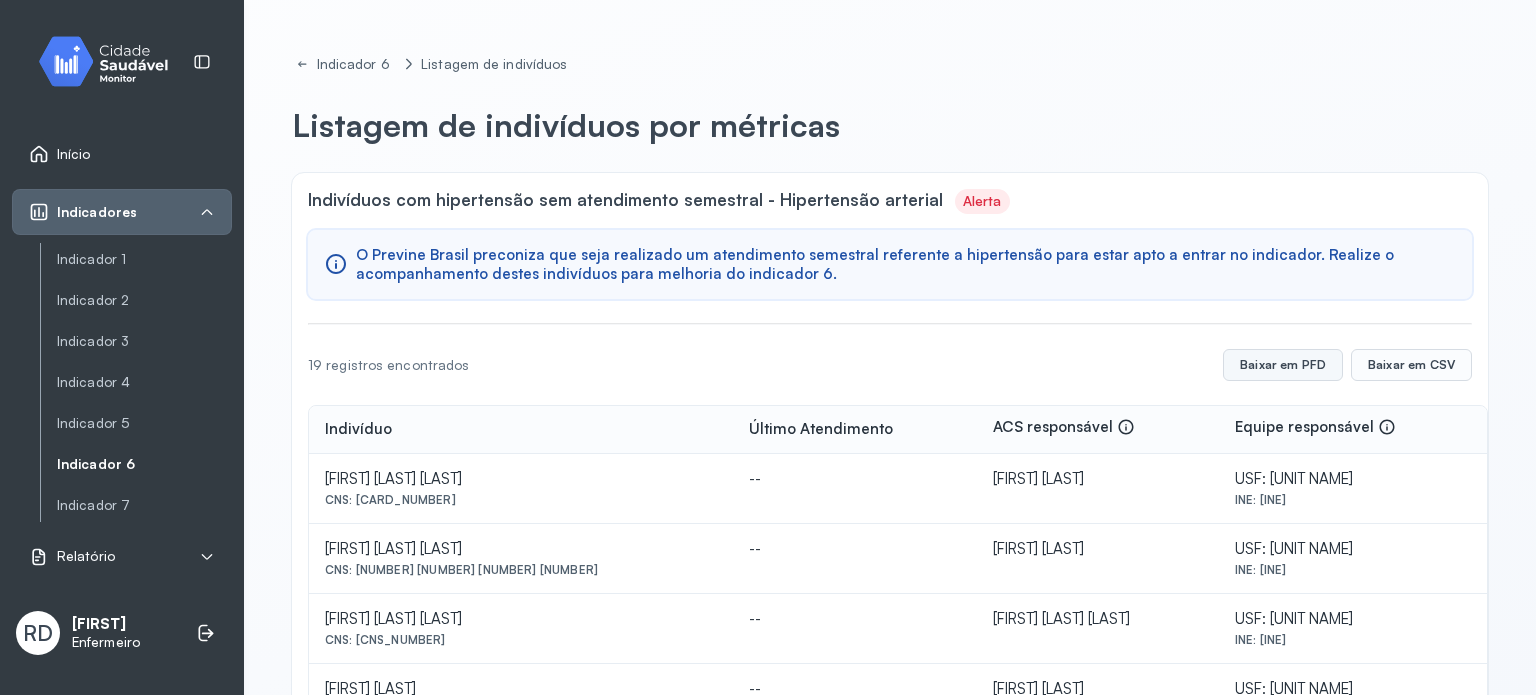 click on "Baixar em PFD" at bounding box center [1283, 365] 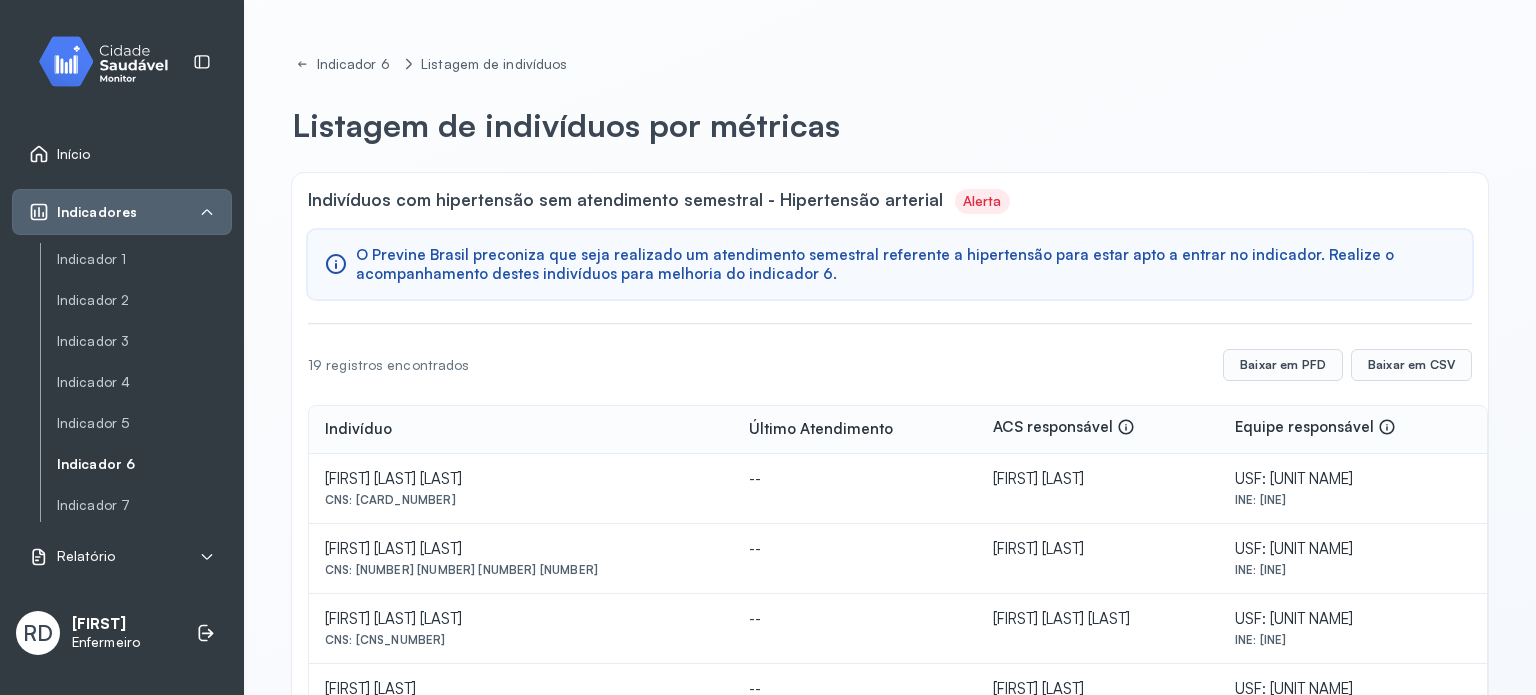 type 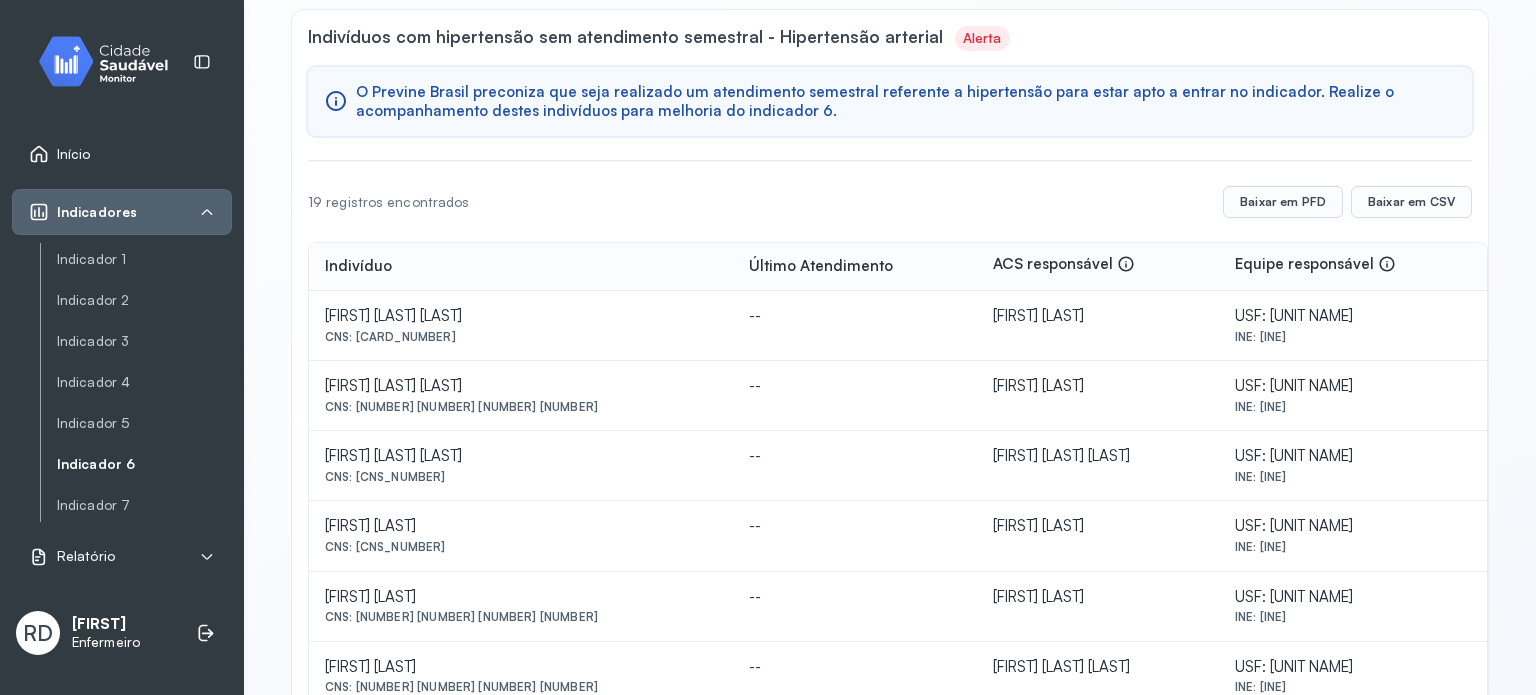 scroll, scrollTop: 123, scrollLeft: 0, axis: vertical 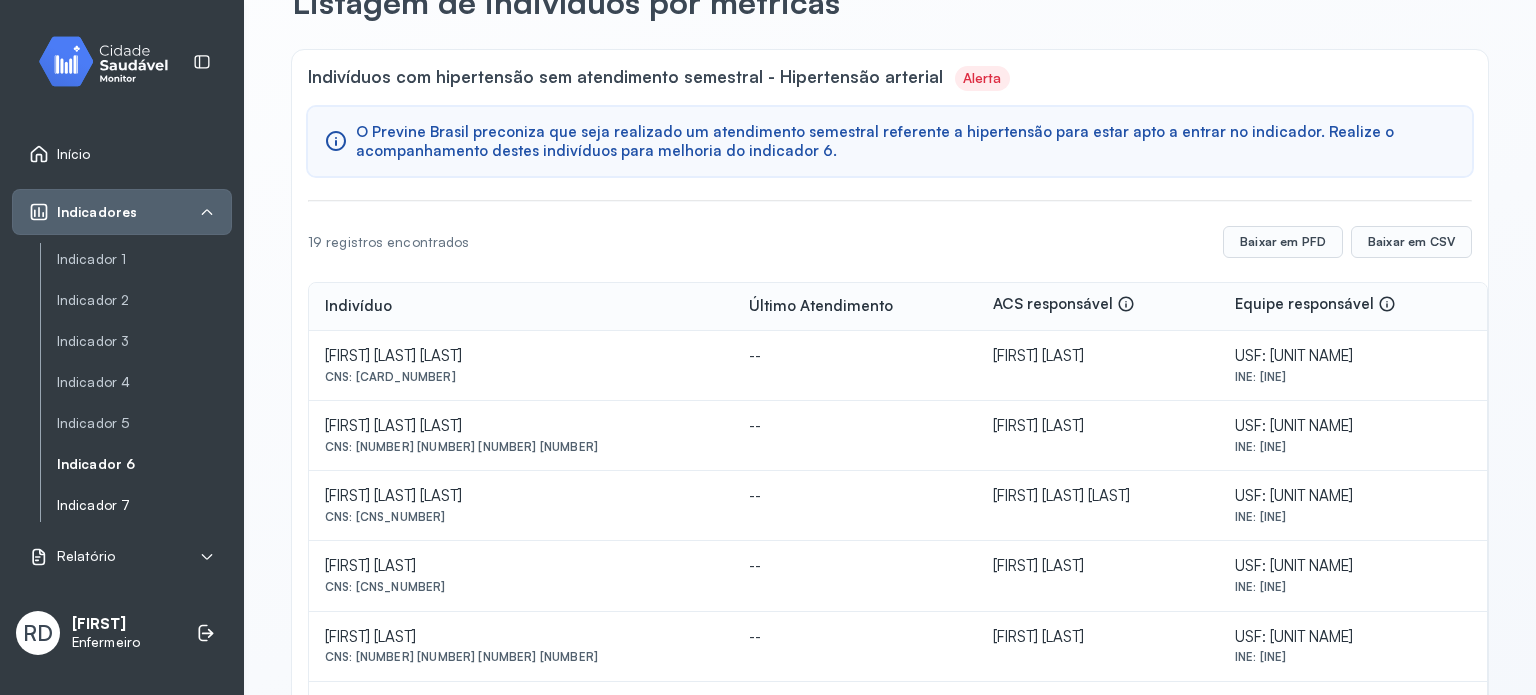 click on "Indicador 7" at bounding box center [144, 505] 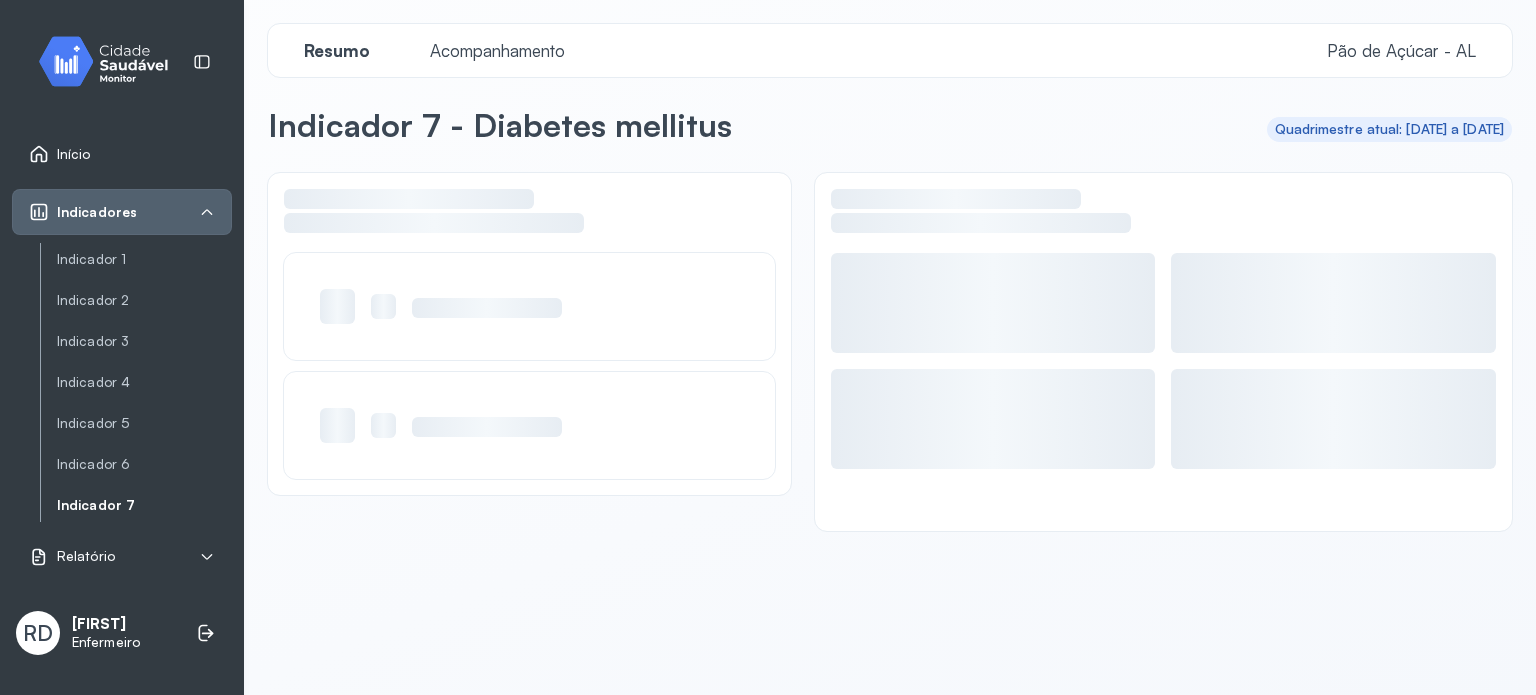 scroll, scrollTop: 0, scrollLeft: 0, axis: both 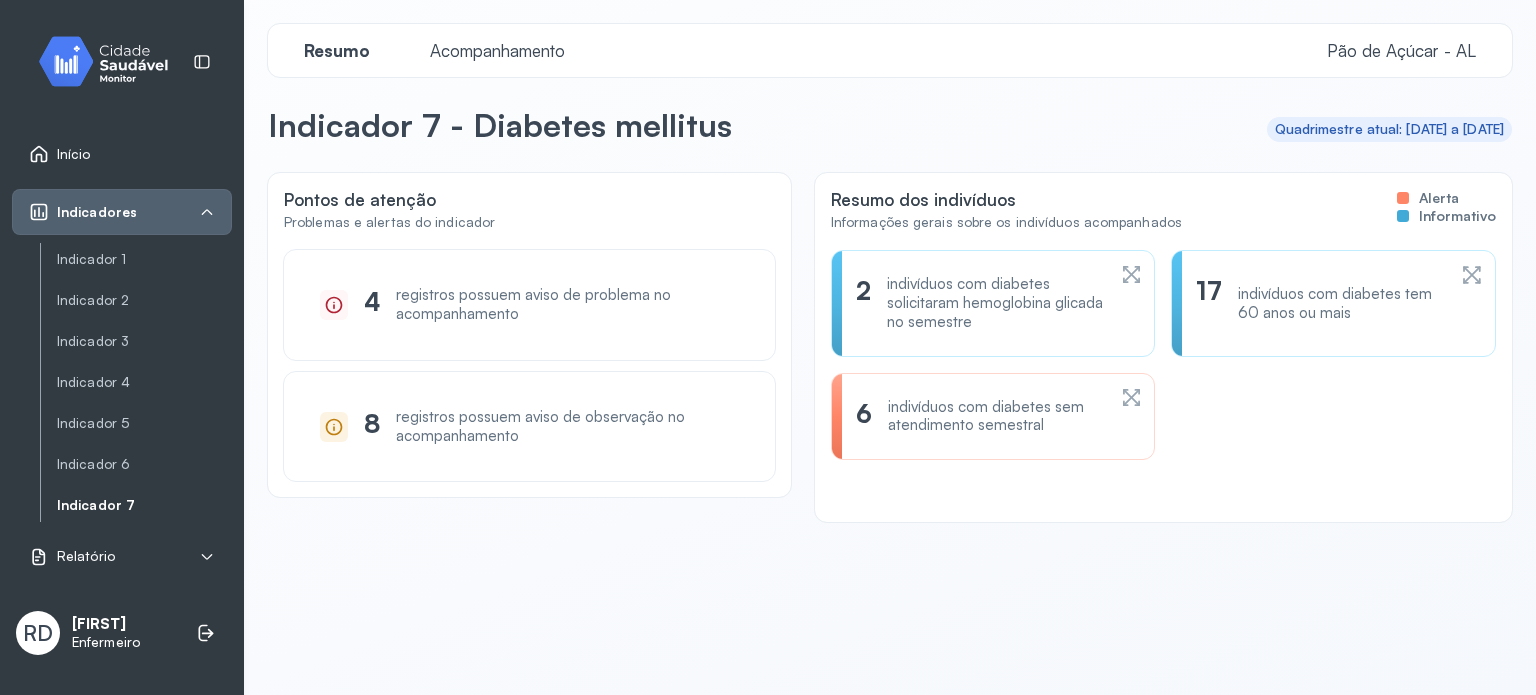 click 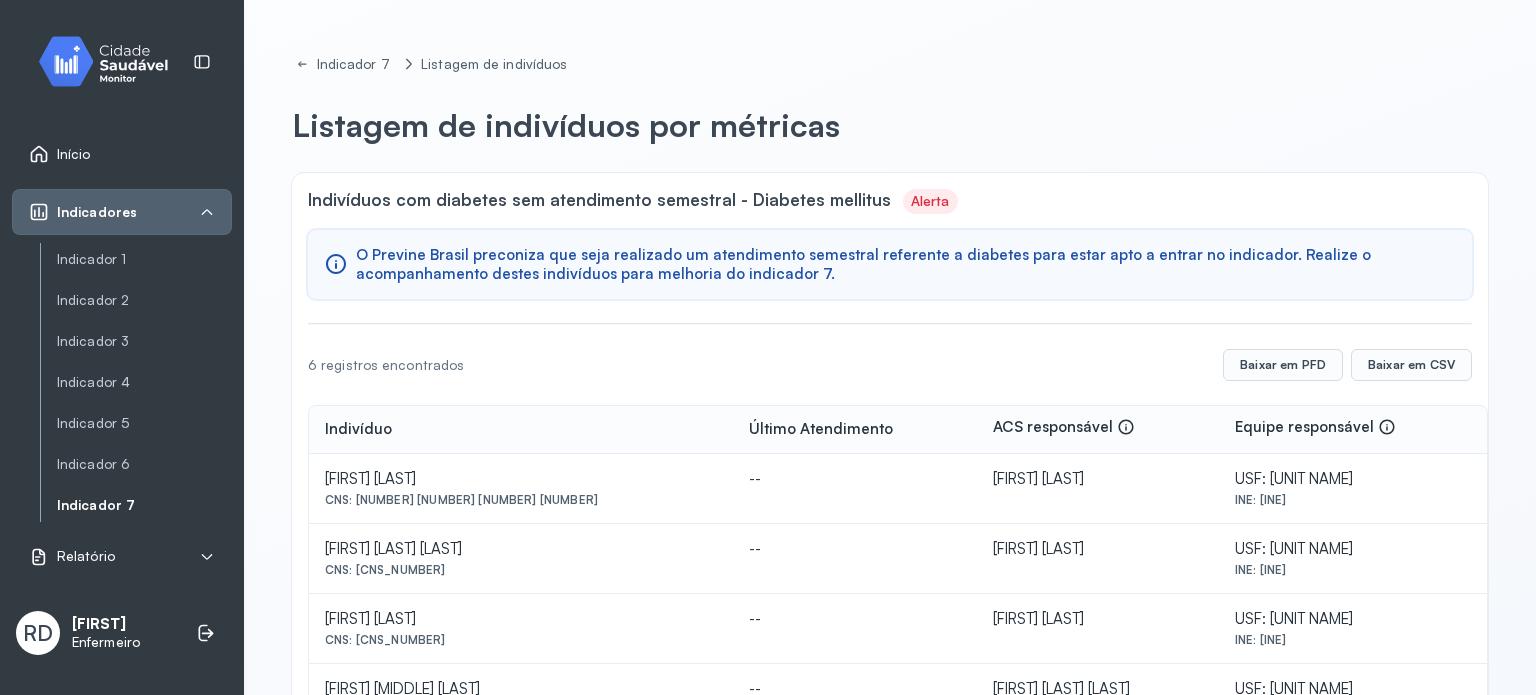 click on "Indivíduos com diabetes sem atendimento semestral - Diabetes mellitus Alerta O Previne Brasil preconiza que seja realizado um atendimento semestral referente a diabetes para estar apto a entrar no indicador. Realize o acompanhamento destes indivíduos para melhoria do indicador 7. 6 registros encontrados  Baixar em PFD Baixar em CSV Indivíduo Último Atendimento ACS responsável  [FIRST] [LAST] [LAST]  CNS: [NUMBER] [NUMBER] [NUMBER] [NUMBER] -- [FIRST] [LAST]  USF: [UNIT NAME]  INE: [NUMBER] [FIRST] [LAST] [LAST]  CNS: [NUMBER] [NUMBER] [NUMBER] [NUMBER] -- [FIRST] [LAST]  USF: [UNIT NAME]  INE: [NUMBER] [FIRST] [LAST] [LAST]  CNS: [NUMBER] [NUMBER] [NUMBER] [NUMBER] -- [FIRST] [LAST]  USF: [UNIT NAME]  INE: [NUMBER] [FIRST] [LAST] [LAST]  CNS: [NUMBER] [NUMBER] [NUMBER] [NUMBER] -- [FIRST] [LAST]  USF: [UNIT NAME]  INE: [NUMBER]" 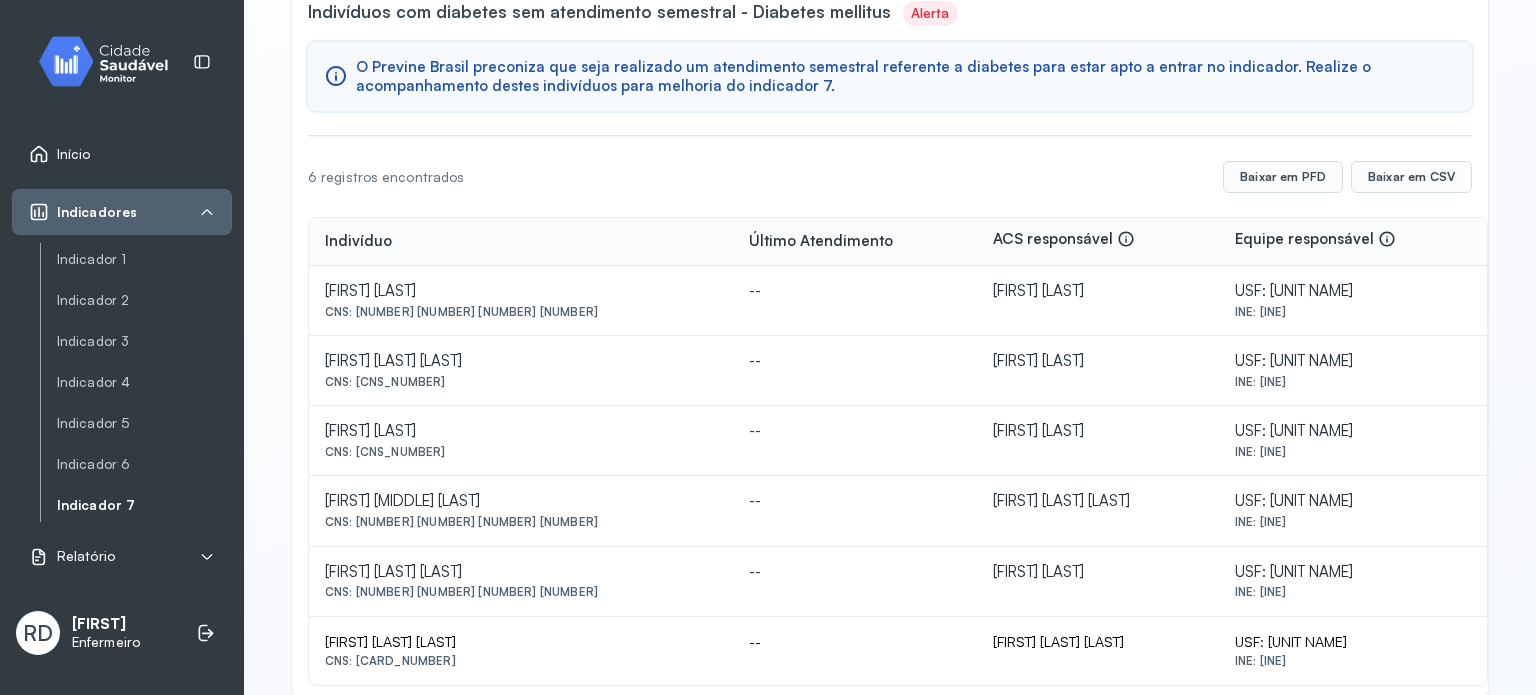 scroll, scrollTop: 228, scrollLeft: 0, axis: vertical 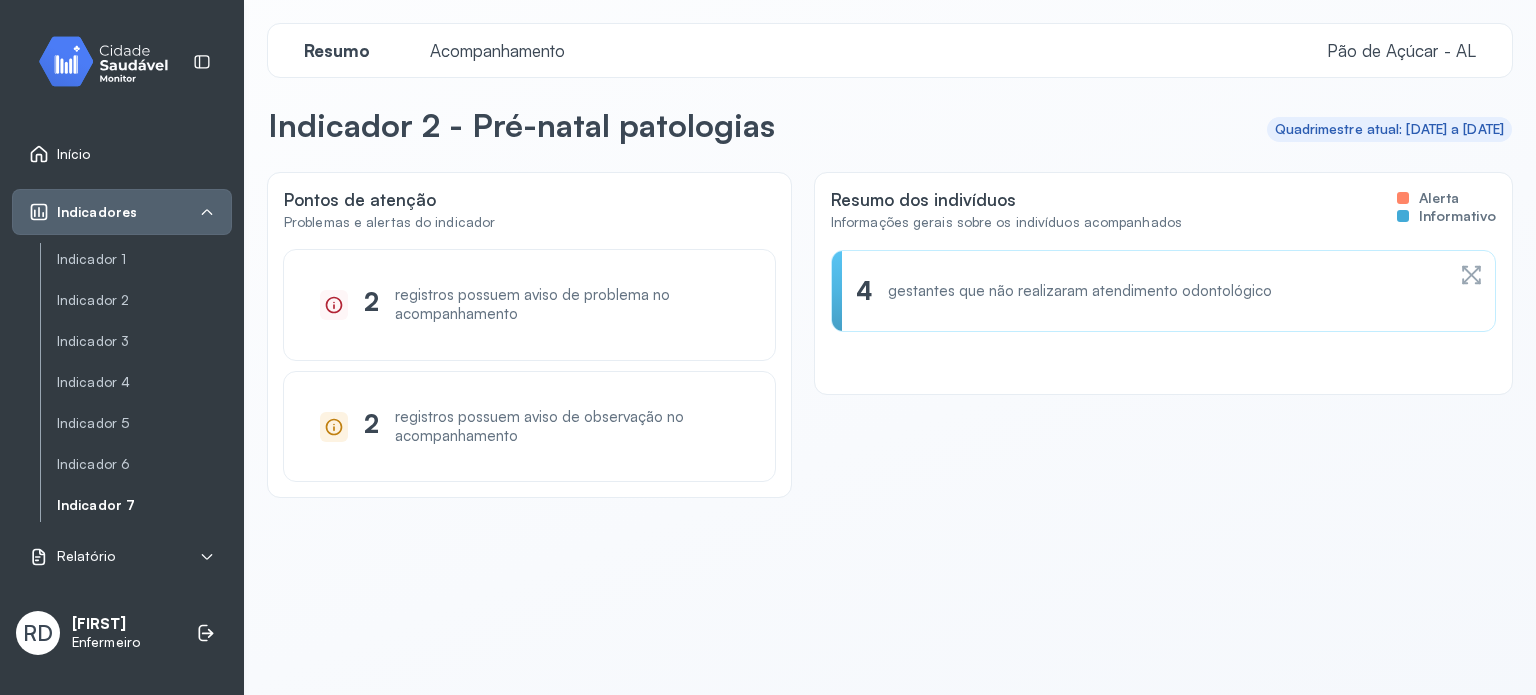 click on "Início" at bounding box center [74, 154] 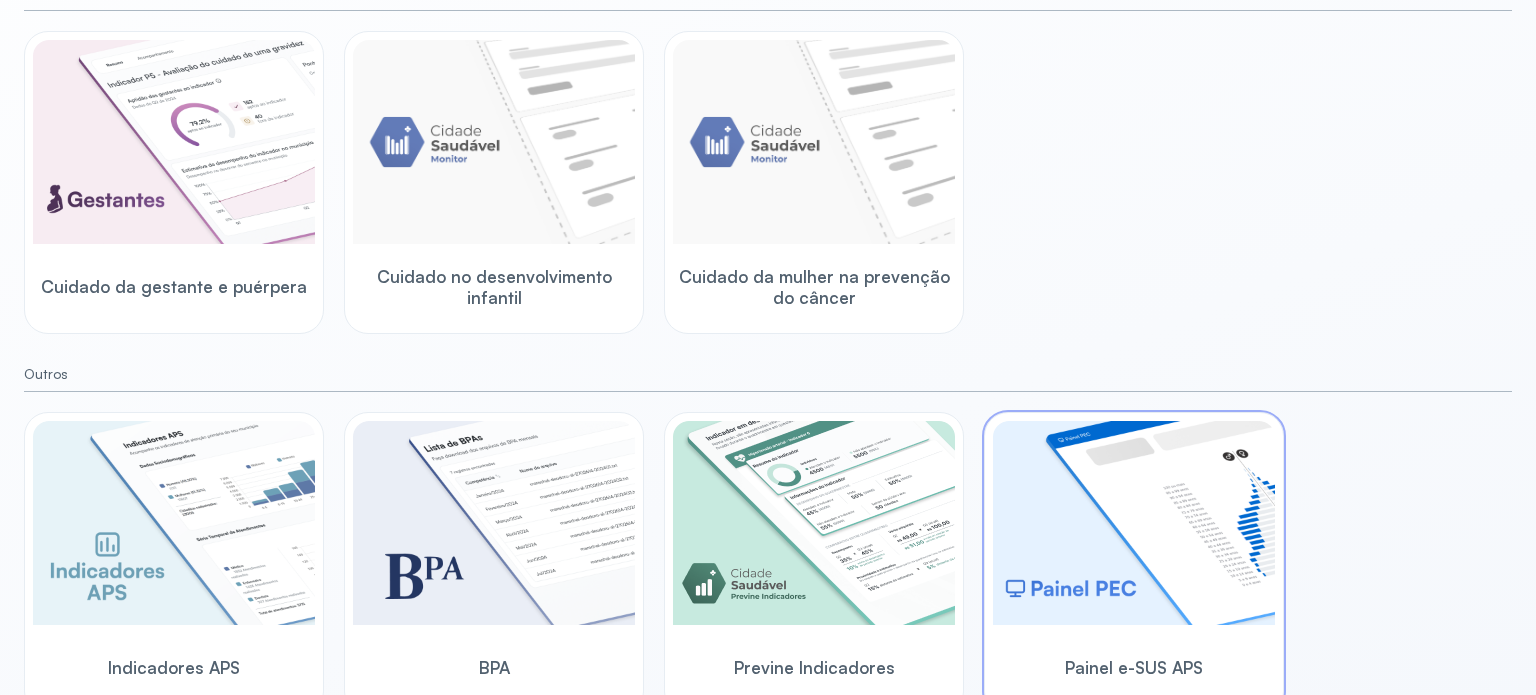 scroll, scrollTop: 239, scrollLeft: 0, axis: vertical 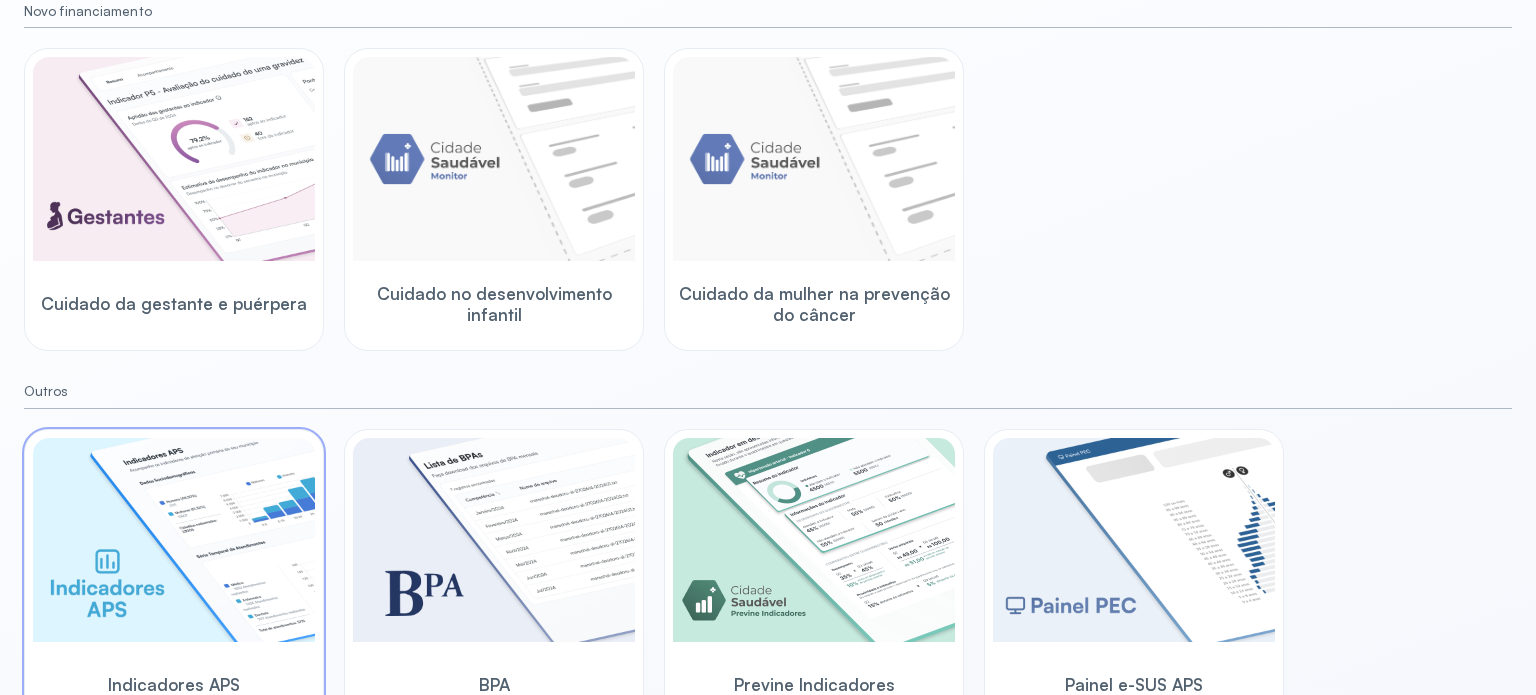 click on "Indicadores APS" at bounding box center (174, 684) 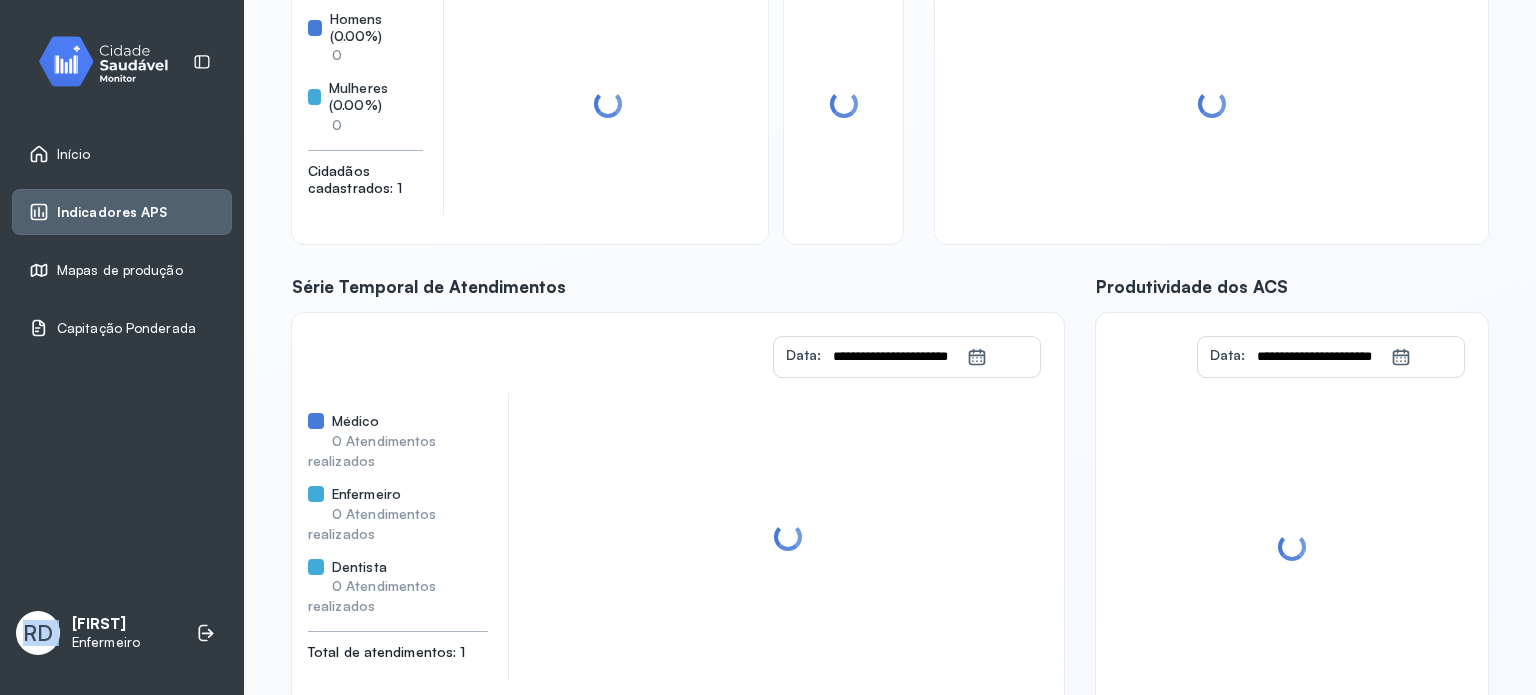 click on "Início Indicadores APS Mapas de produção Capitação Ponderada RD [FIRST] da Enfermeiro" at bounding box center (122, 347) 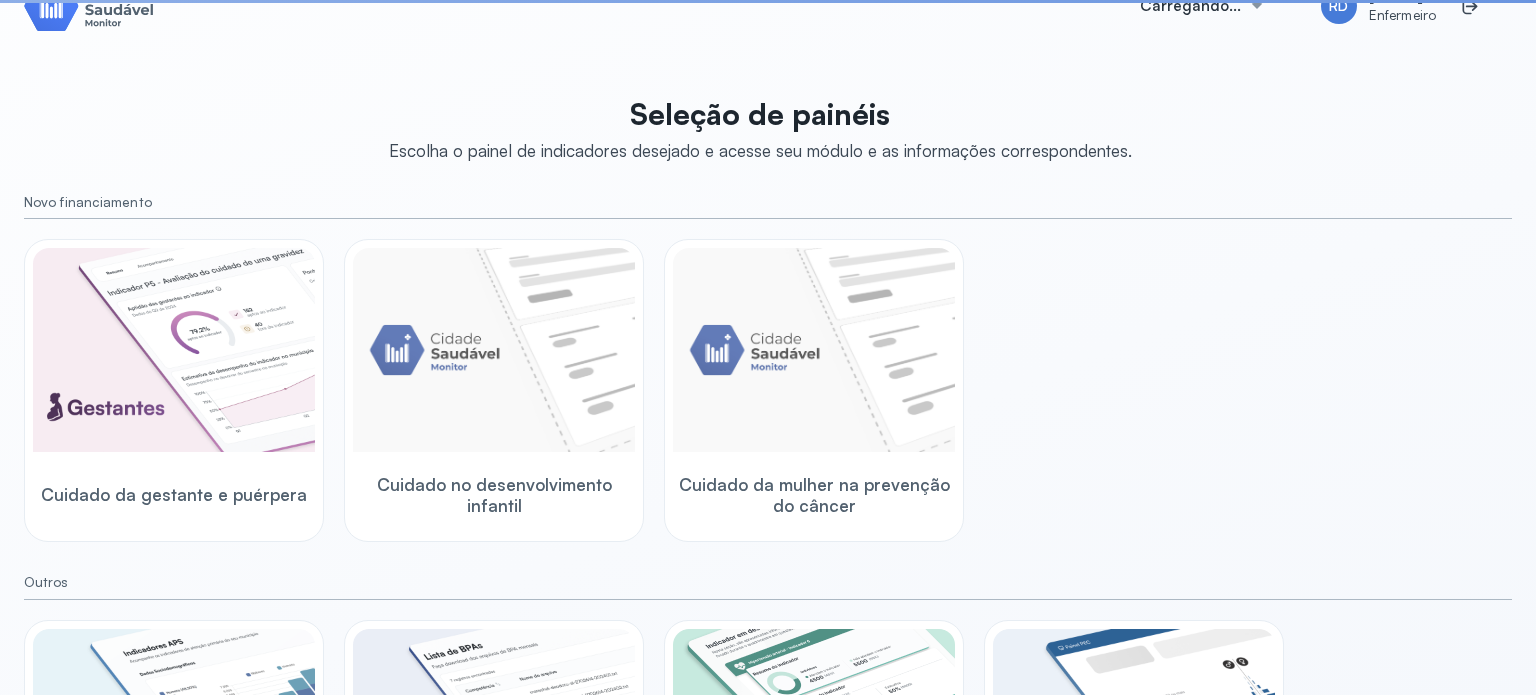 scroll, scrollTop: 239, scrollLeft: 0, axis: vertical 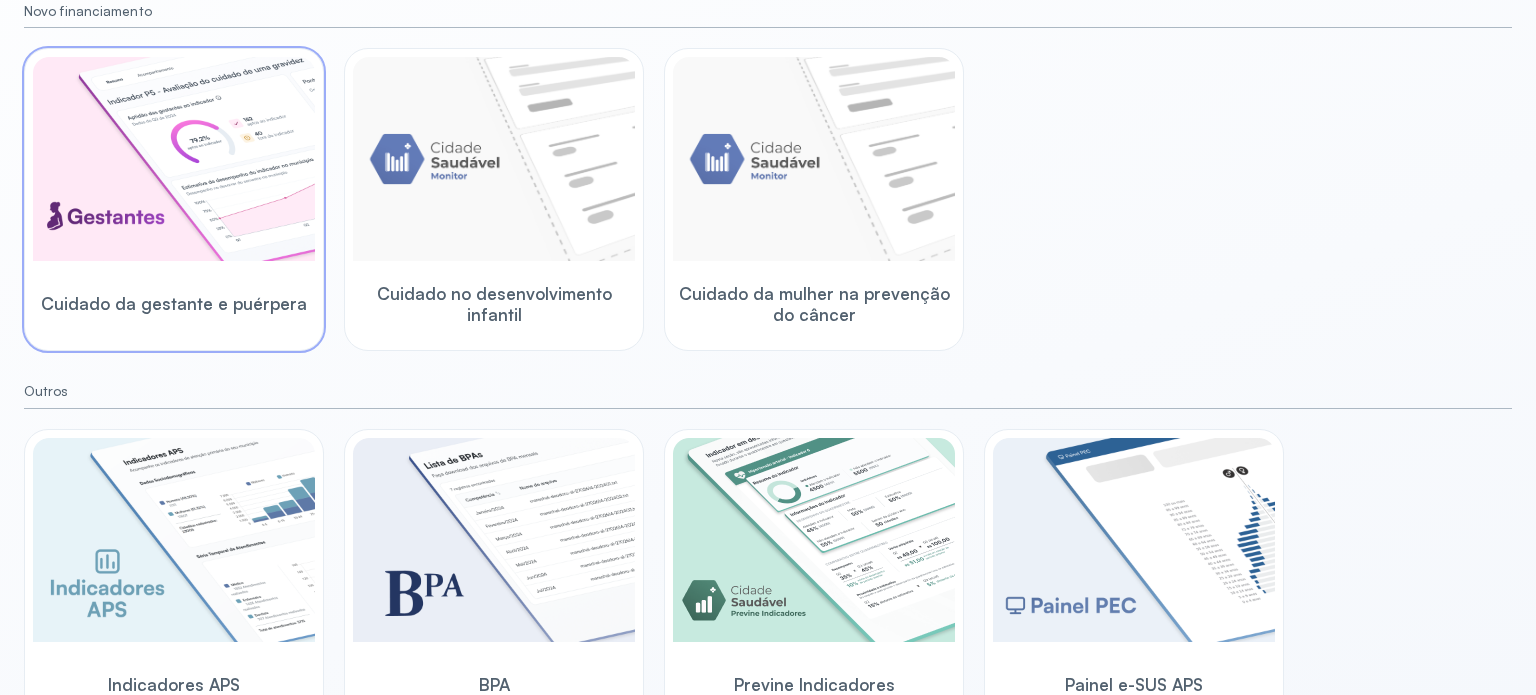 click at bounding box center (174, 159) 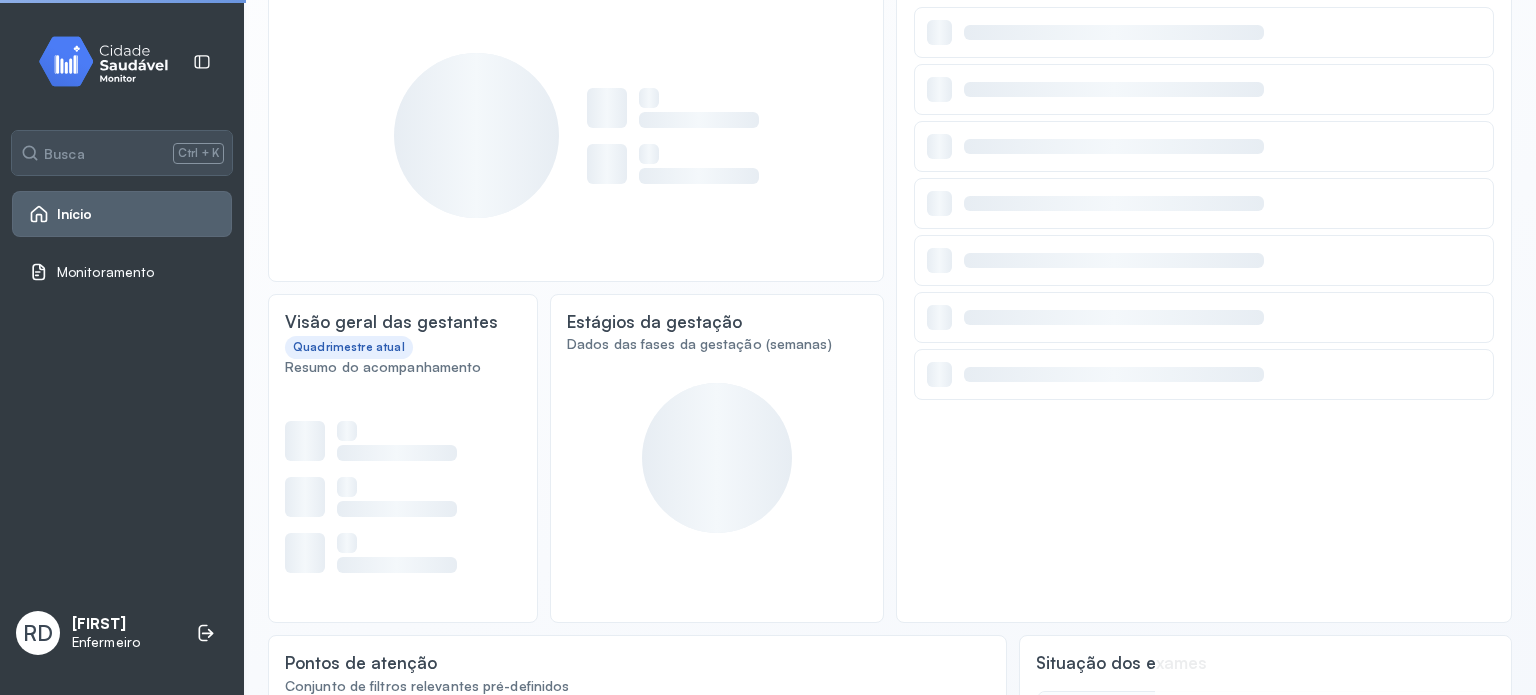 click on "Início" at bounding box center [122, 214] 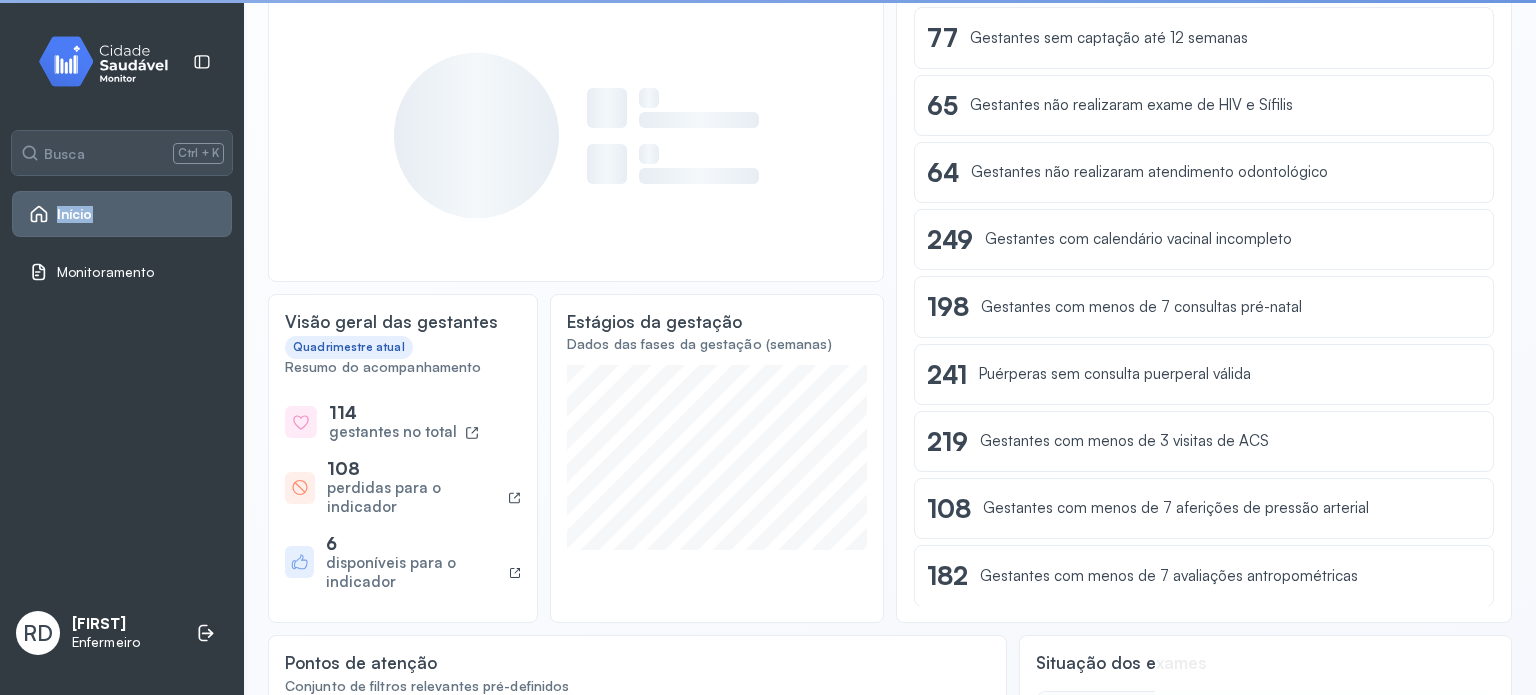 click on "Início" at bounding box center (122, 214) 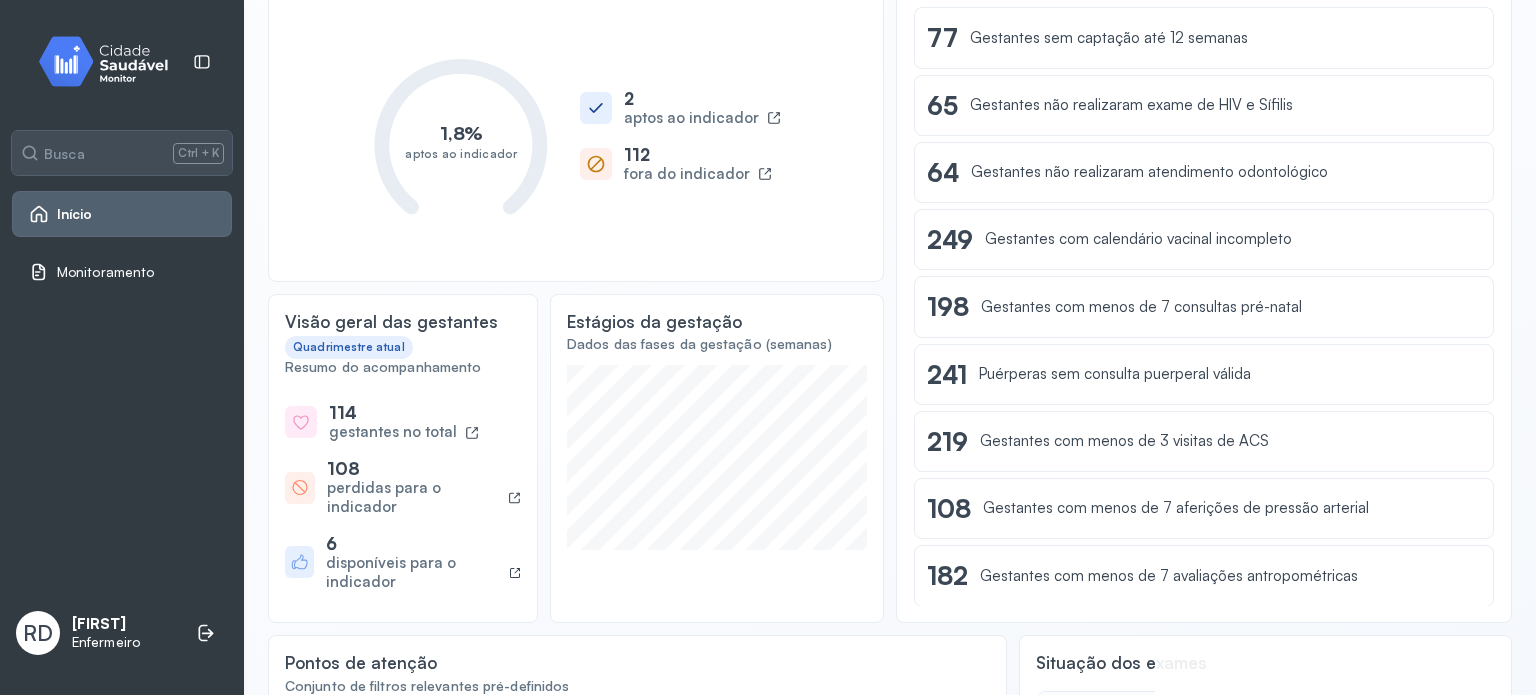 click on "Visão geral Acompanhamento Cuidado à Gestante e Puérpera na Atenção Primária à Saúde (APS) Aptidão das gestantes ao indicador  Quadrimestre atual  Dados do Q2 de 2025 1,8% aptos ao indicador 2  aptos ao indicador  112  fora do indicador  Visão geral das gestantes  Quadrimestre atual  Resumo do acompanhamento 114  gestantes no total  108  perdidas para o indicador  6  disponíveis para o indicador  Estágios da gestação Dados das fases da gestação (semanas) Alertas do indicador Pontos do indicador que necessitam de atenção  Ver lista  77 Gestantes sem captação até 12 semanas   Ver lista  65 Gestantes não realizaram exame de HIV e Sífilis   Ver lista  64 Gestantes não realizaram atendimento odontológico   Ver lista  249 Gestantes com calendário vacinal incompleto   Ver lista  198 Gestantes com menos de 7 consultas pré-natal   Ver lista  241 Puérperas sem consulta puerperal válida   Ver lista  219 Gestantes com menos de 3 visitas de ACS   Ver lista  108  Ver lista  182  Ver lista  5" at bounding box center [890, 808] 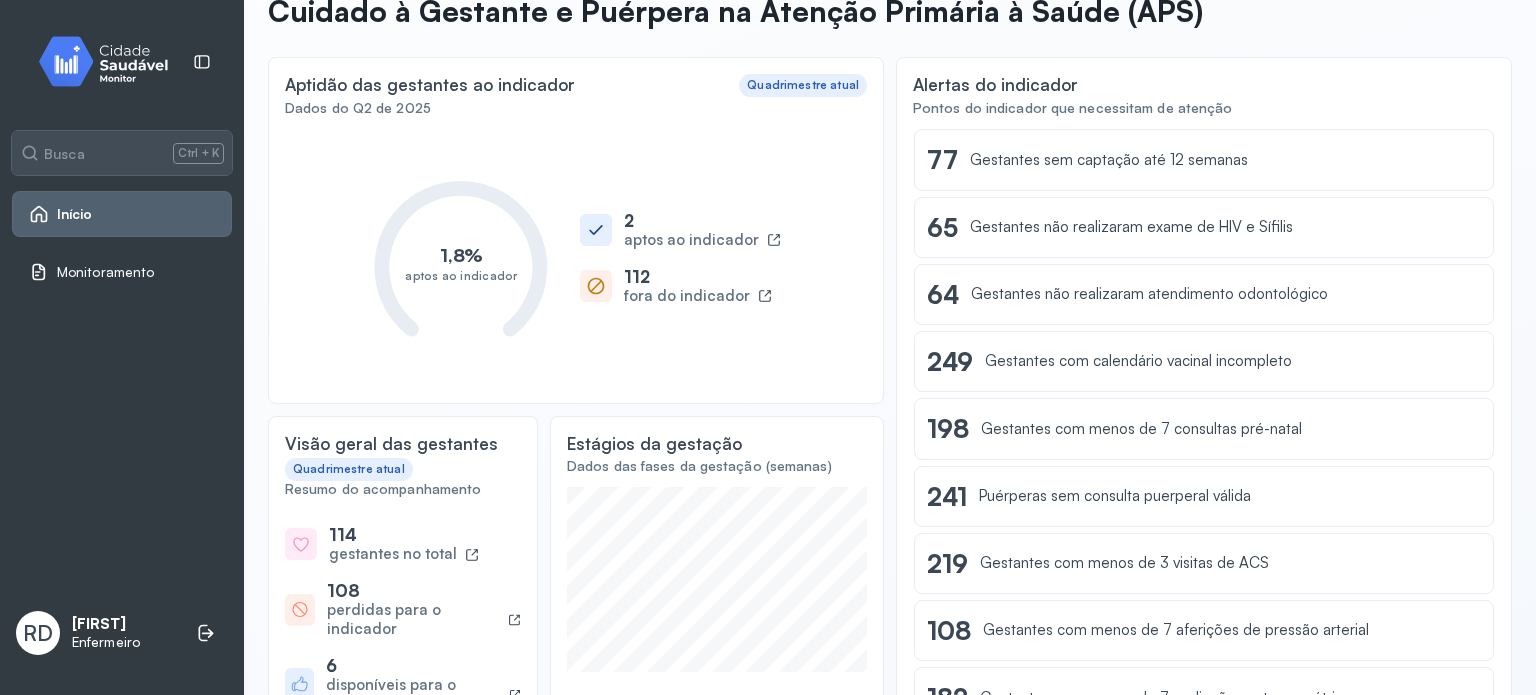 scroll, scrollTop: 120, scrollLeft: 0, axis: vertical 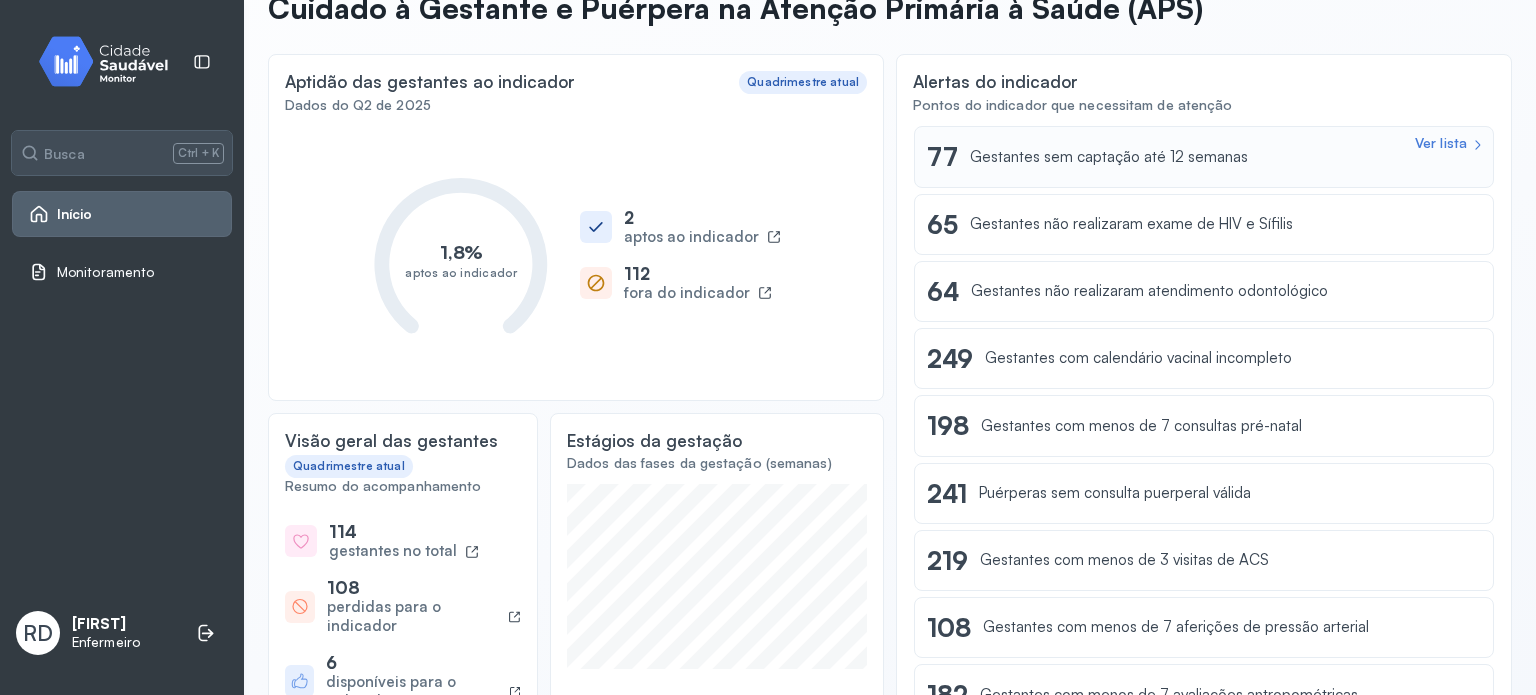 click on "Ver lista" at bounding box center [1441, 143] 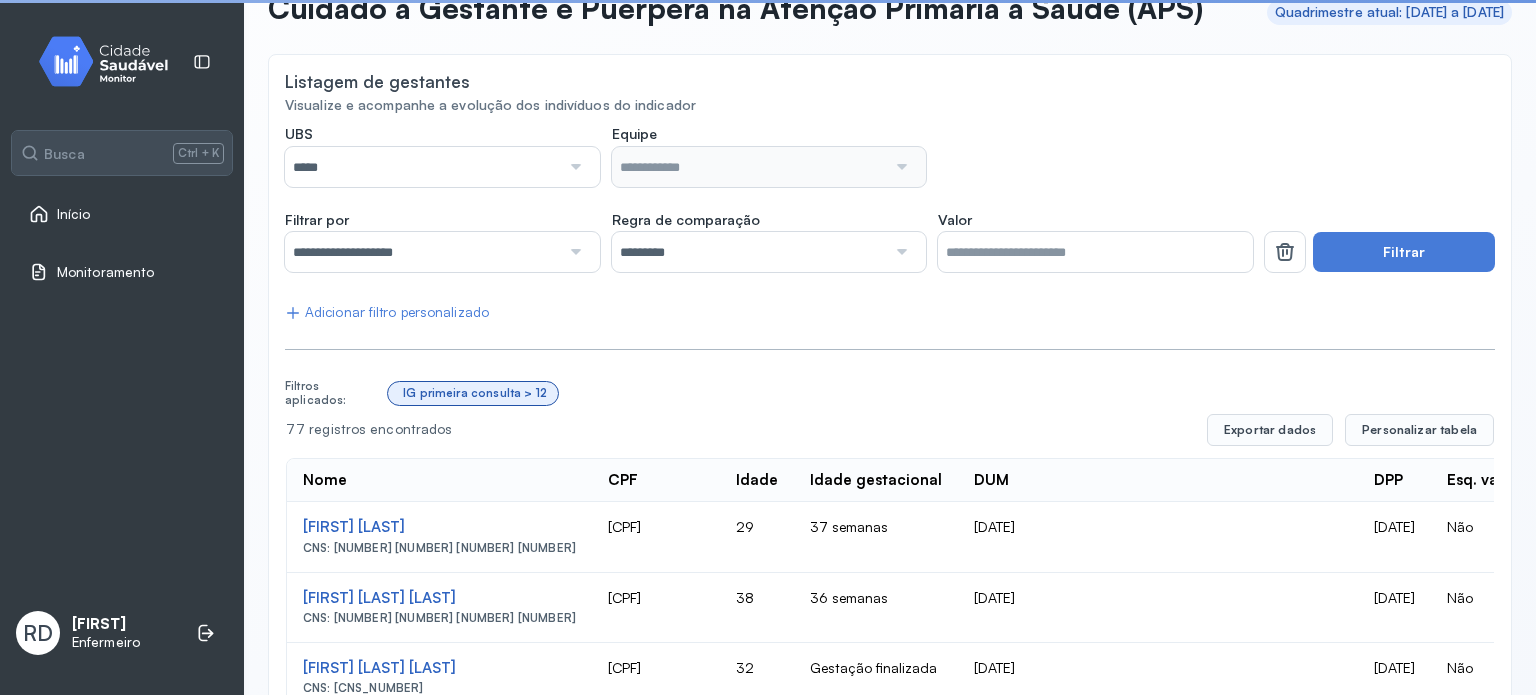click at bounding box center (574, 167) 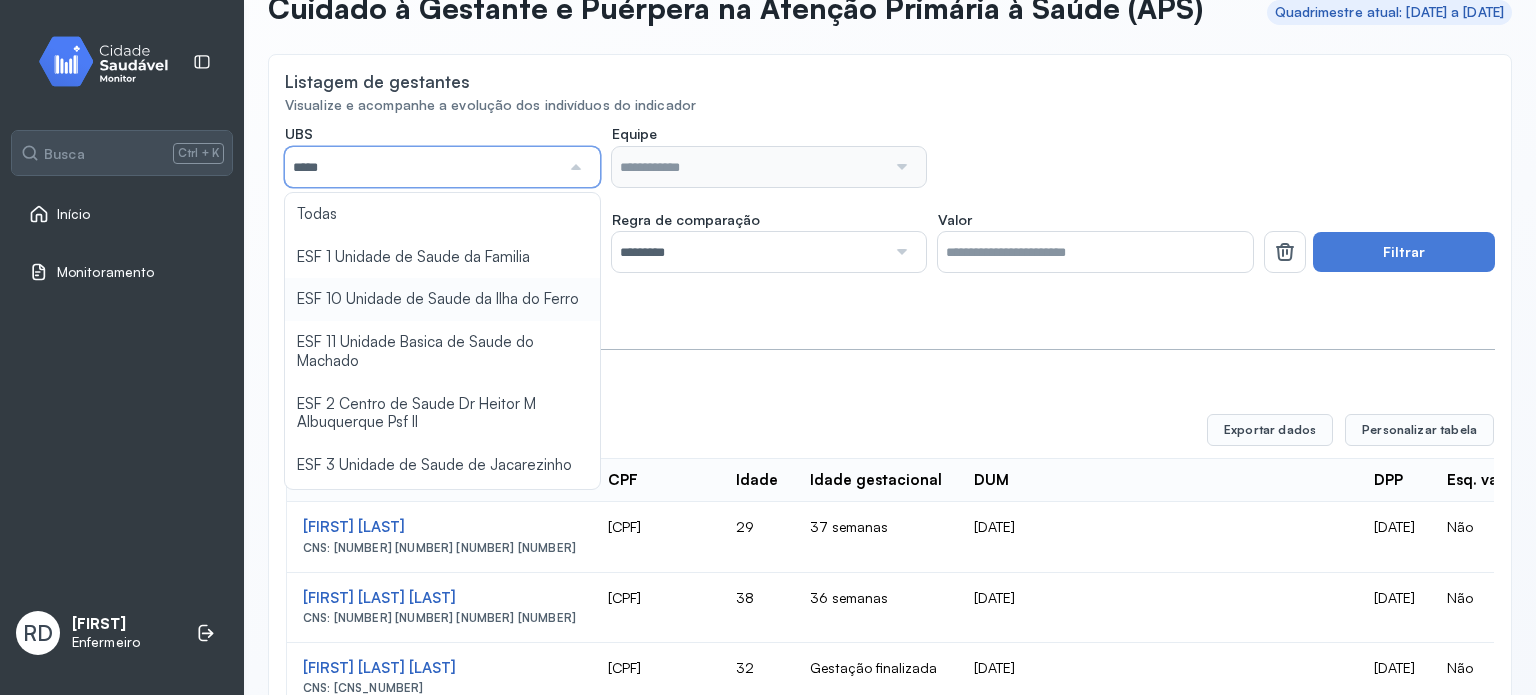 type on "**********" 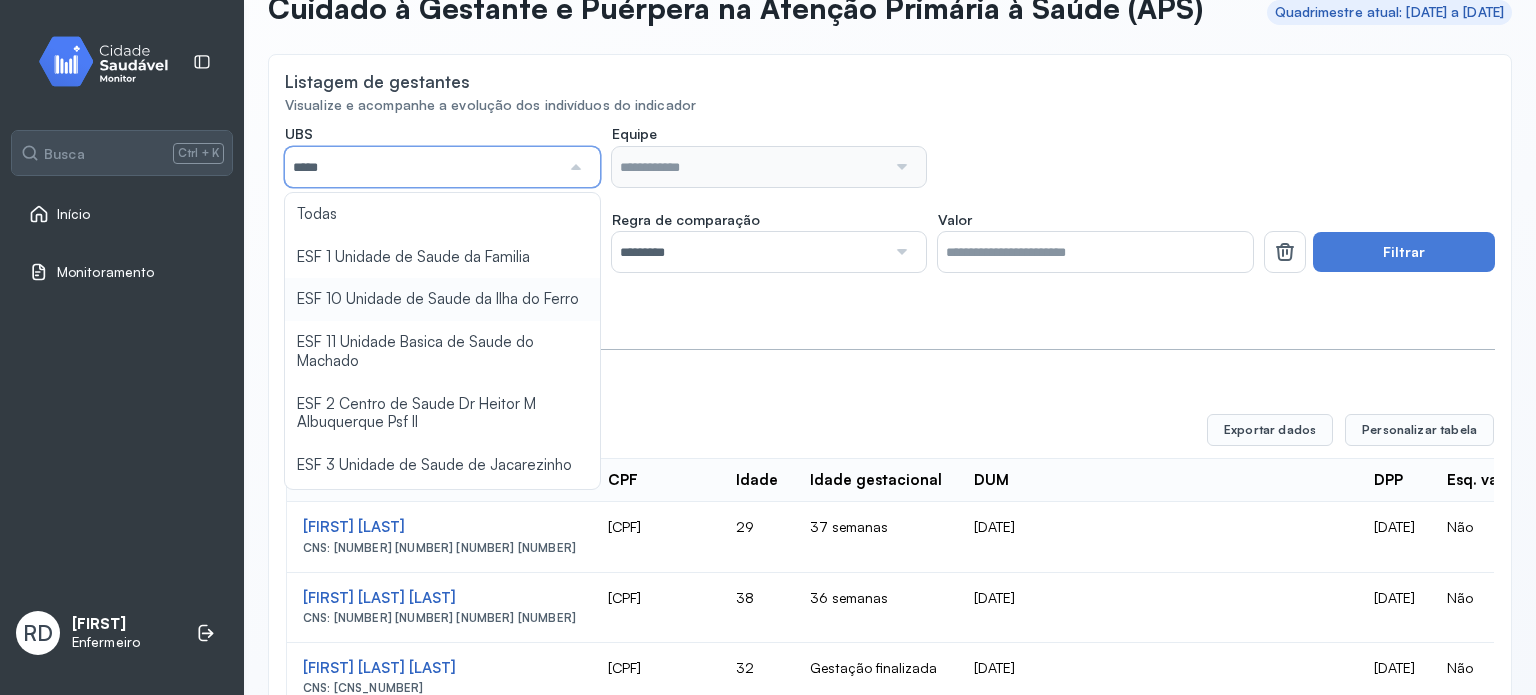 type on "*****" 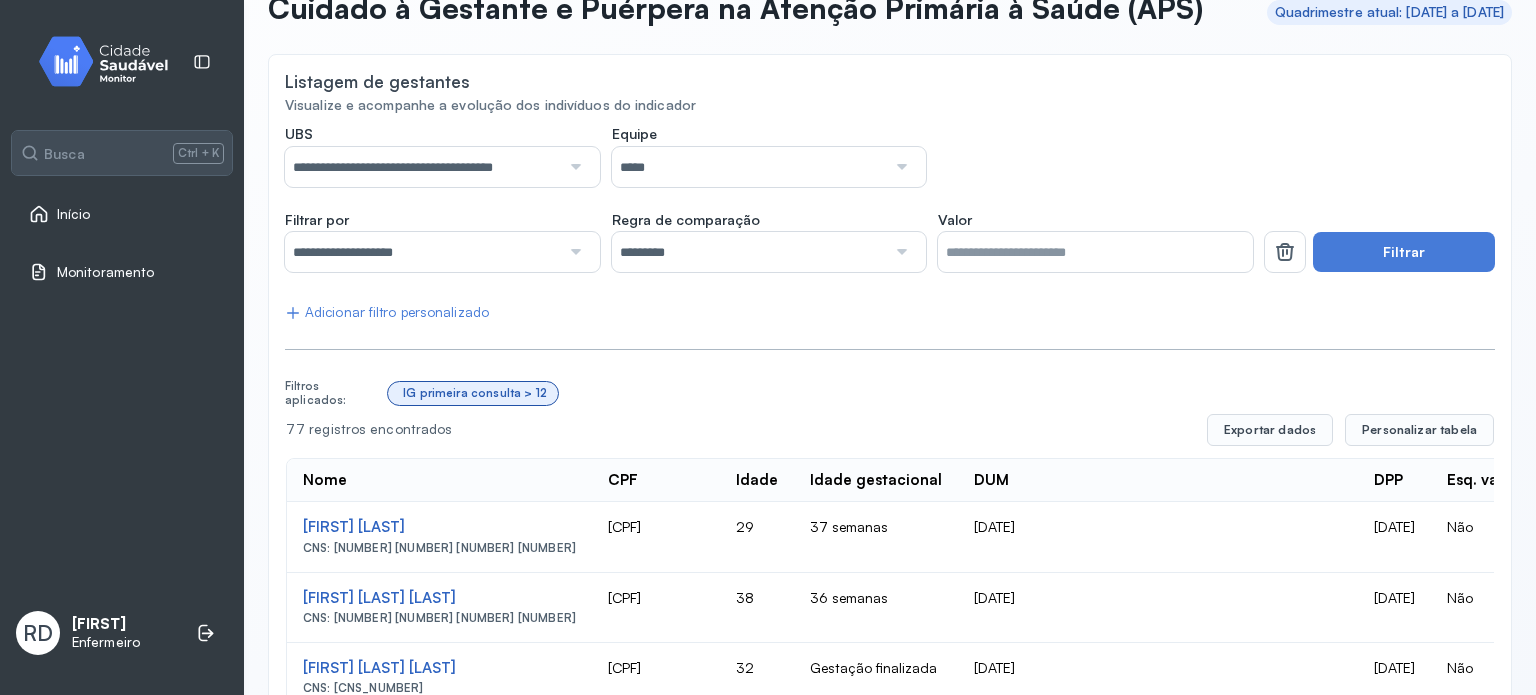 click on "**********" 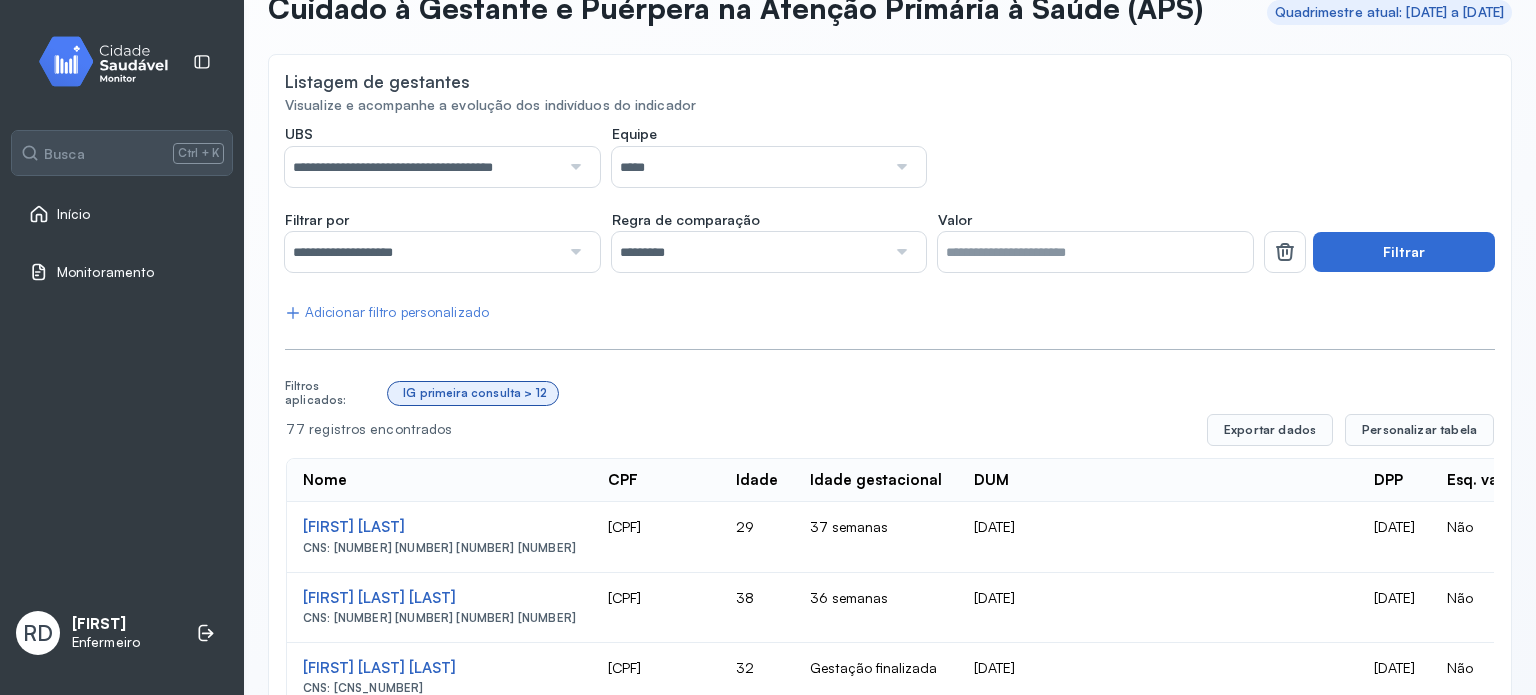 click on "Filtrar" at bounding box center [1404, 252] 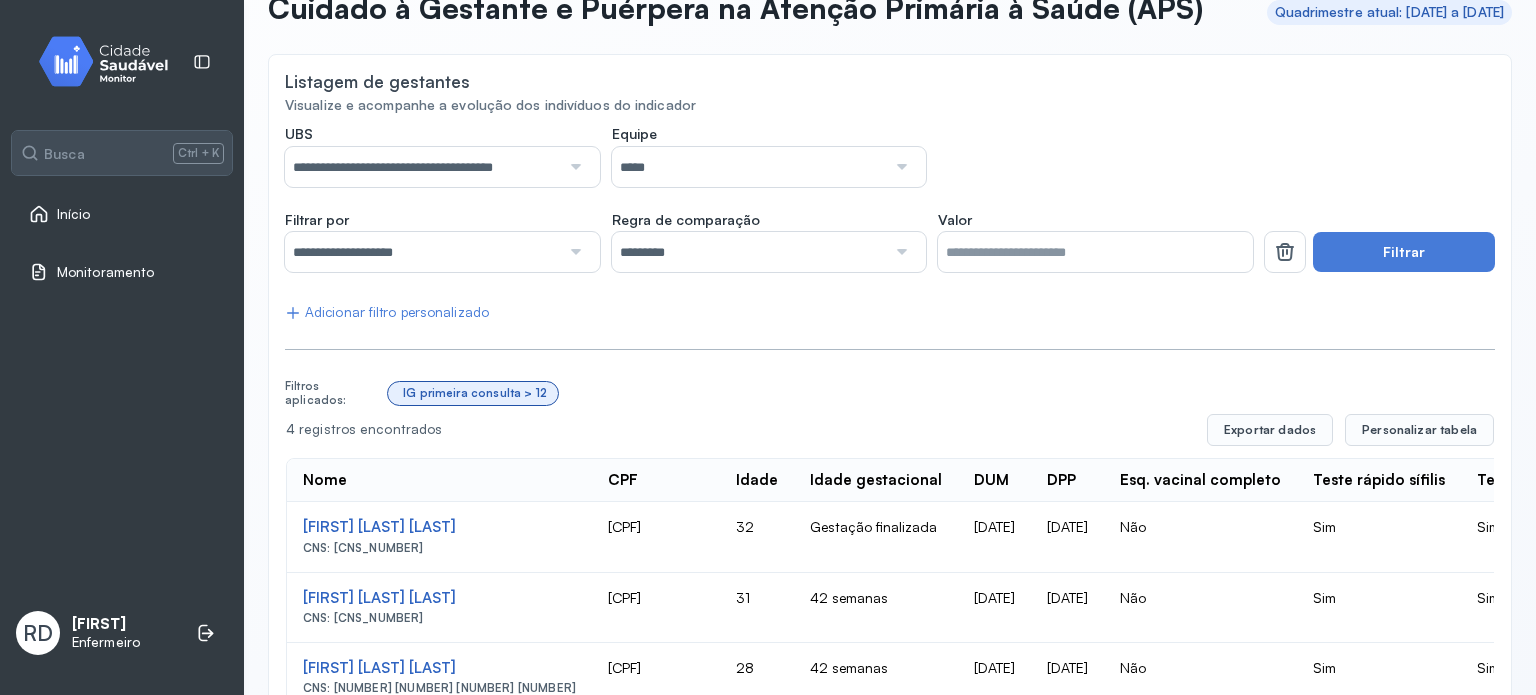 type 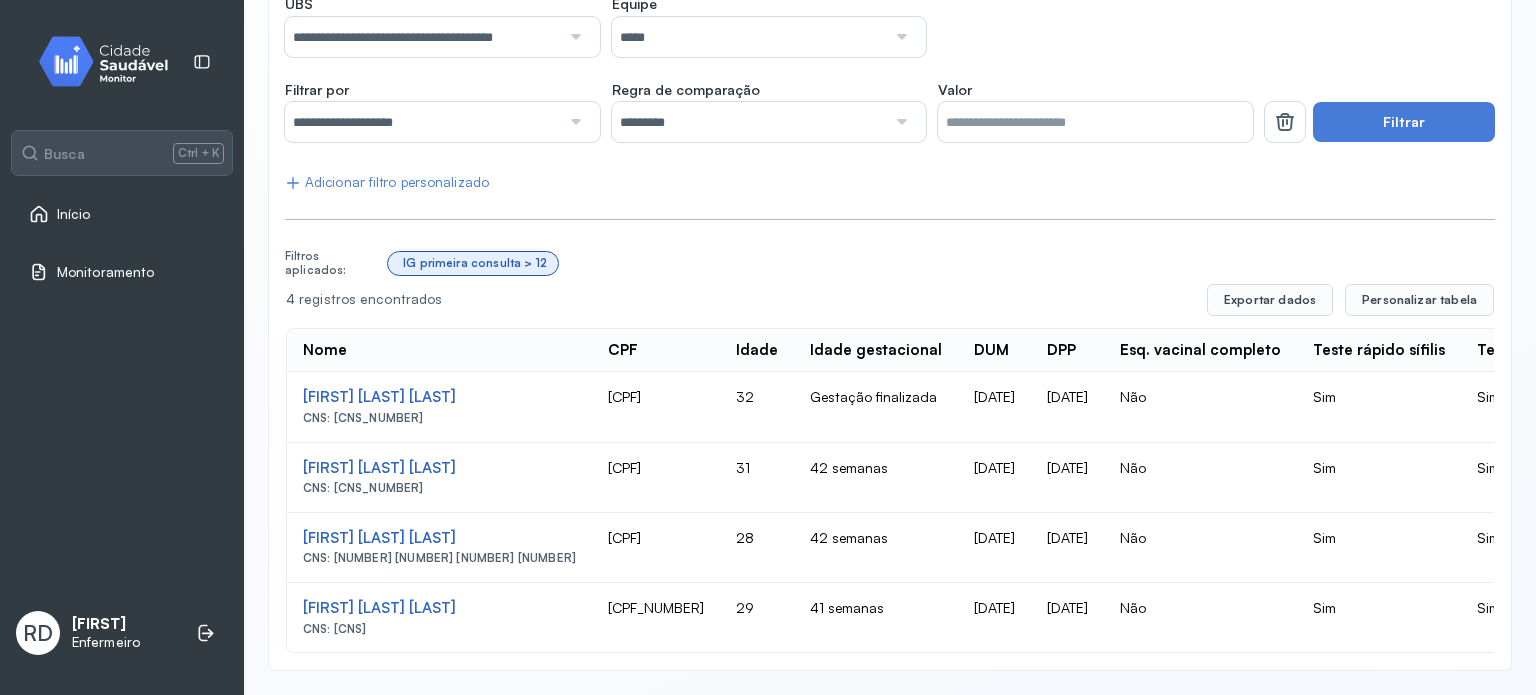 scroll, scrollTop: 0, scrollLeft: 0, axis: both 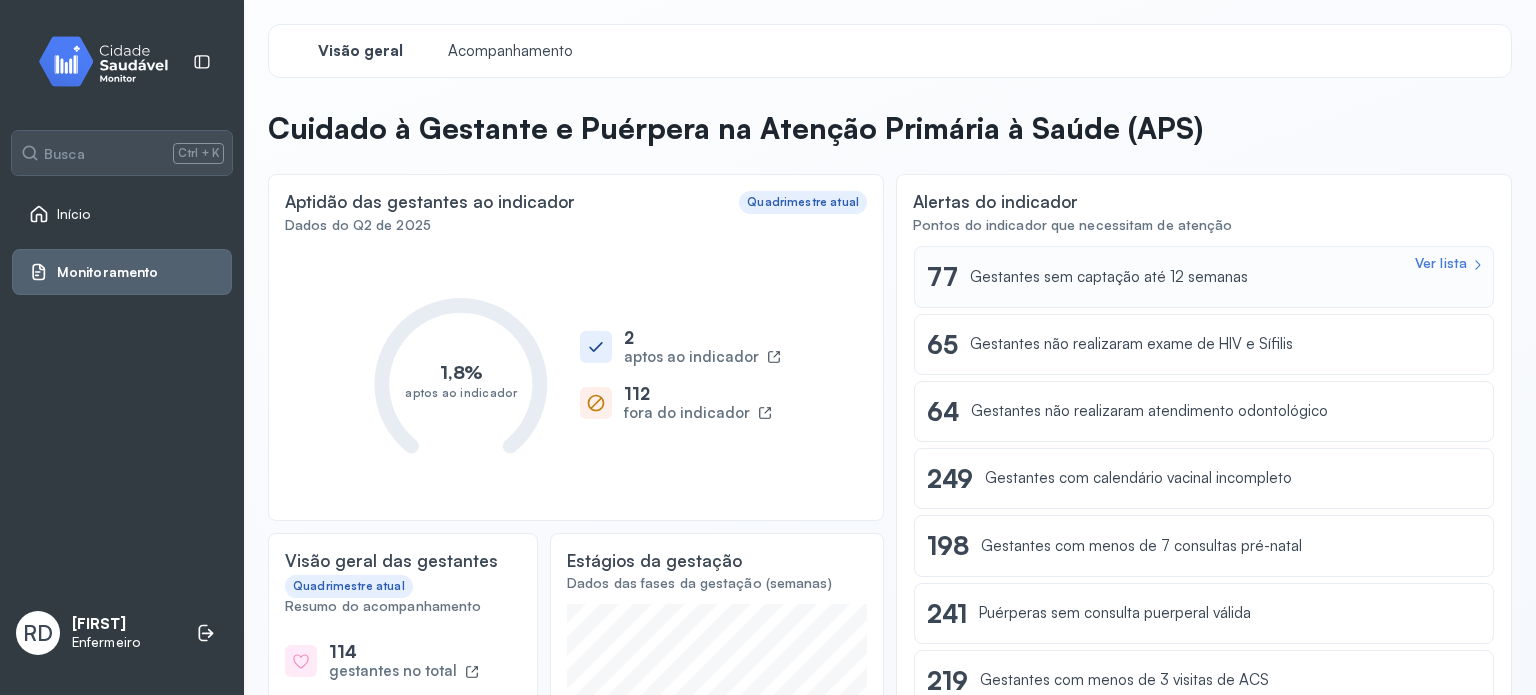click on "Ver lista" at bounding box center (1441, 263) 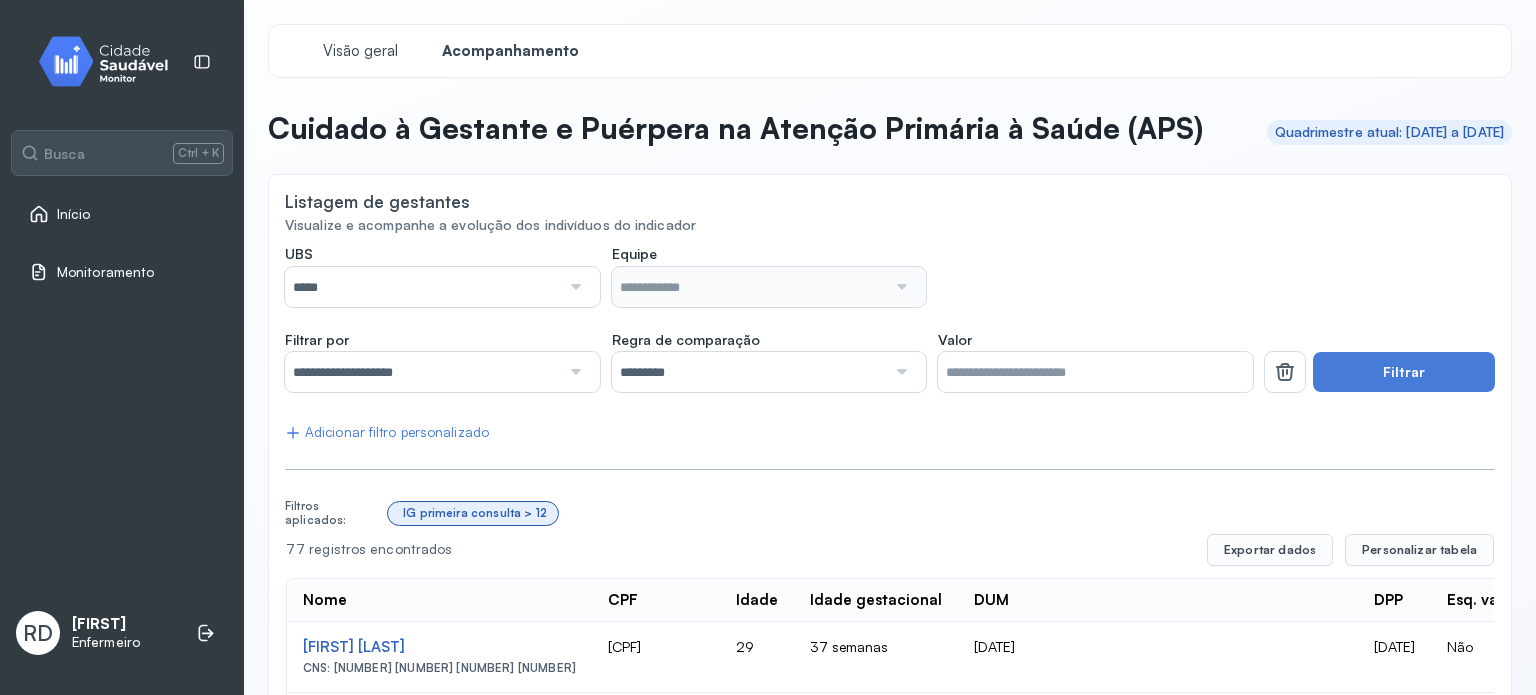 click at bounding box center (574, 287) 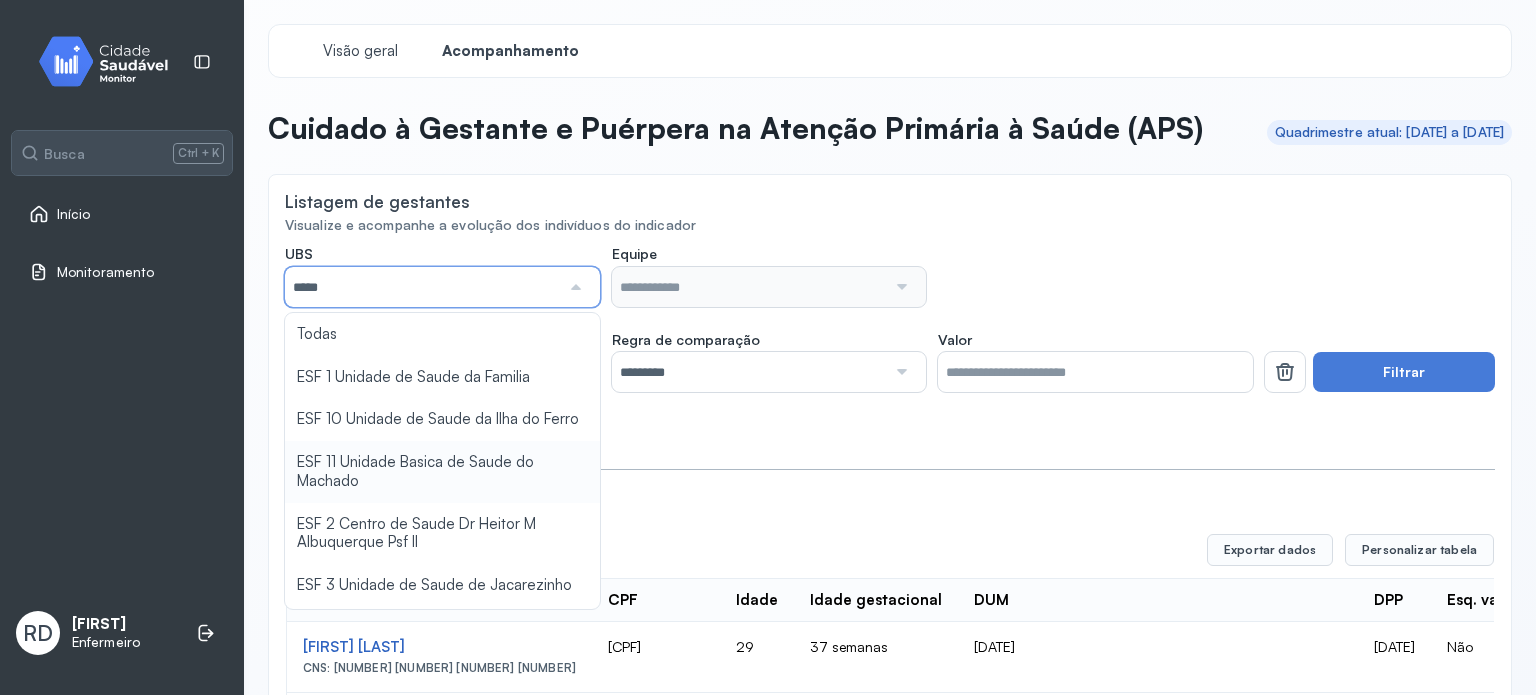 type on "**********" 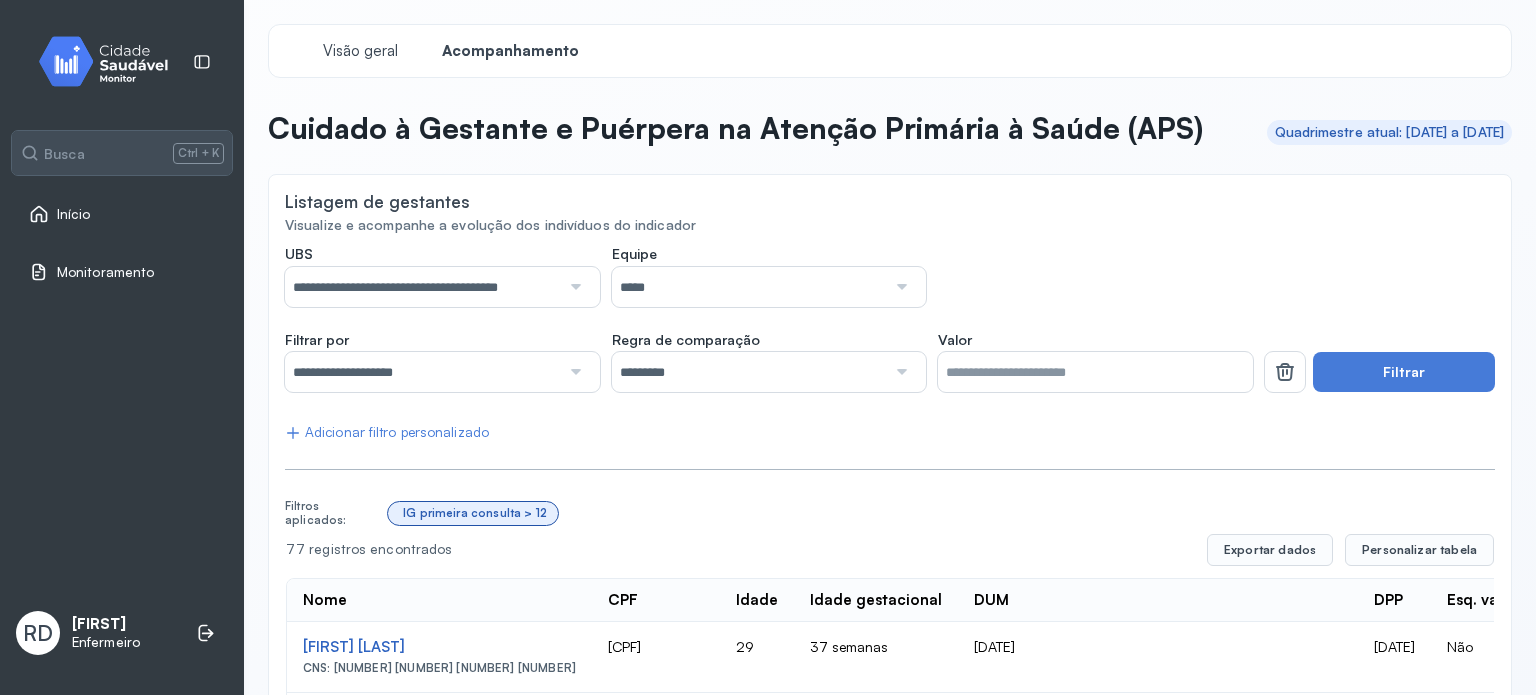 click on "**********" 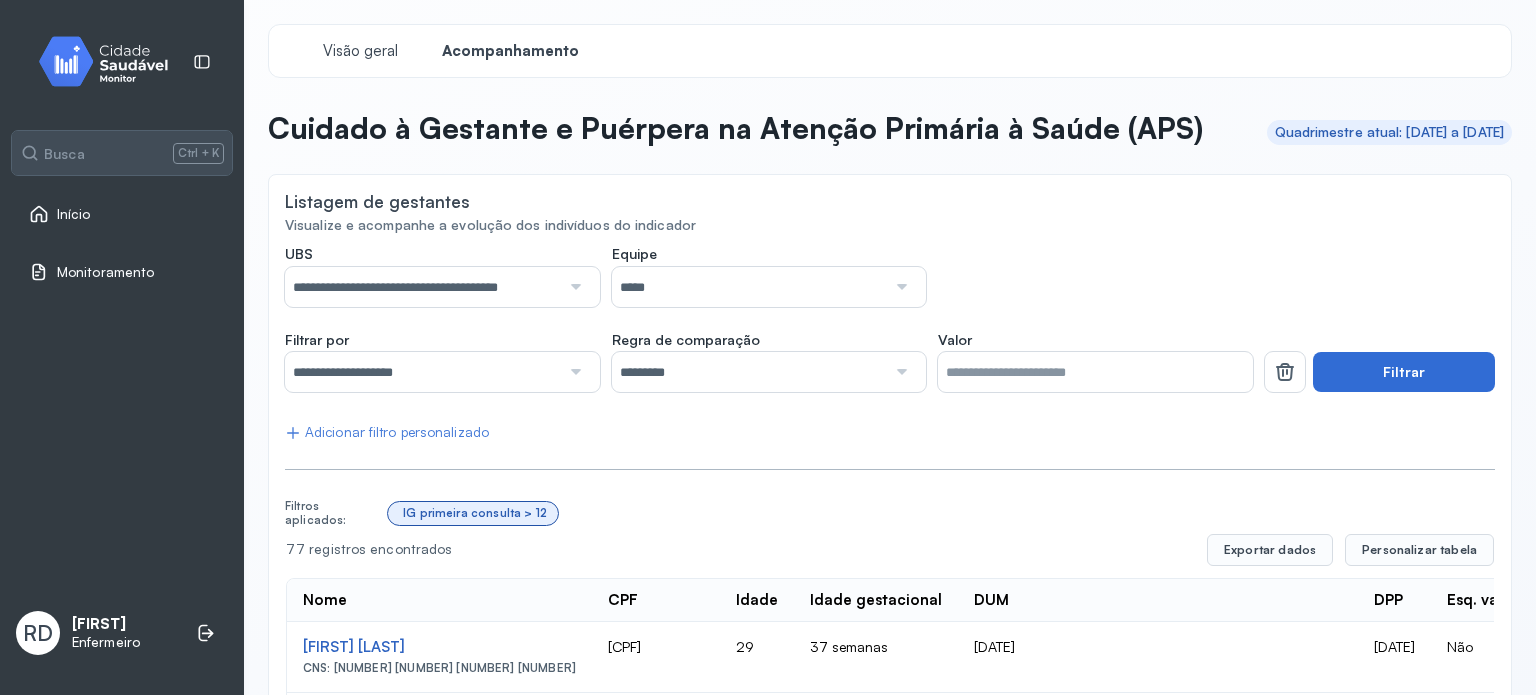 click on "Filtrar" at bounding box center (1404, 372) 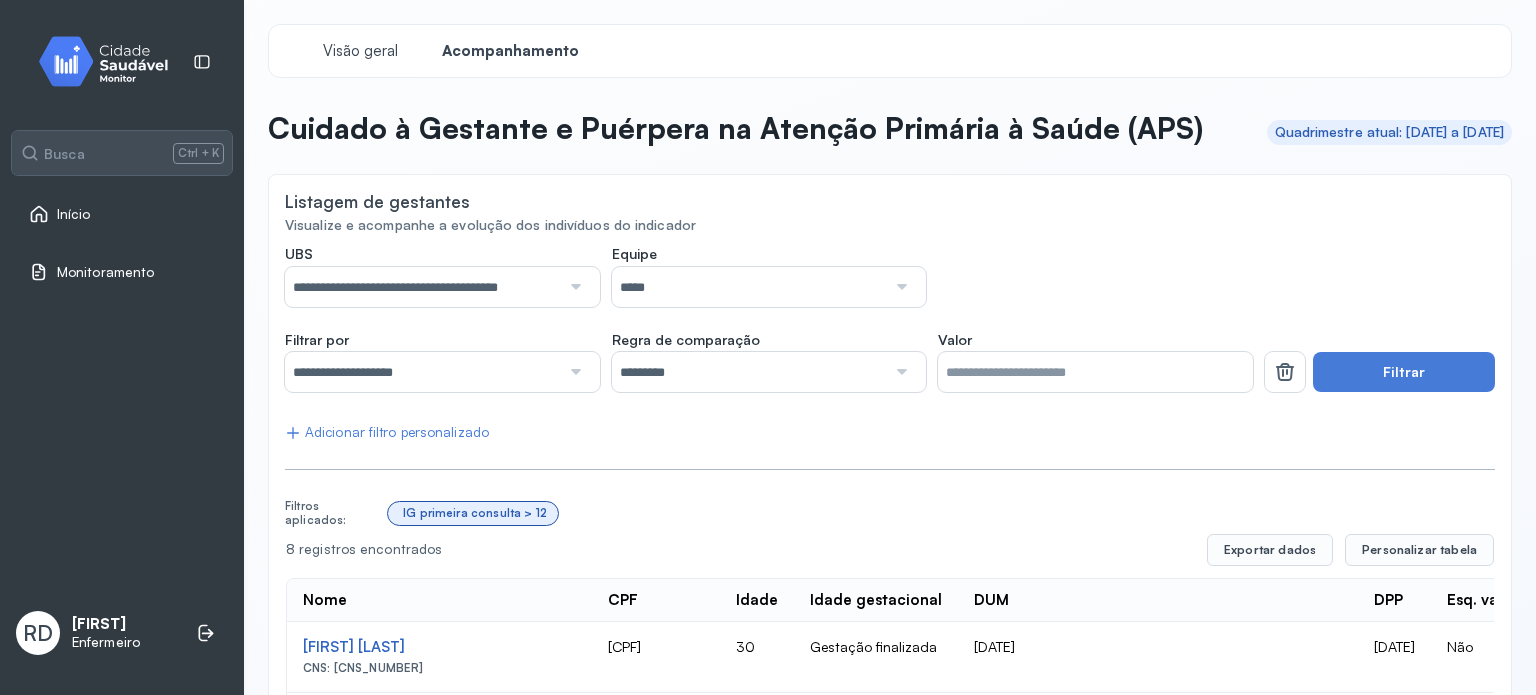 type 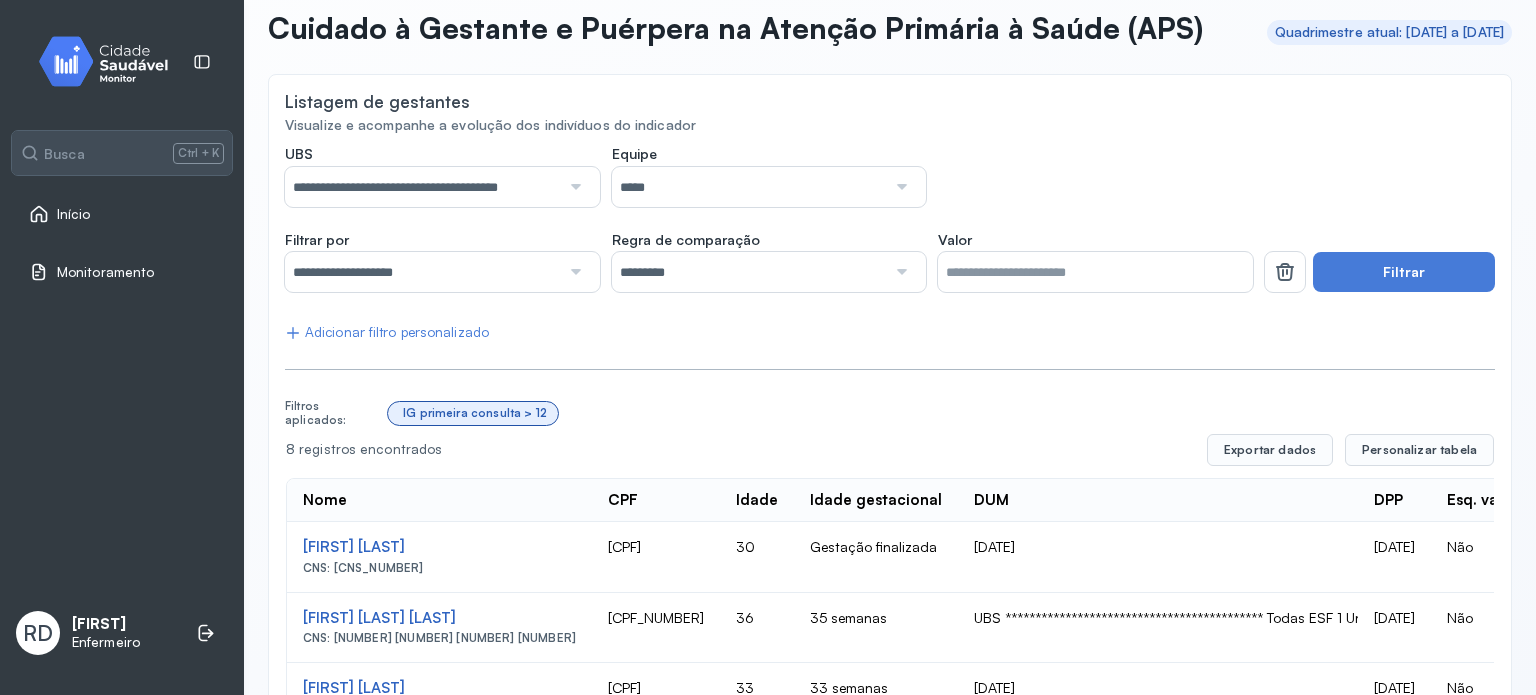 scroll, scrollTop: 0, scrollLeft: 0, axis: both 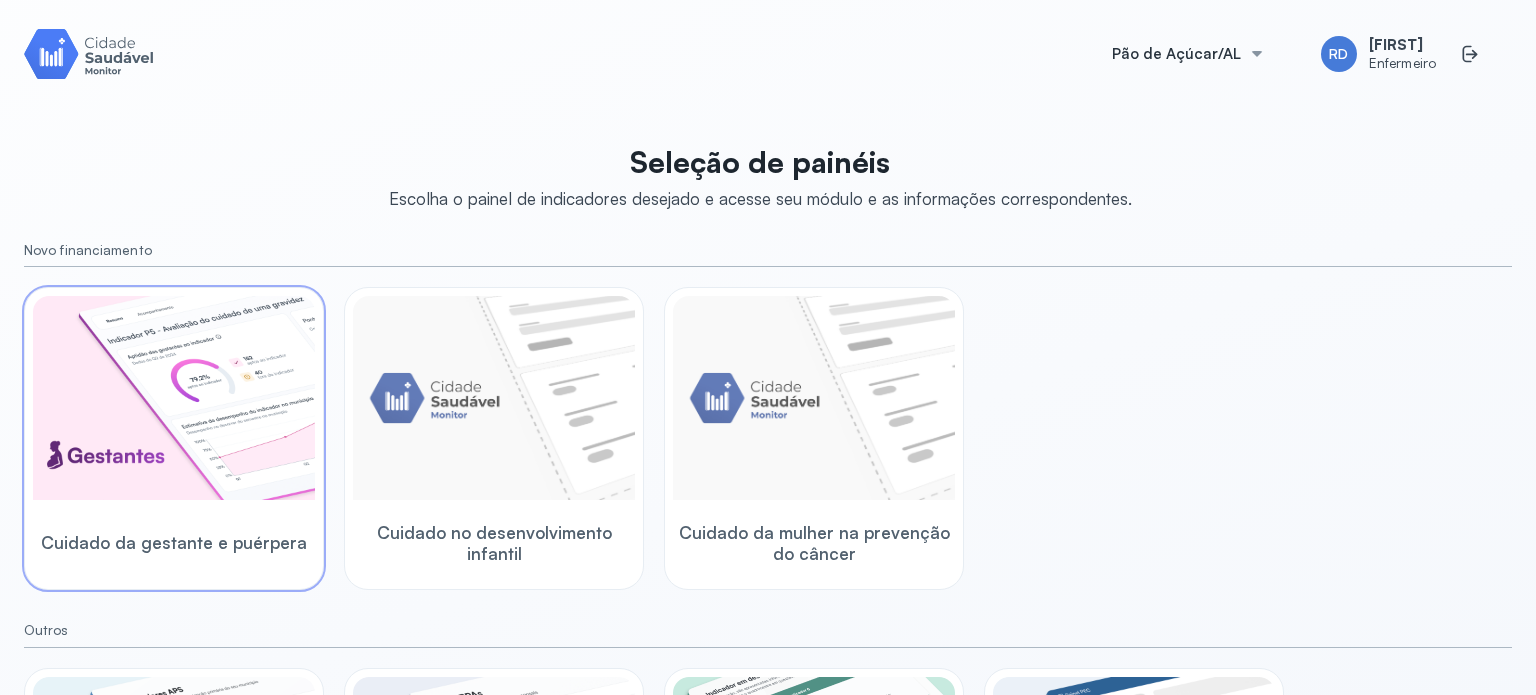 click at bounding box center [174, 398] 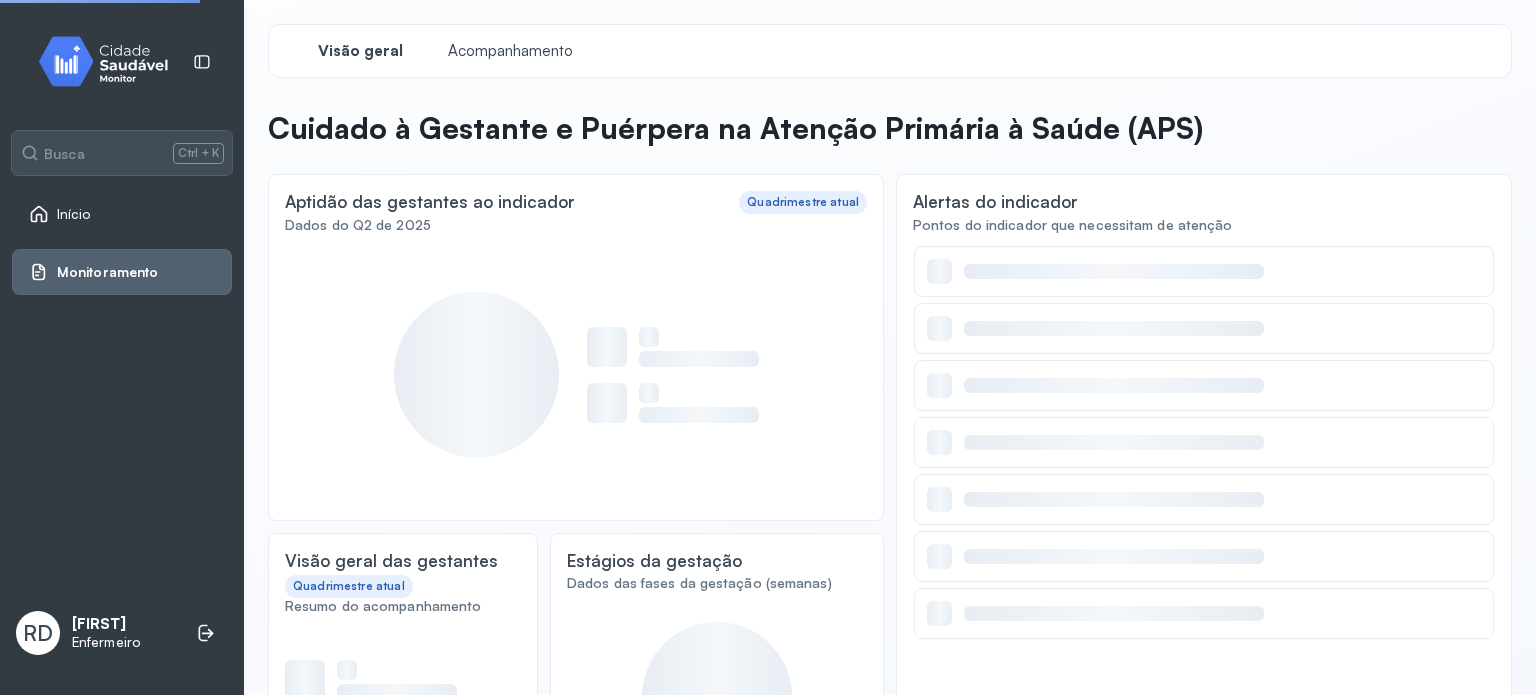 click on "Busca Ctrl + K Início Monitoramento RD [NAME] da [PROFESSION]" at bounding box center (122, 347) 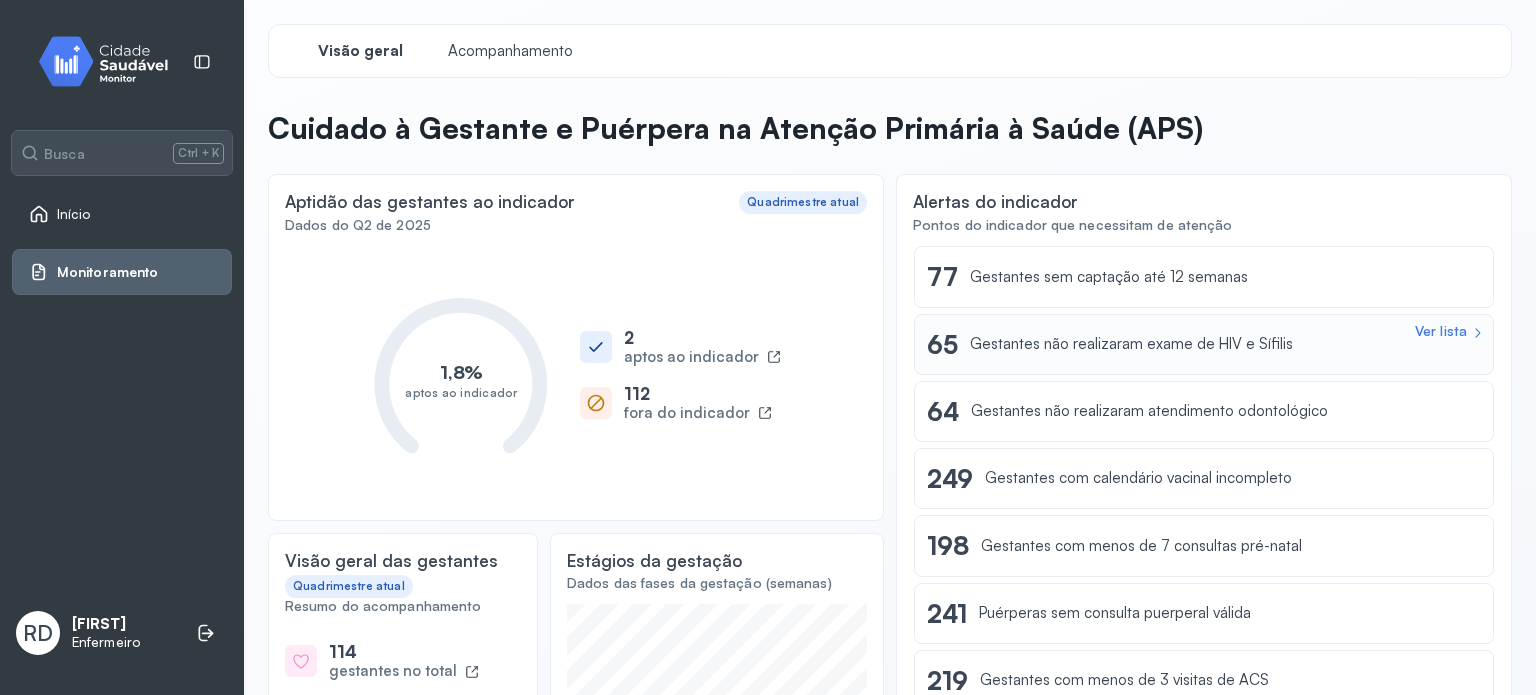click on "Gestantes não realizaram exame de HIV e Sífilis" at bounding box center (1131, 344) 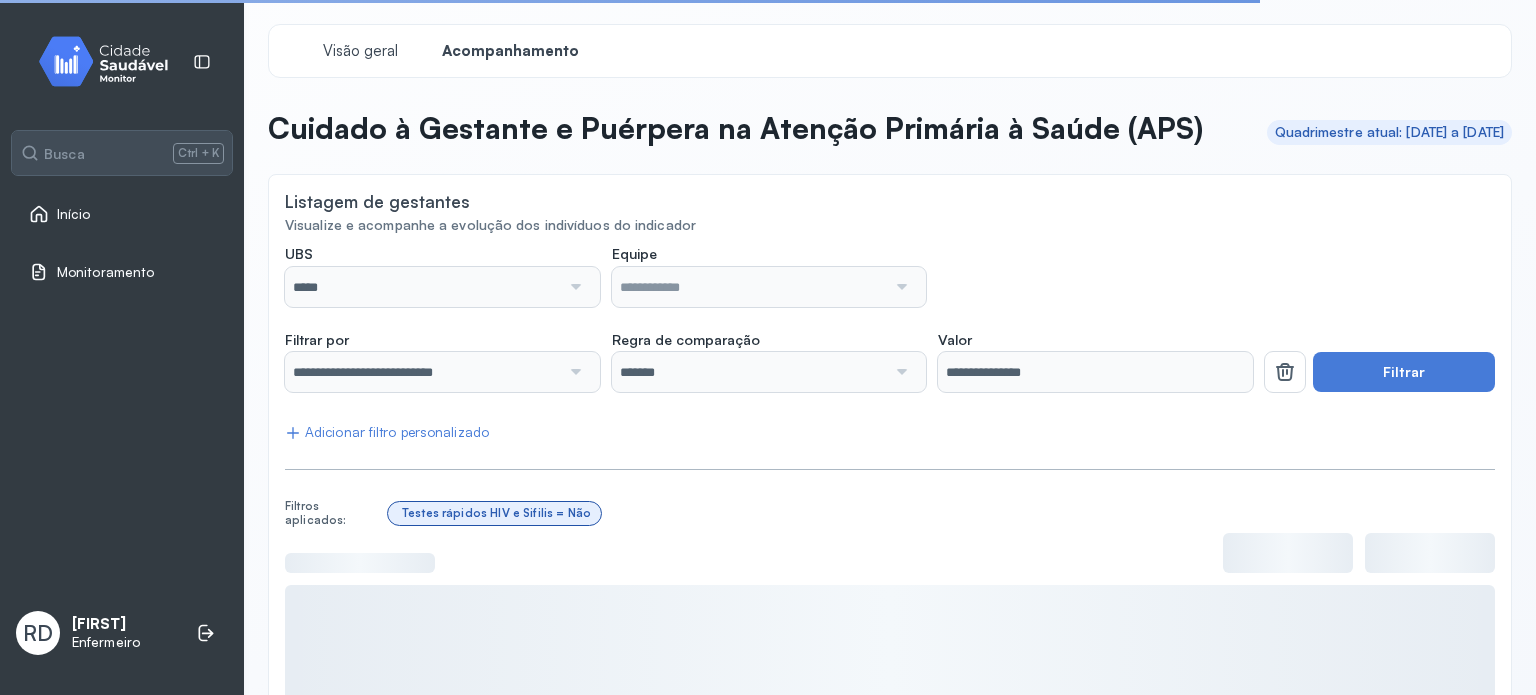 click at bounding box center (574, 287) 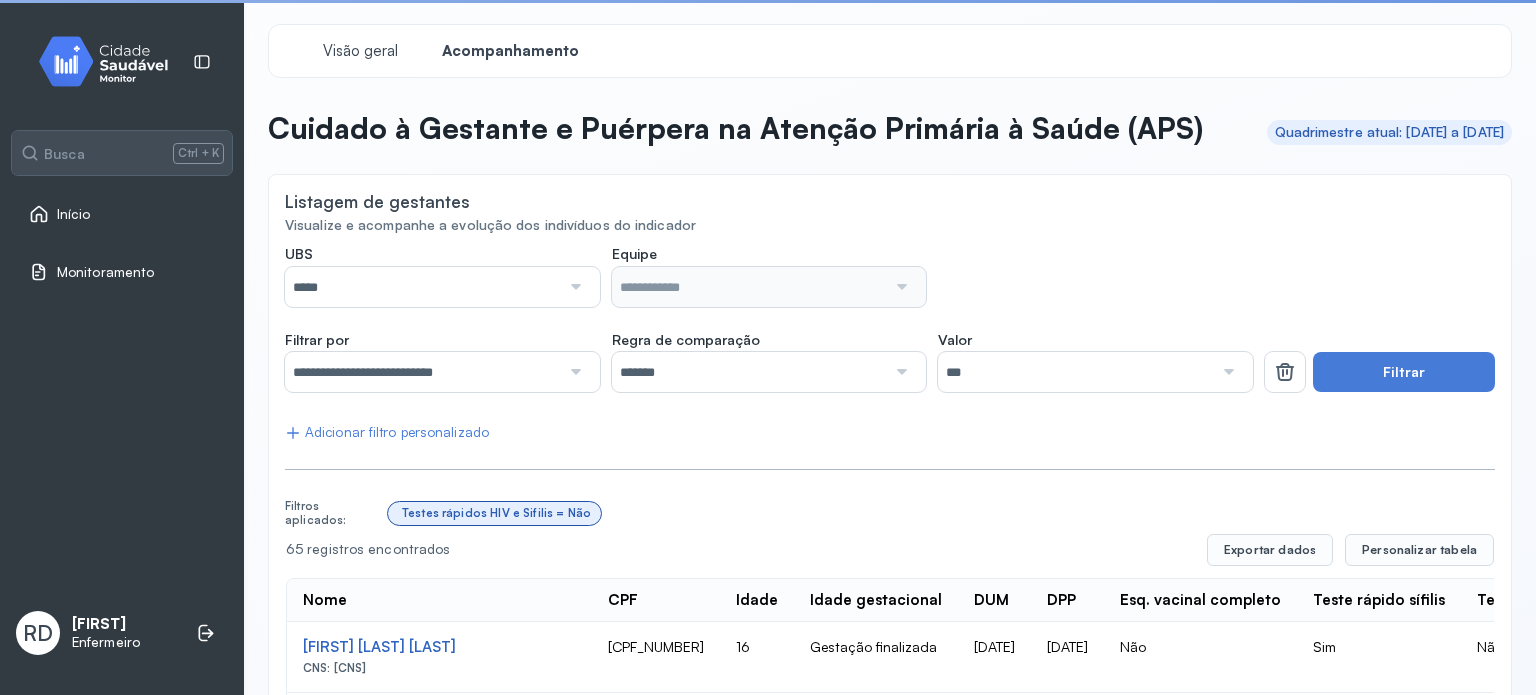 click at bounding box center (574, 287) 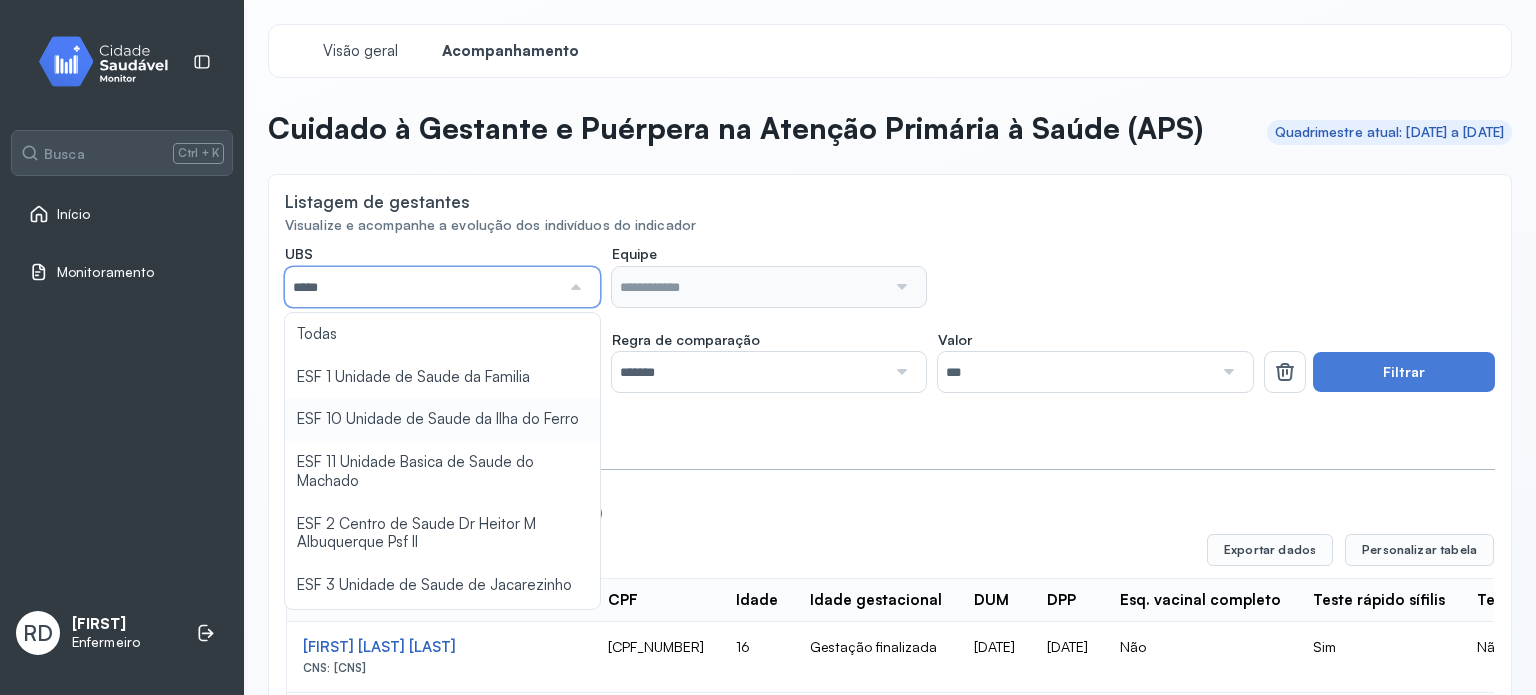 type on "**********" 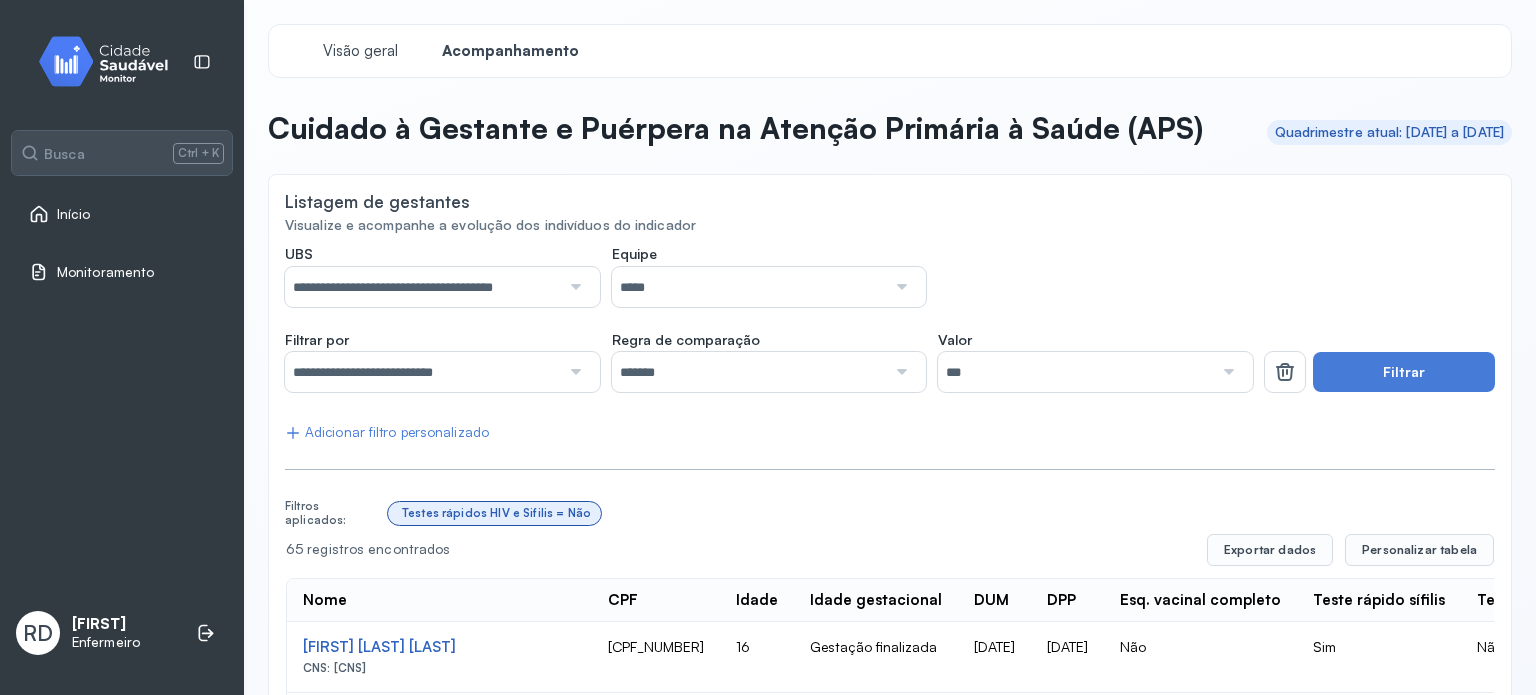 click on "**********" 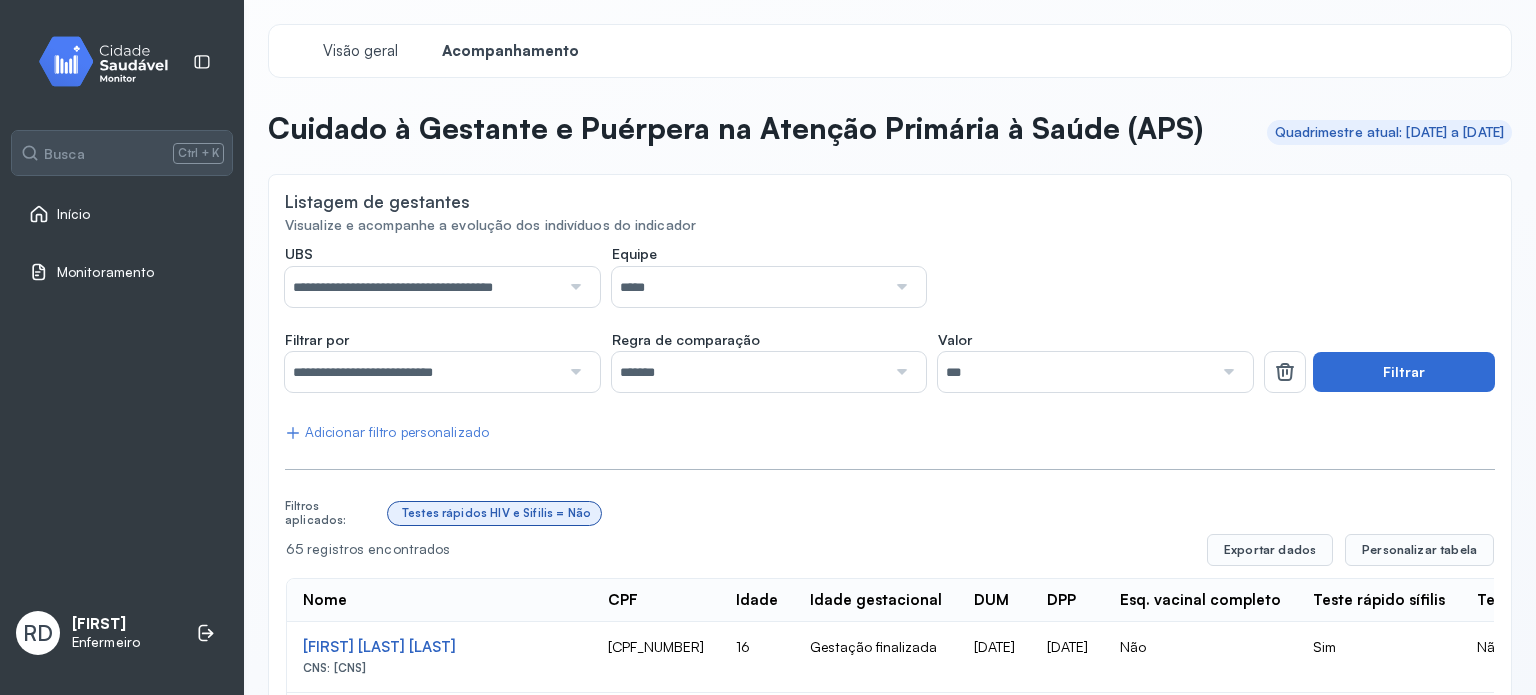 click on "Filtrar" at bounding box center (1404, 372) 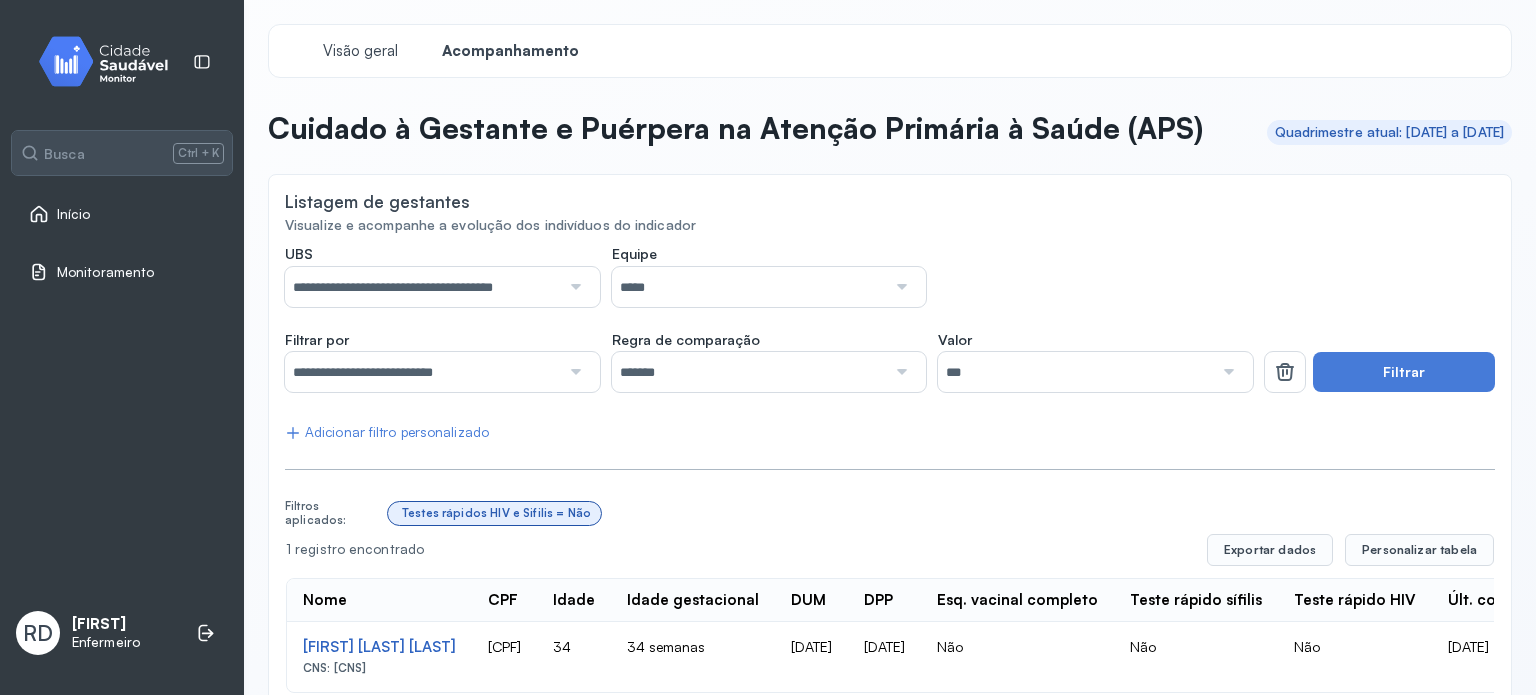 type 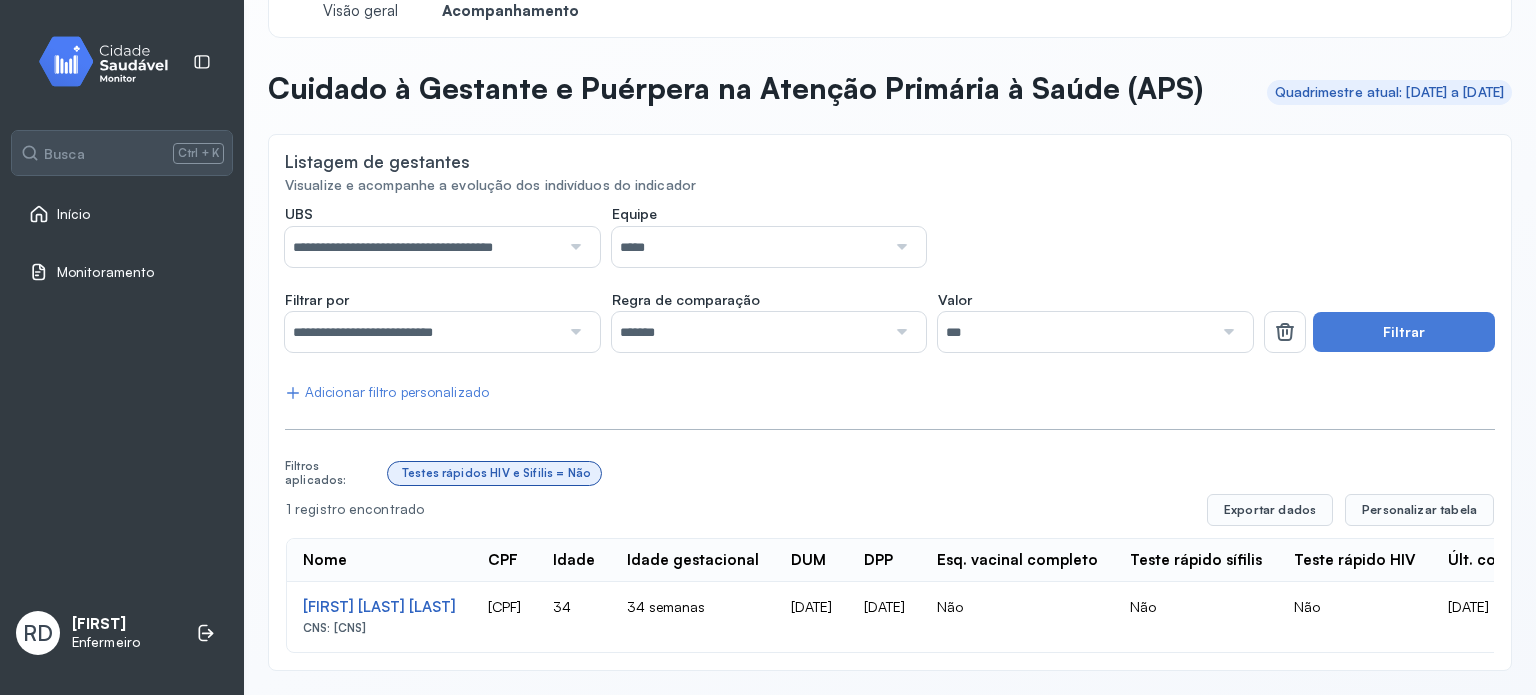 scroll, scrollTop: 89, scrollLeft: 0, axis: vertical 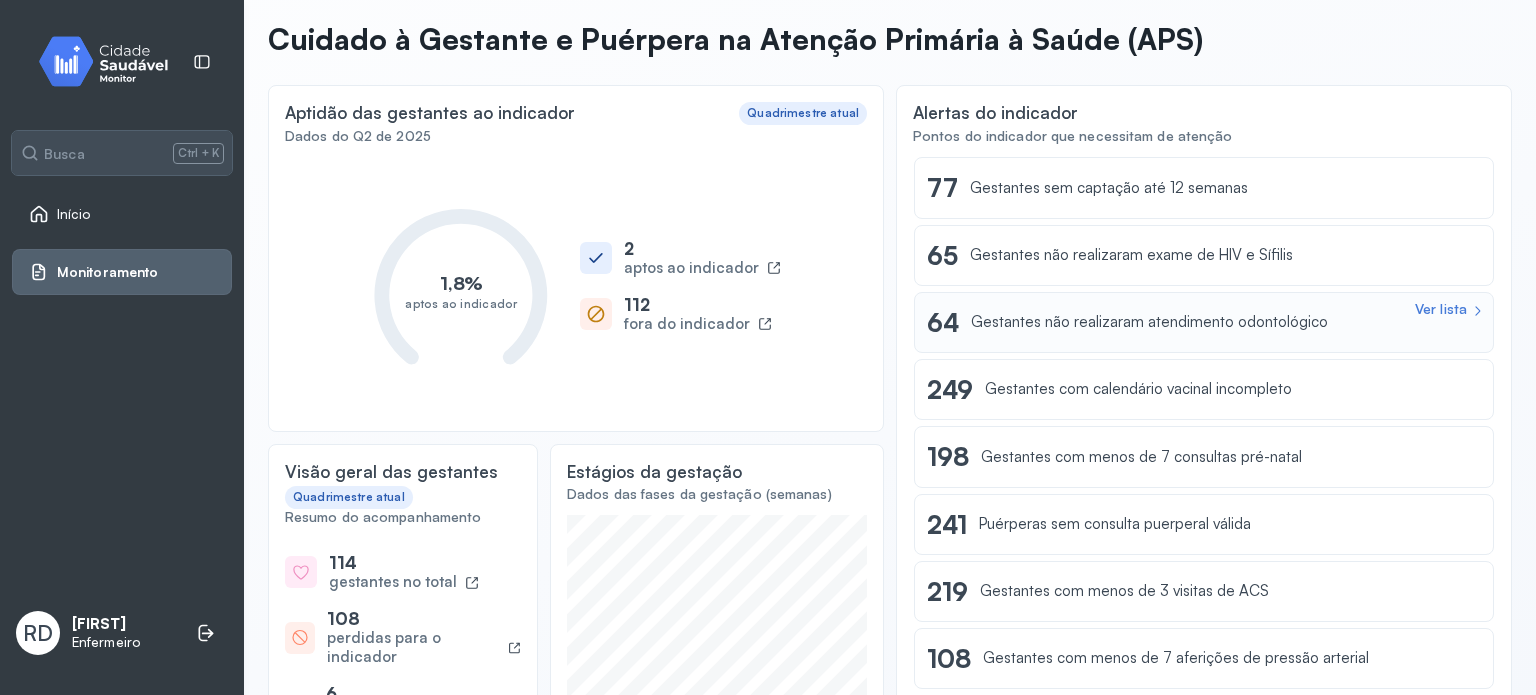 click on "Ver lista 64 Gestantes não realizaram atendimento odontológico" at bounding box center (1204, 322) 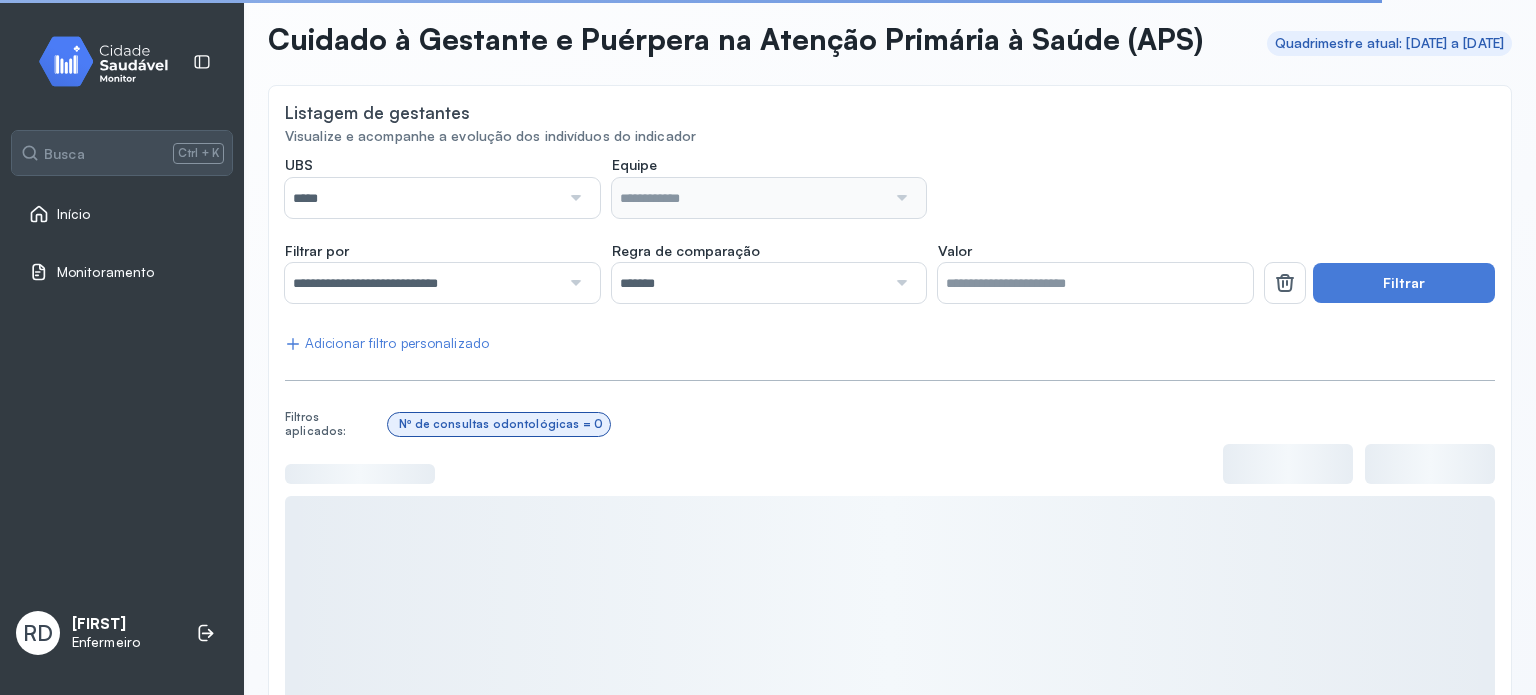 click at bounding box center (574, 198) 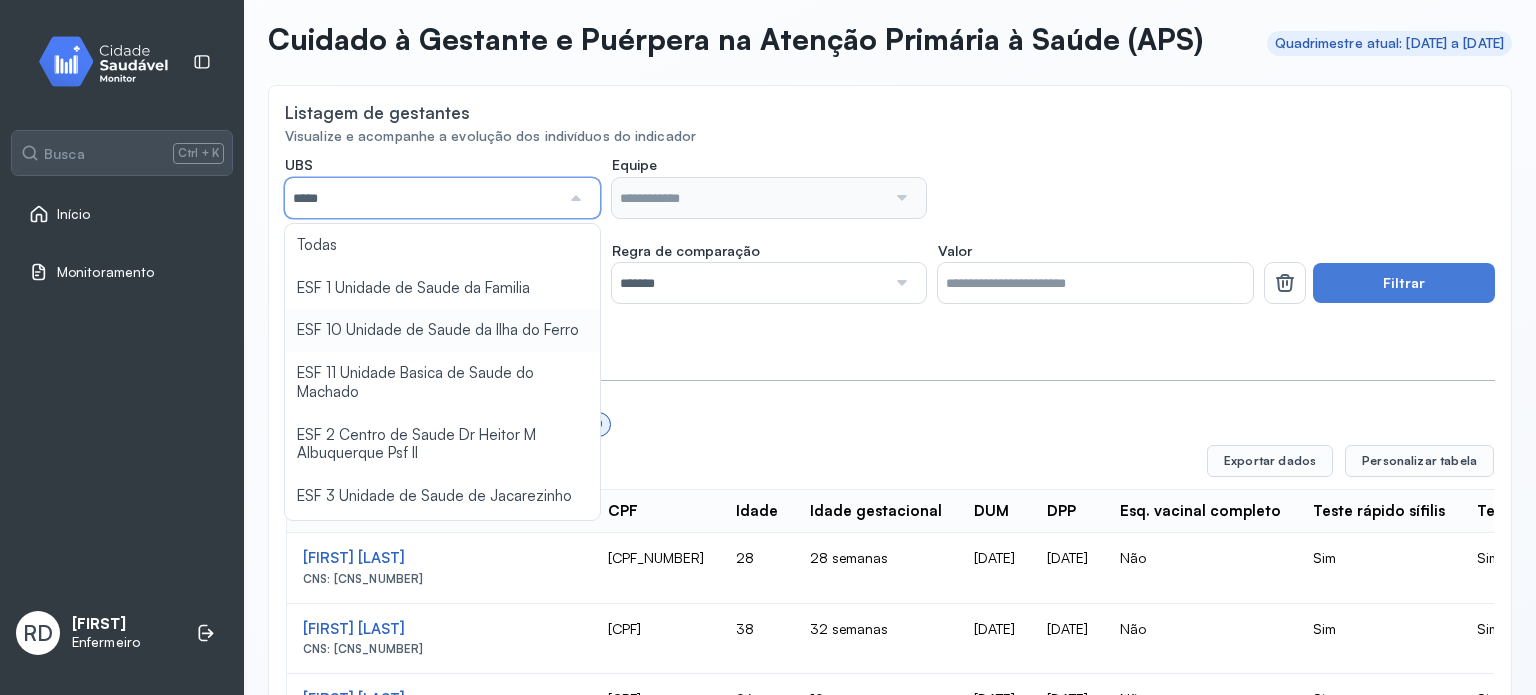 type on "**********" 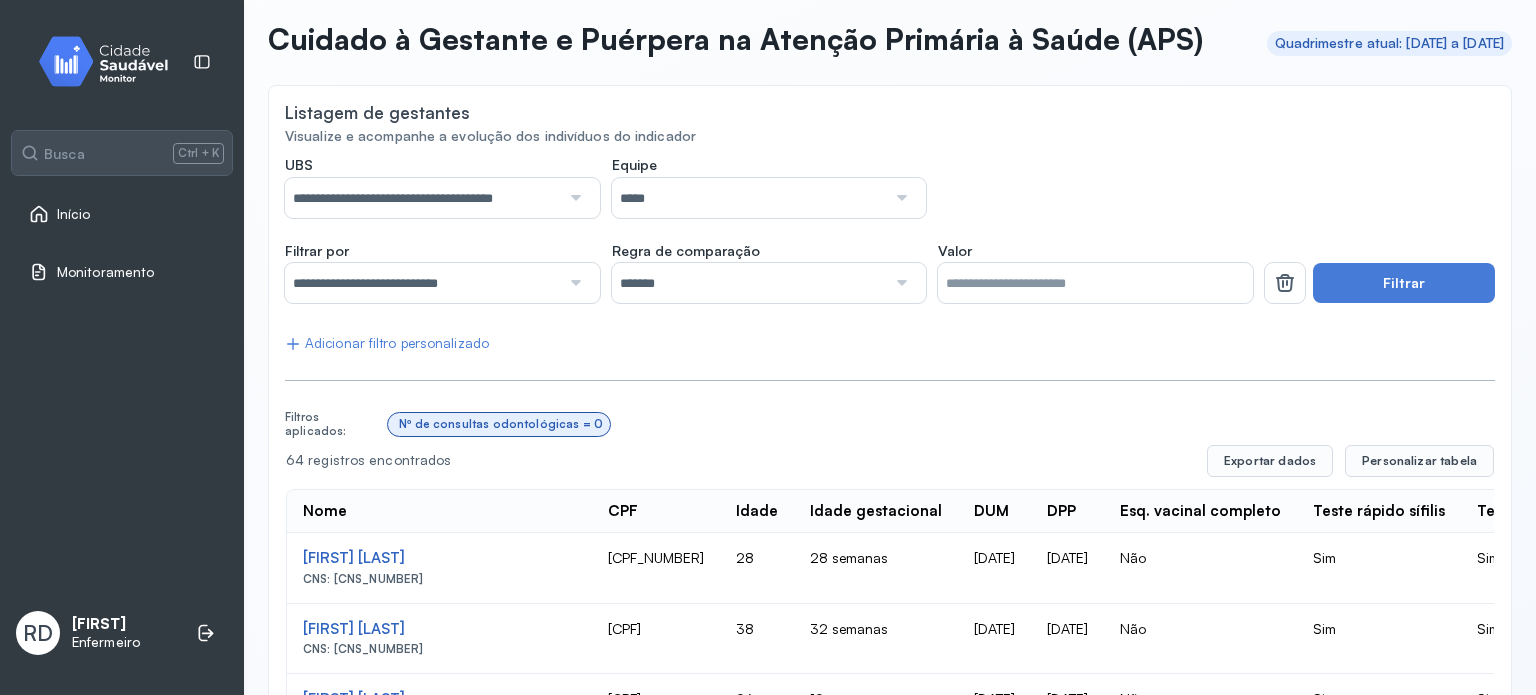 click on "**********" 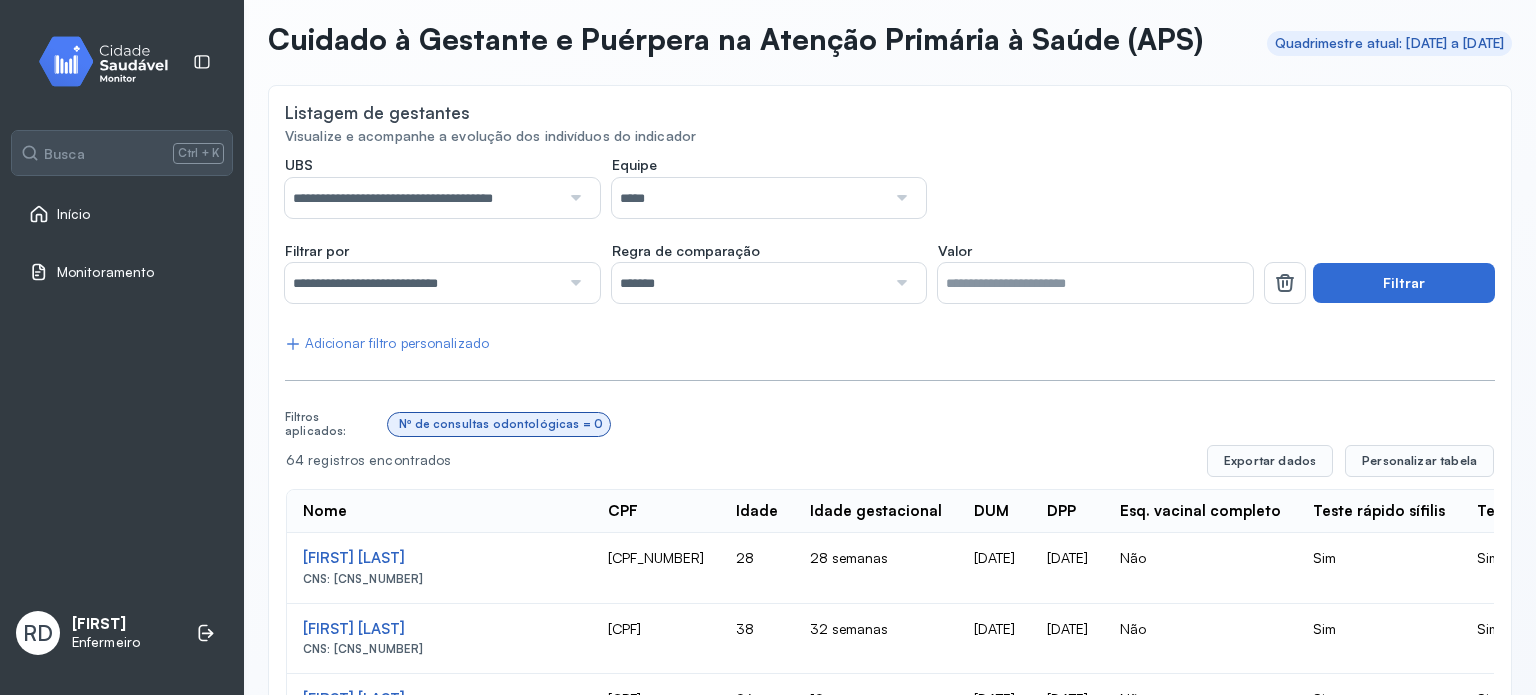 click on "Filtrar" at bounding box center [1404, 283] 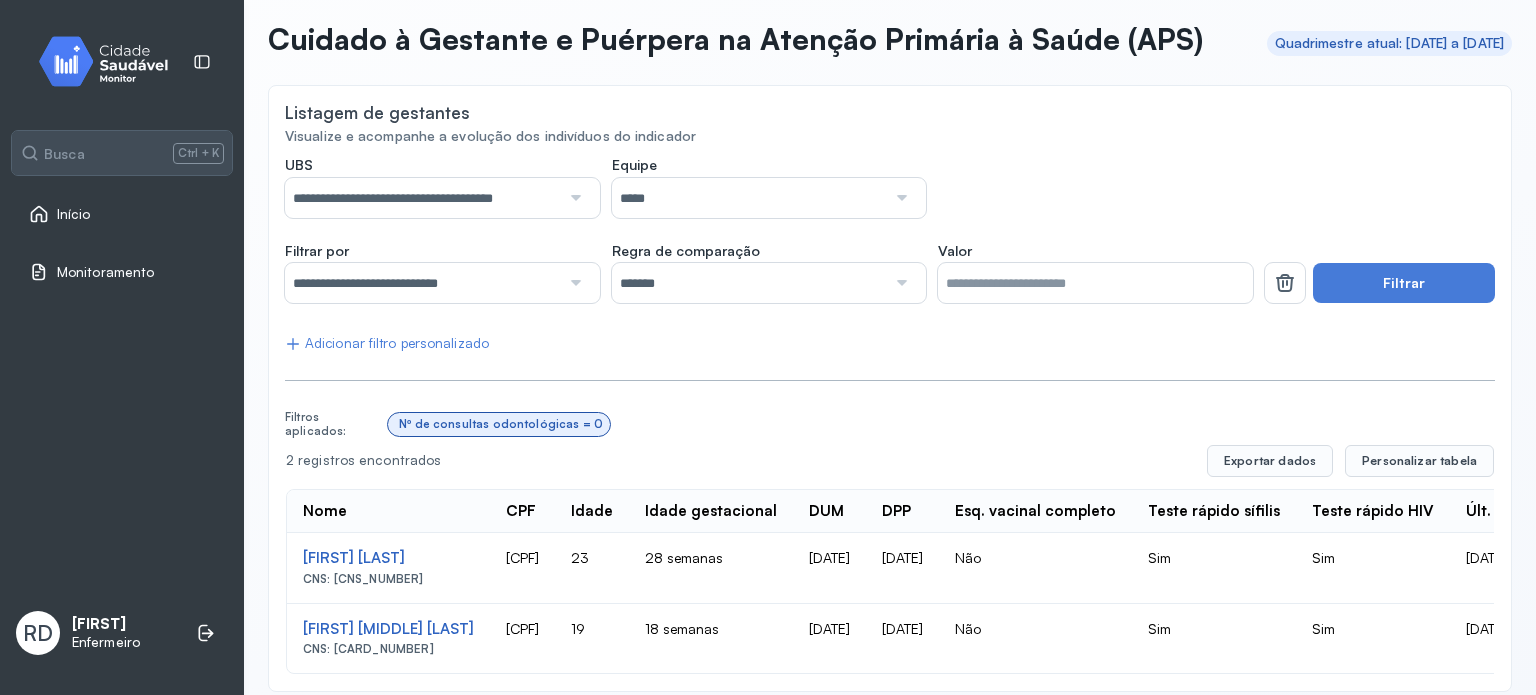 click on "Nº de consultas odontológicas = 0" at bounding box center (941, 424) 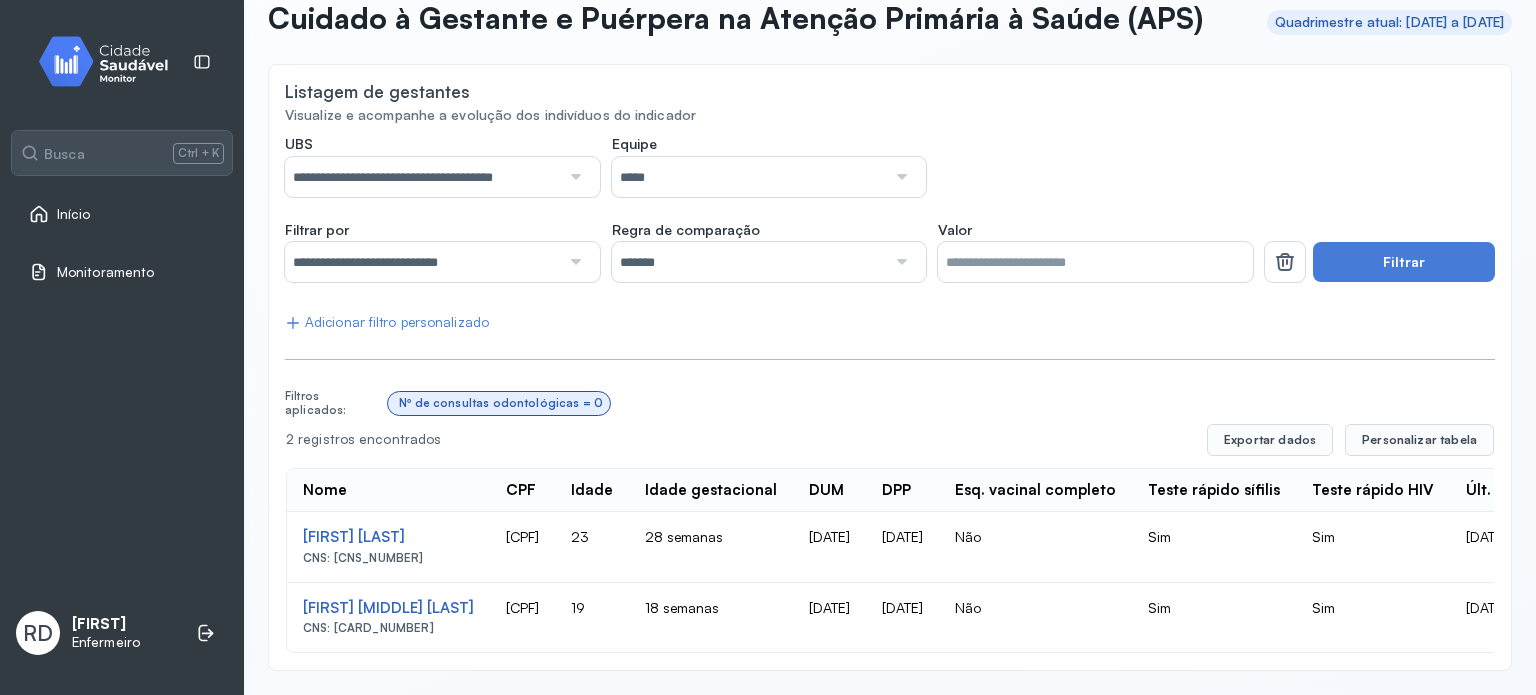 scroll, scrollTop: 120, scrollLeft: 0, axis: vertical 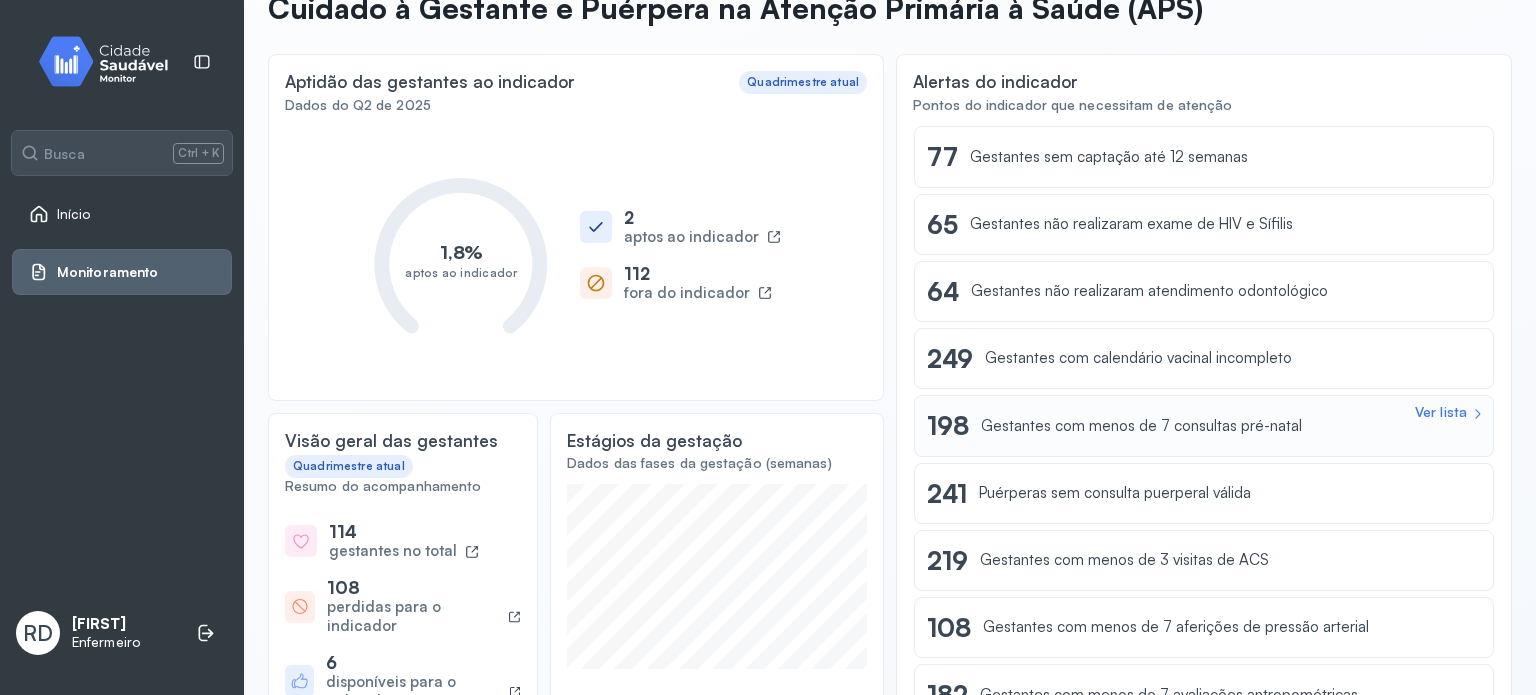click on "Gestantes com menos de 7 consultas pré-natal" at bounding box center [1141, 426] 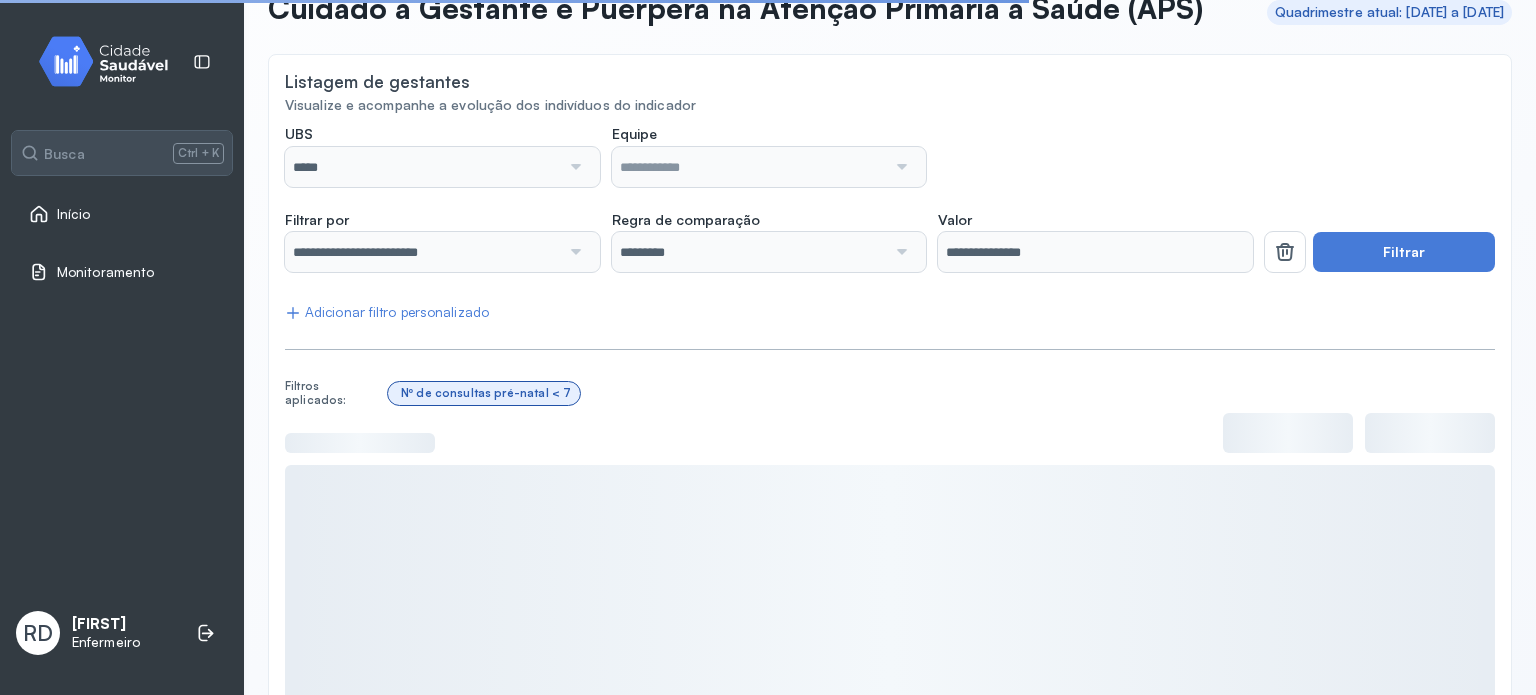 click at bounding box center [574, 167] 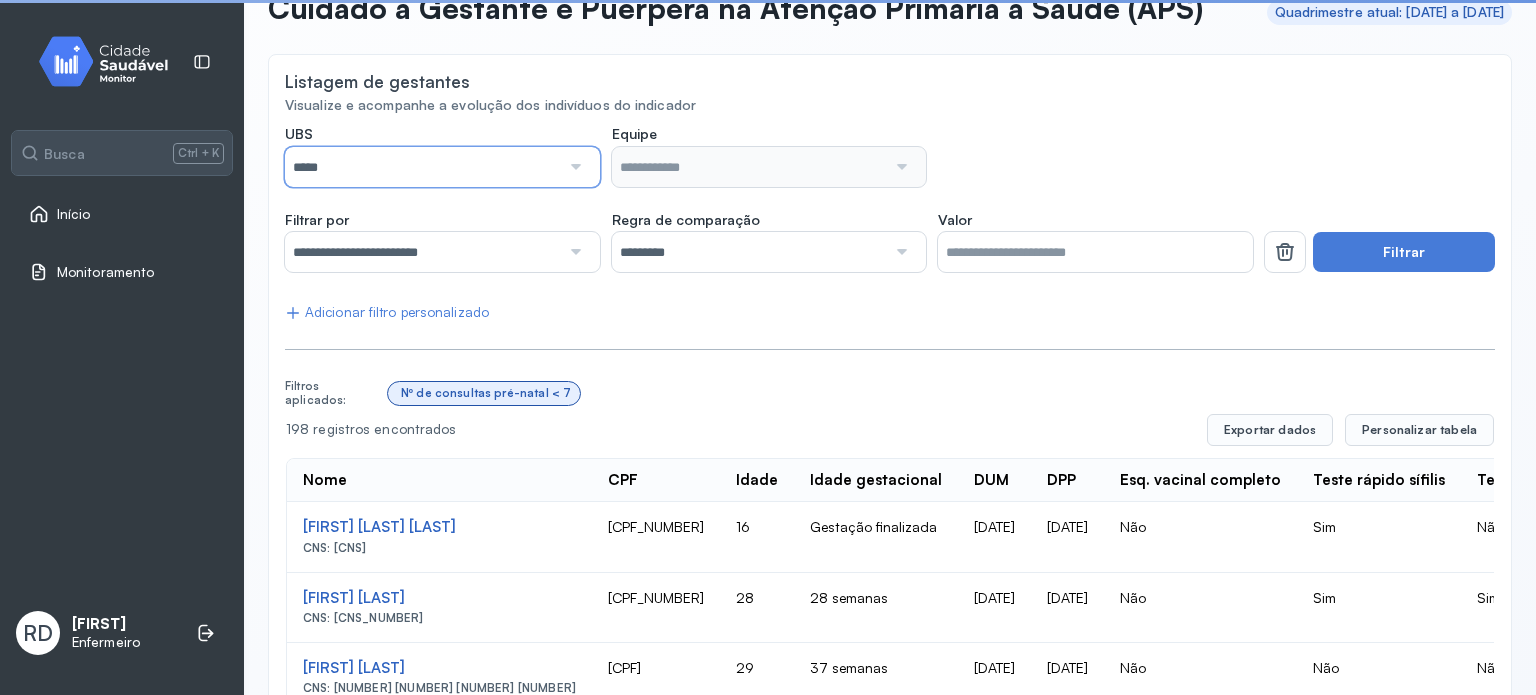 click on "*****" at bounding box center (422, 167) 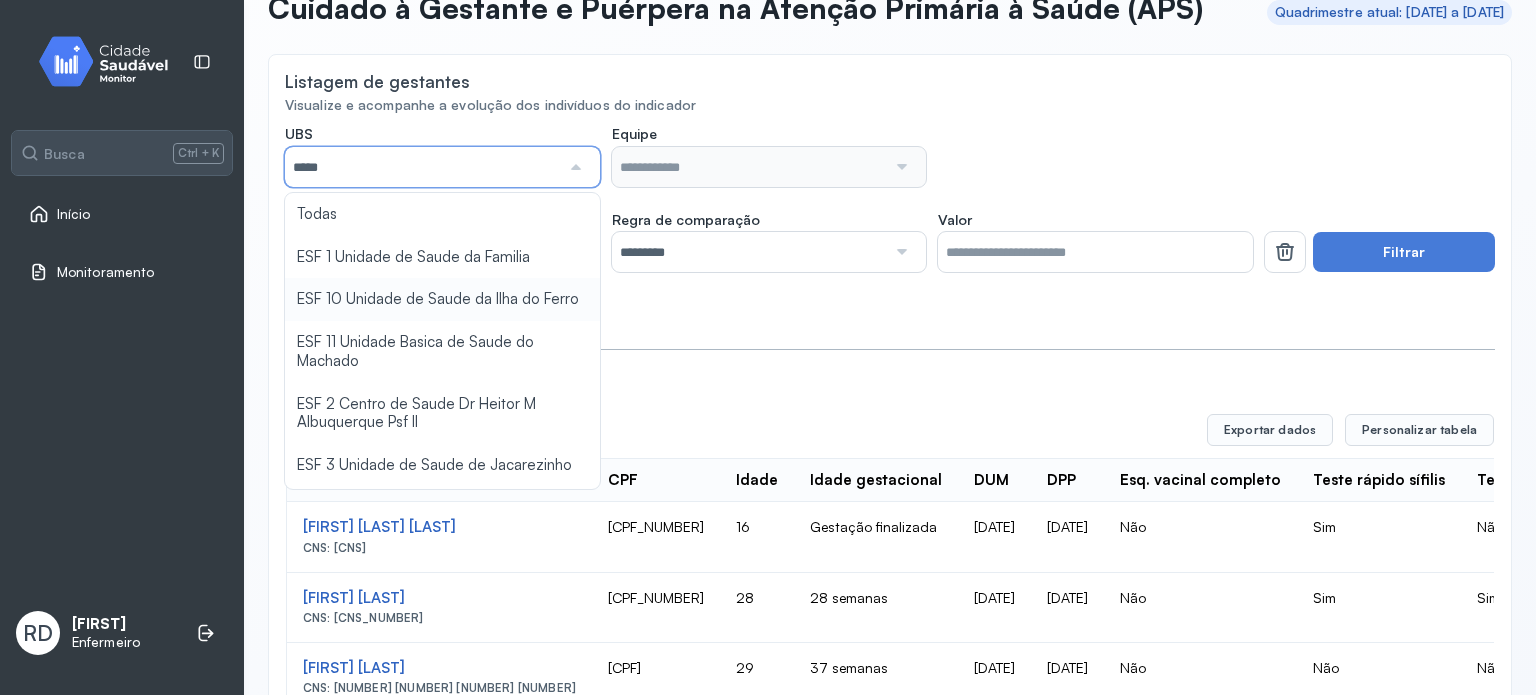 type on "**********" 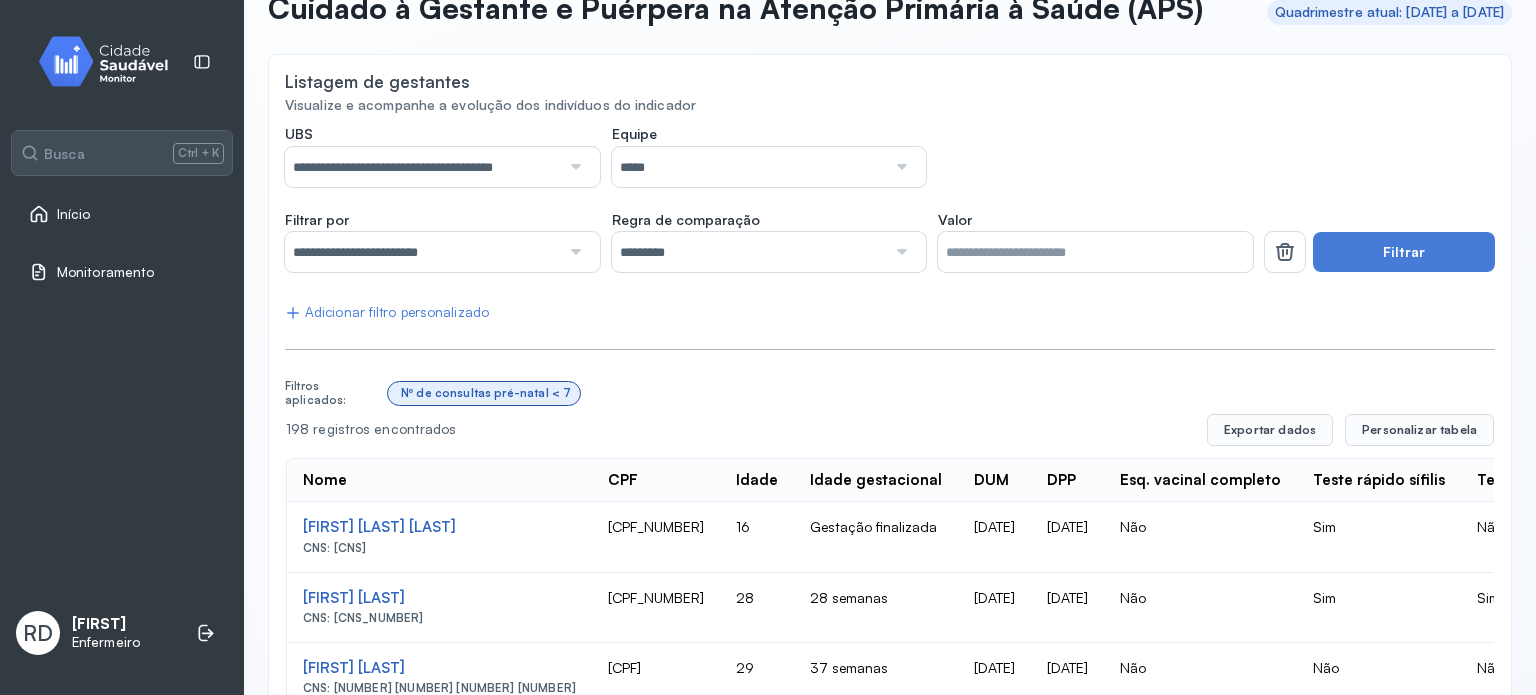 click on "**********" 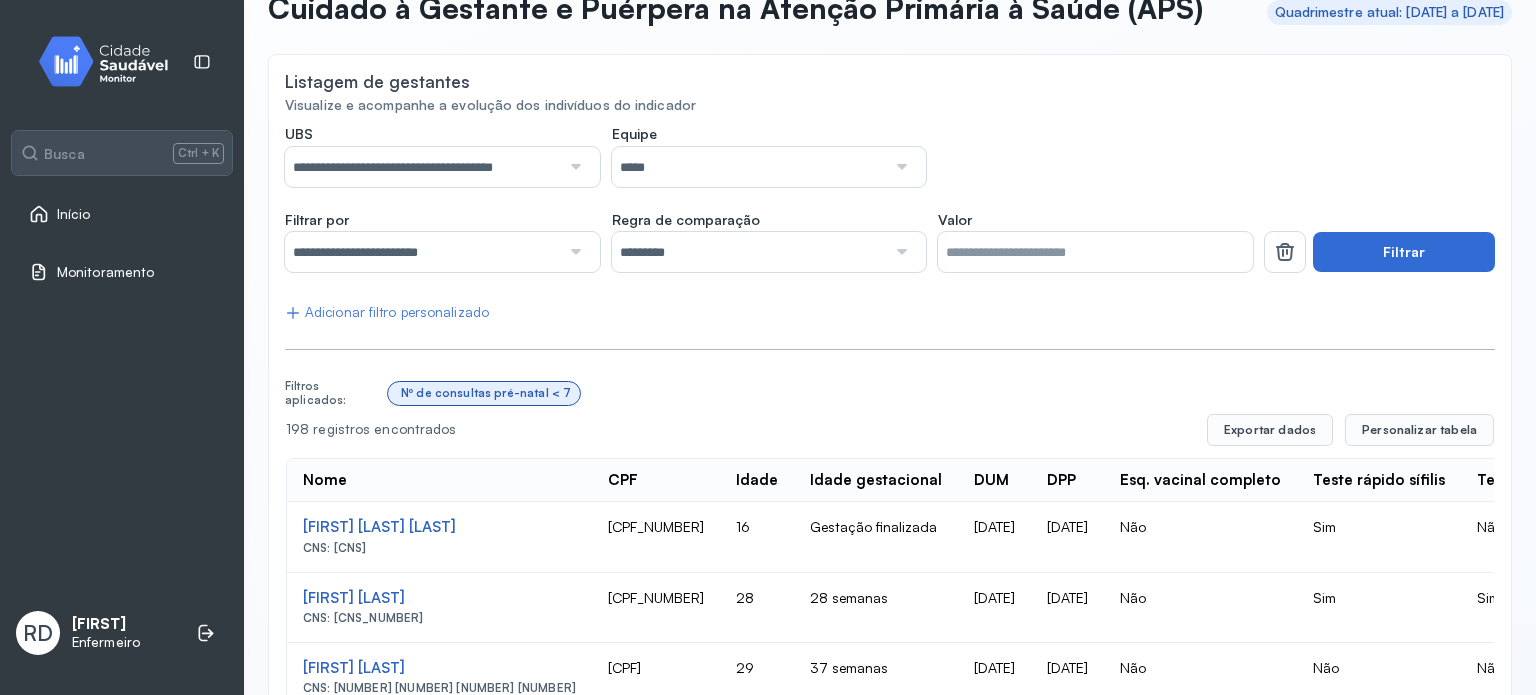 click on "Filtrar" at bounding box center [1404, 252] 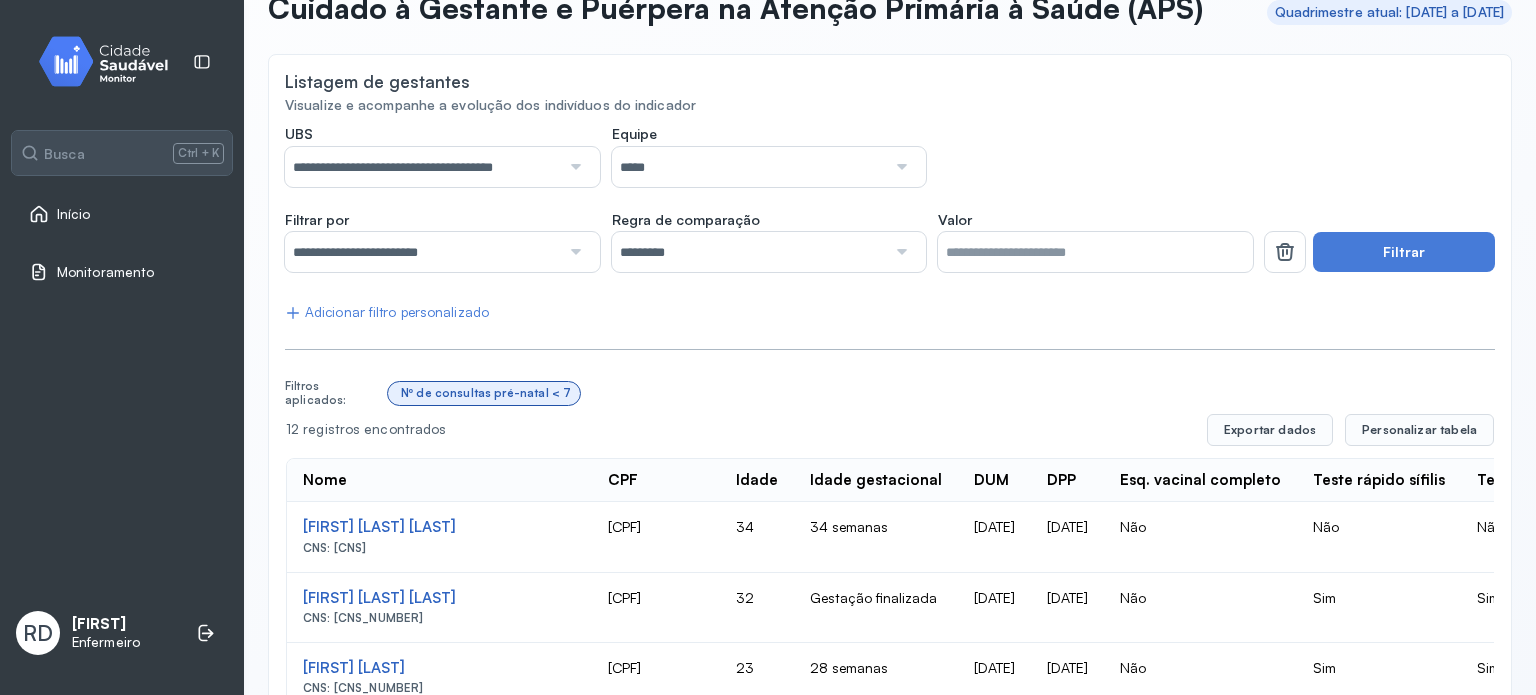 type 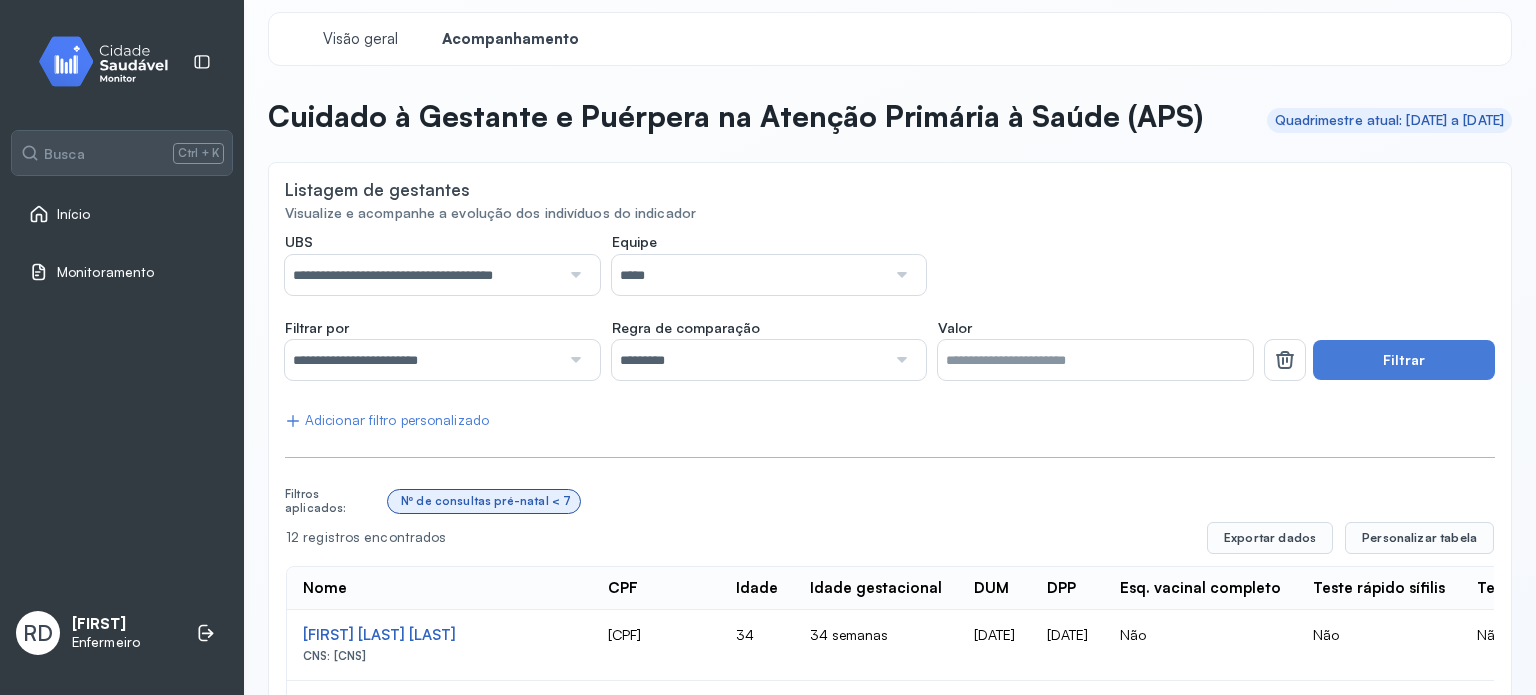 scroll, scrollTop: 0, scrollLeft: 0, axis: both 